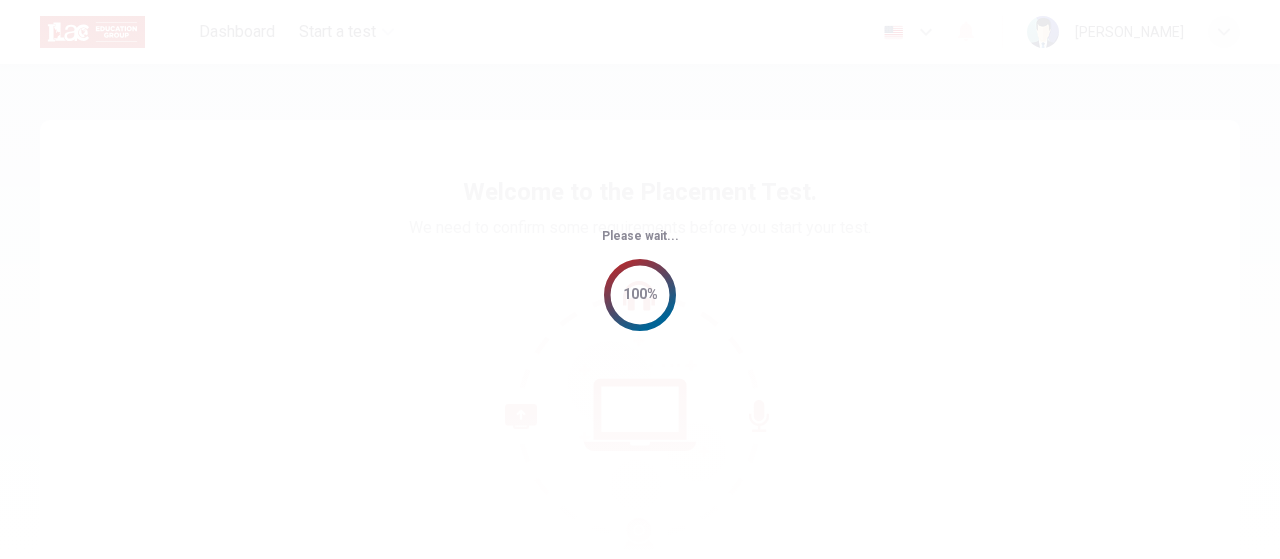 scroll, scrollTop: 0, scrollLeft: 0, axis: both 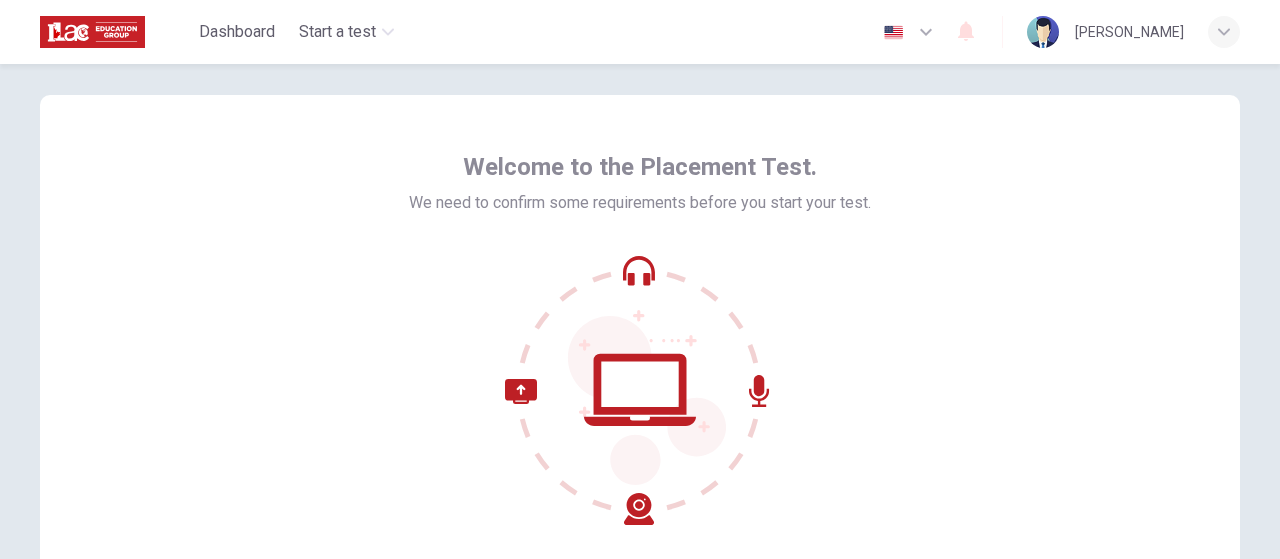 click at bounding box center (909, 32) 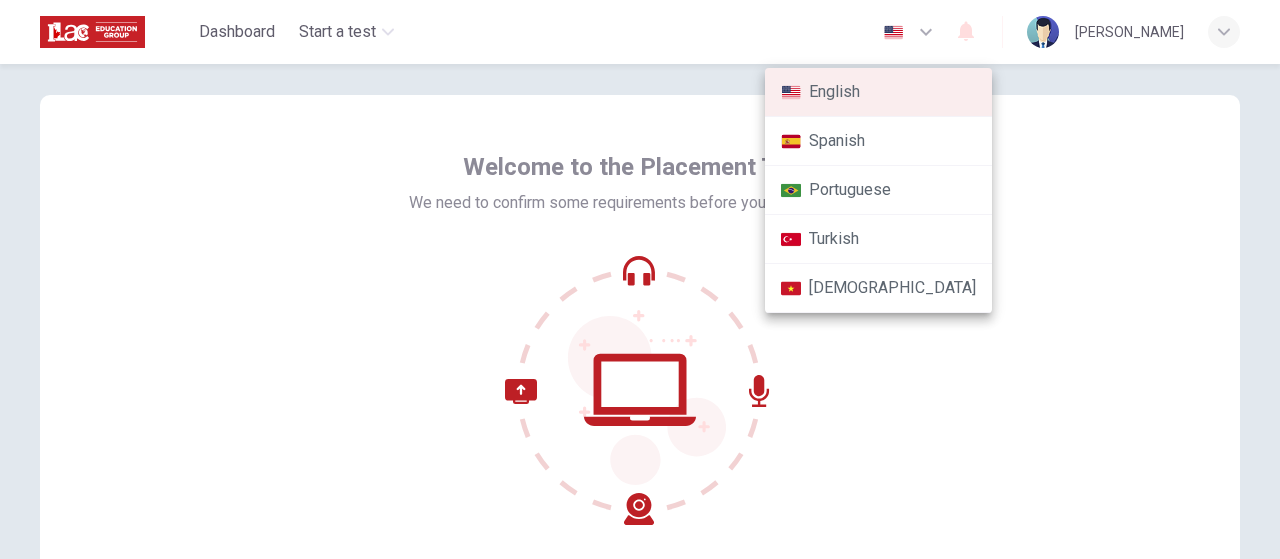click at bounding box center [640, 279] 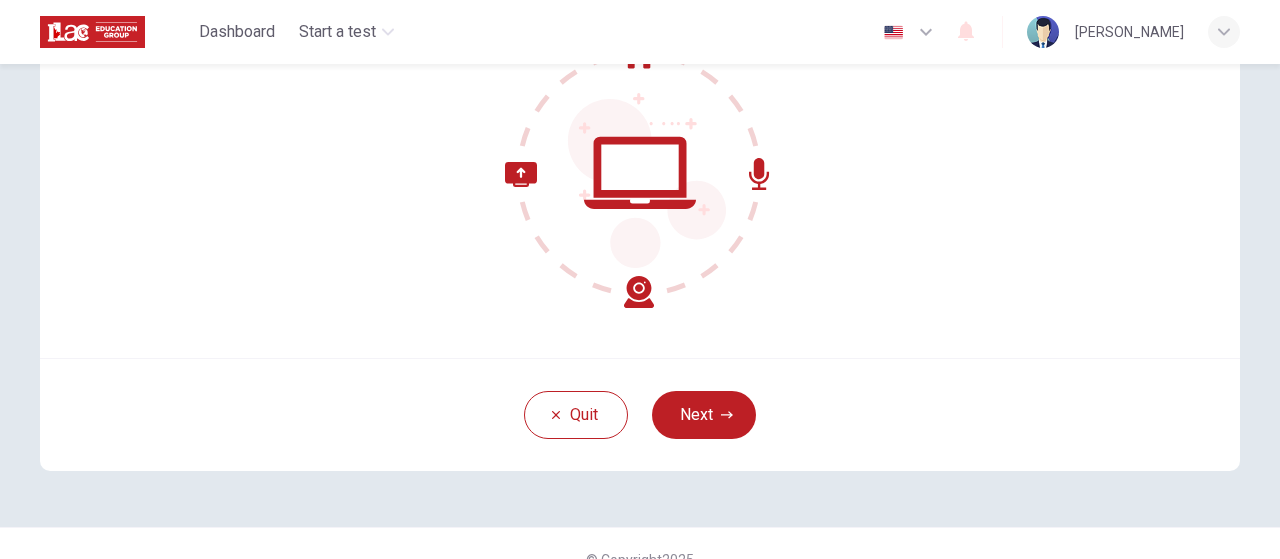 scroll, scrollTop: 273, scrollLeft: 0, axis: vertical 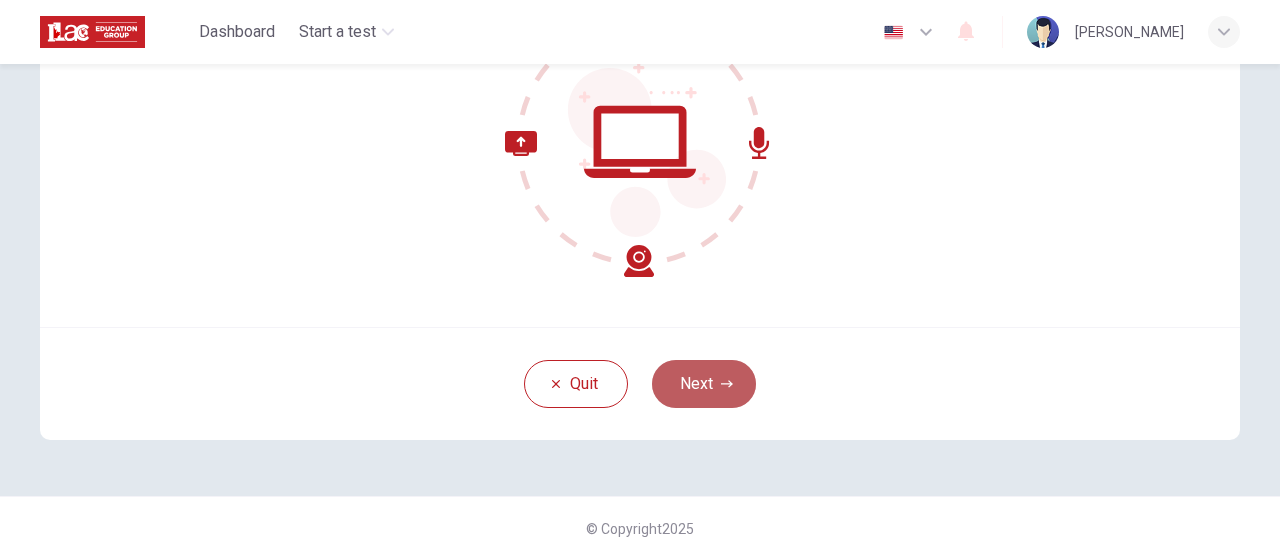 click on "Next" at bounding box center (704, 384) 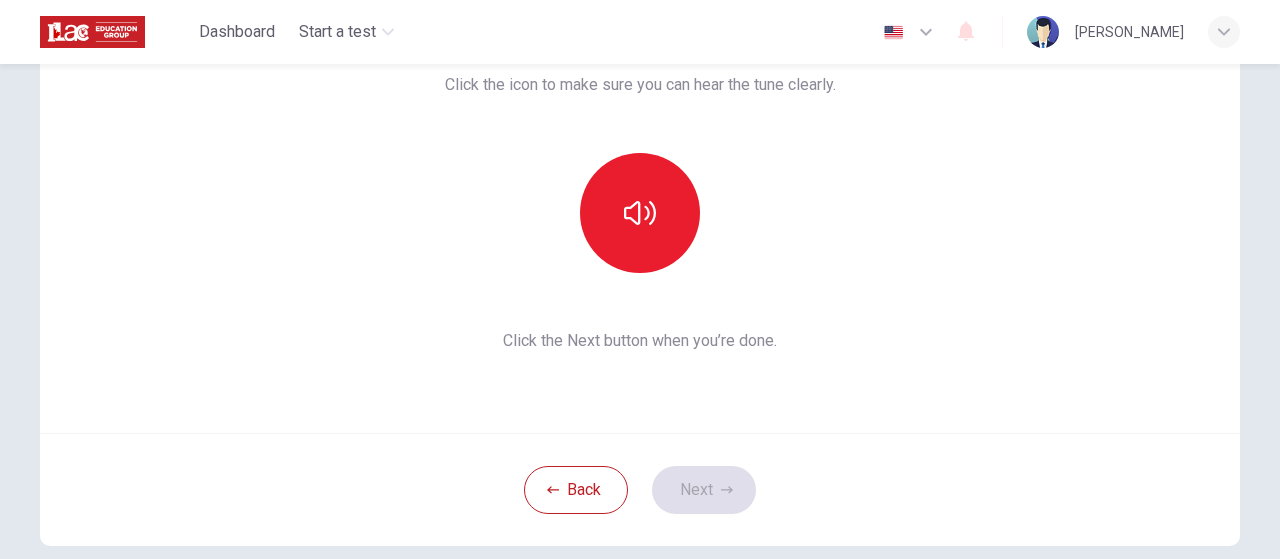 scroll, scrollTop: 141, scrollLeft: 0, axis: vertical 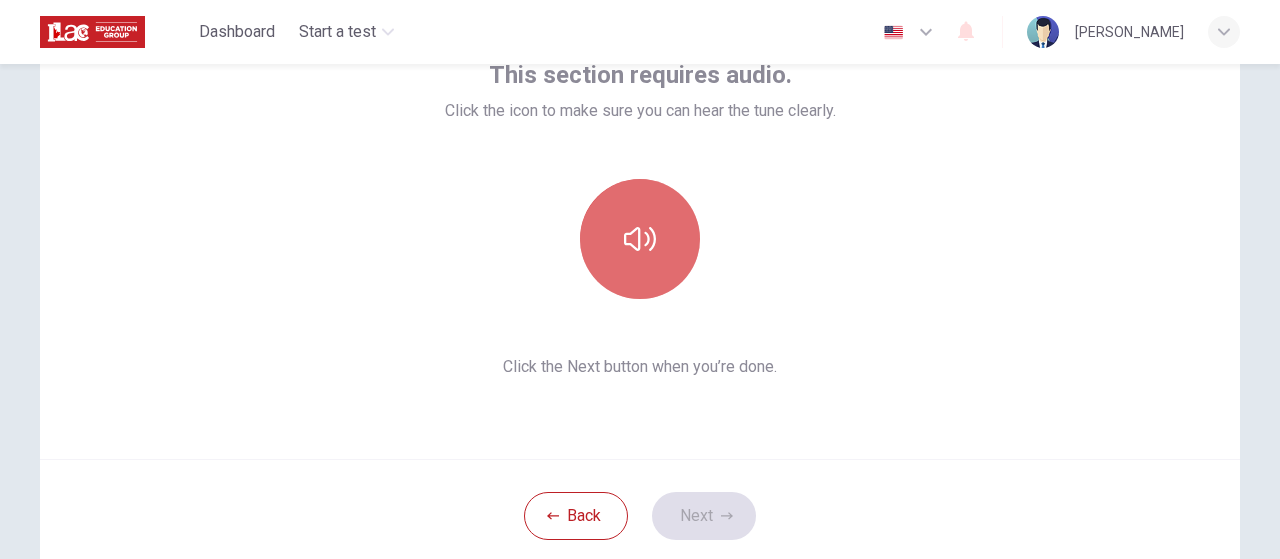 click at bounding box center [640, 239] 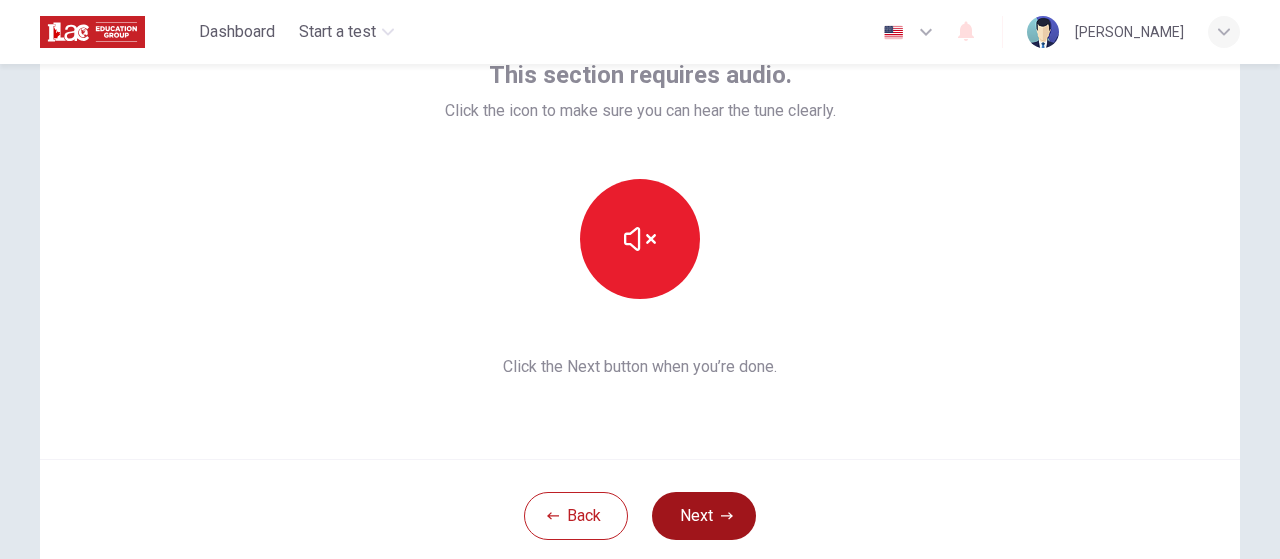 click on "Next" at bounding box center [704, 516] 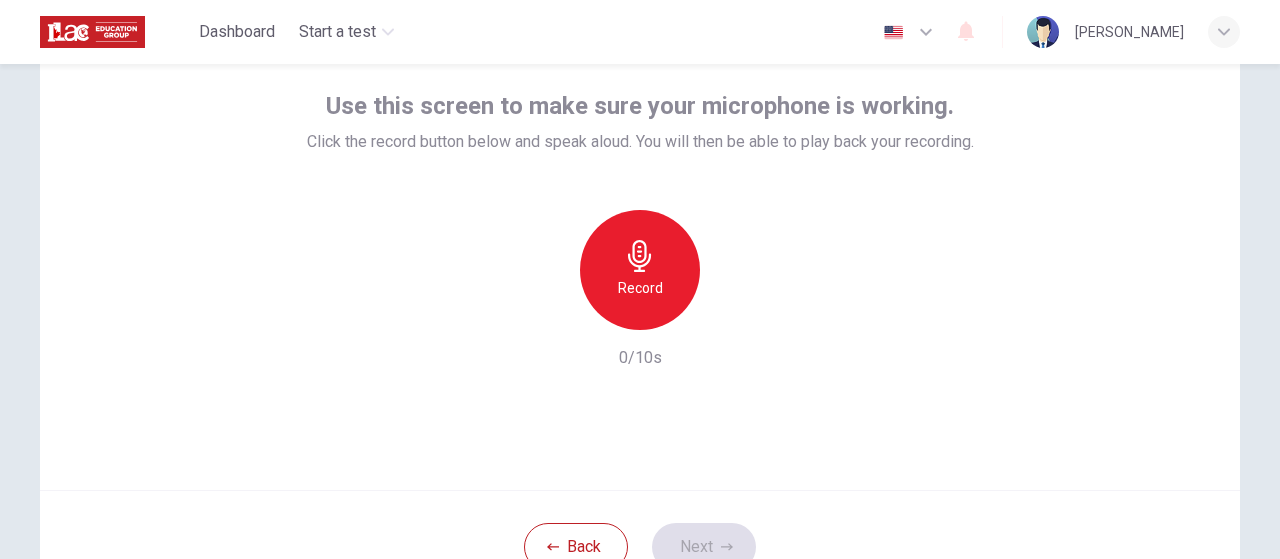 scroll, scrollTop: 109, scrollLeft: 0, axis: vertical 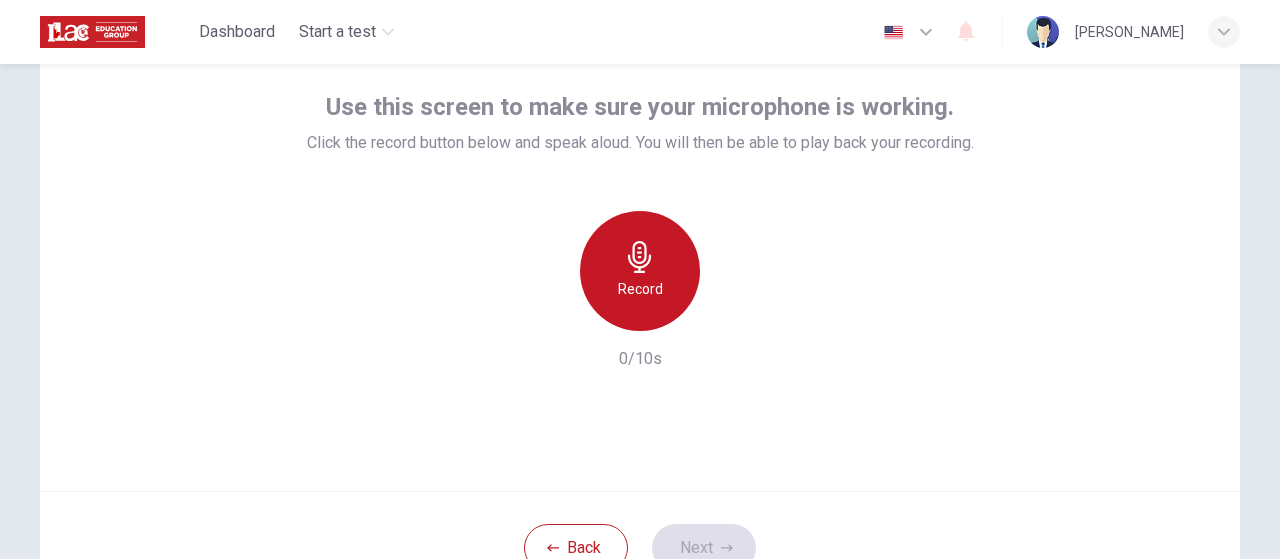 click 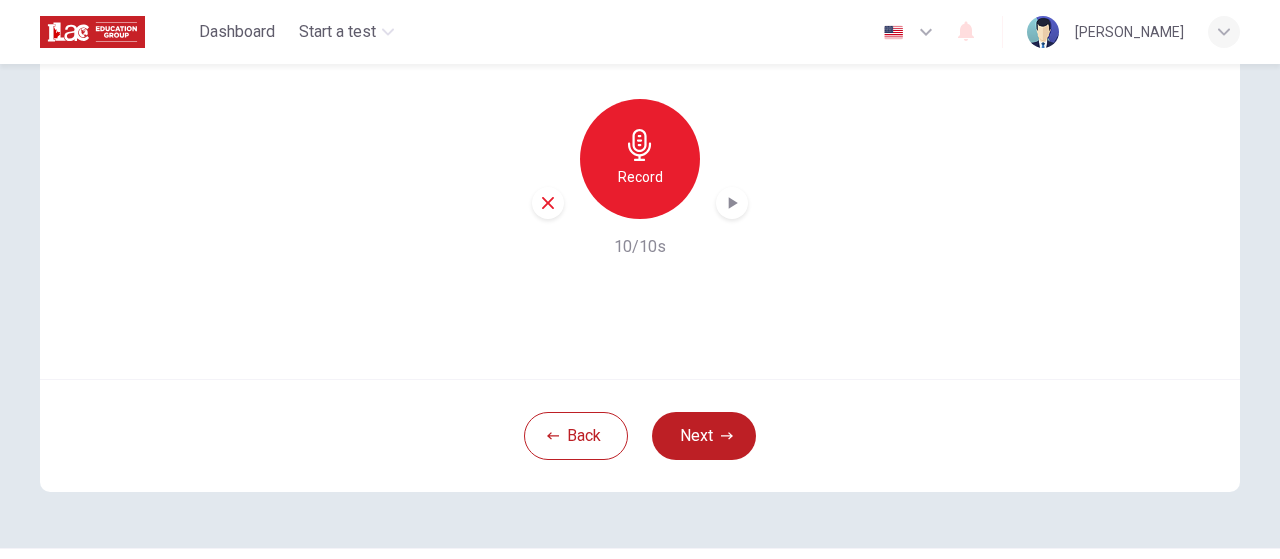 scroll, scrollTop: 222, scrollLeft: 0, axis: vertical 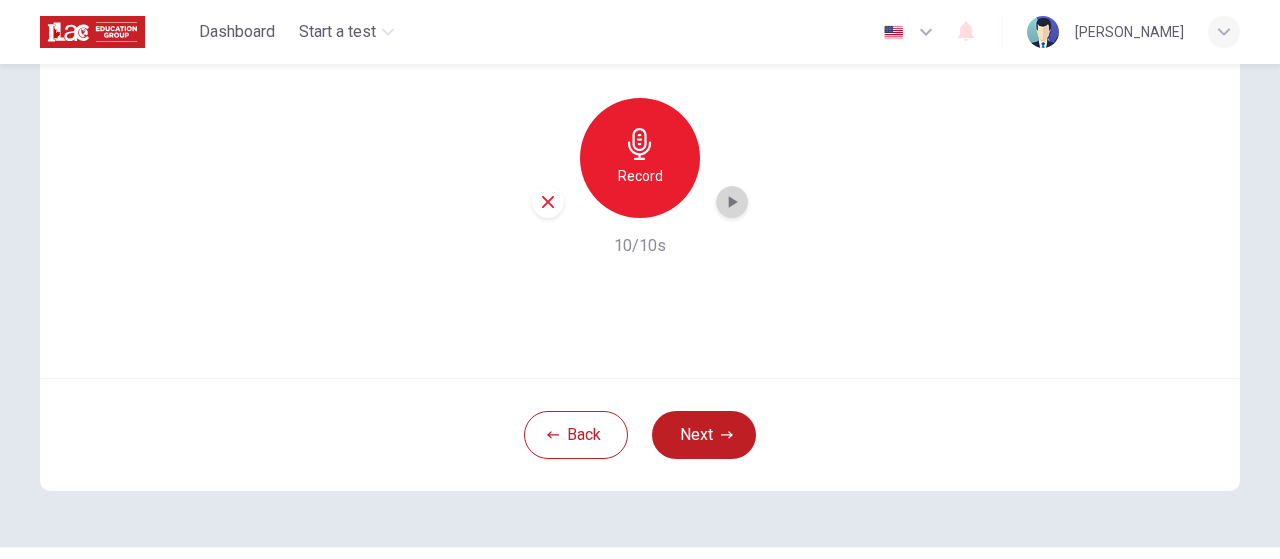 click 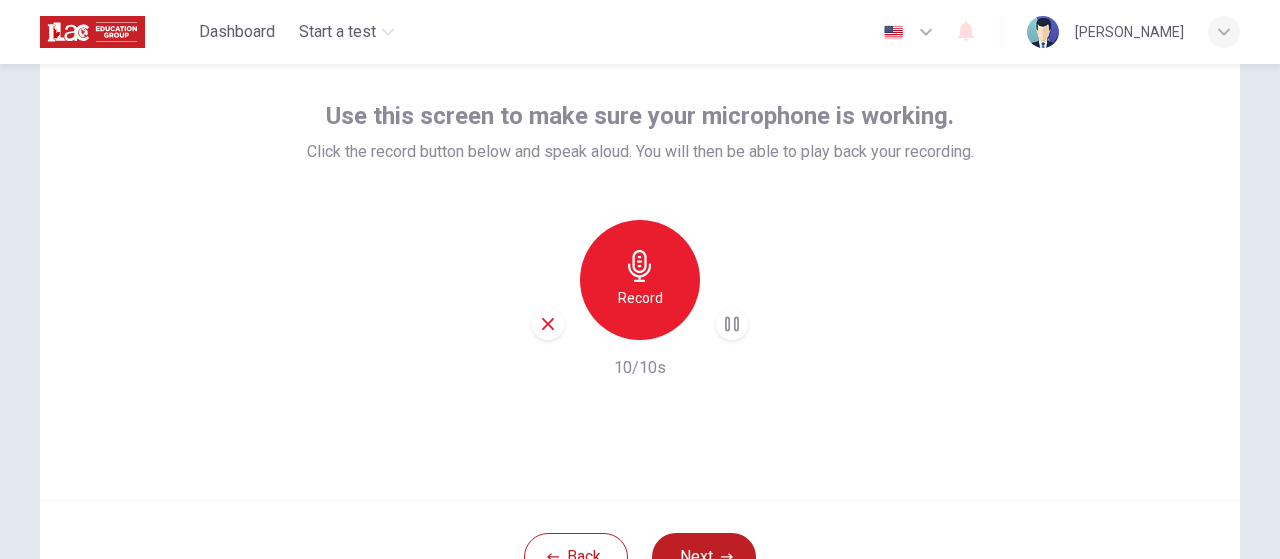 scroll, scrollTop: 98, scrollLeft: 0, axis: vertical 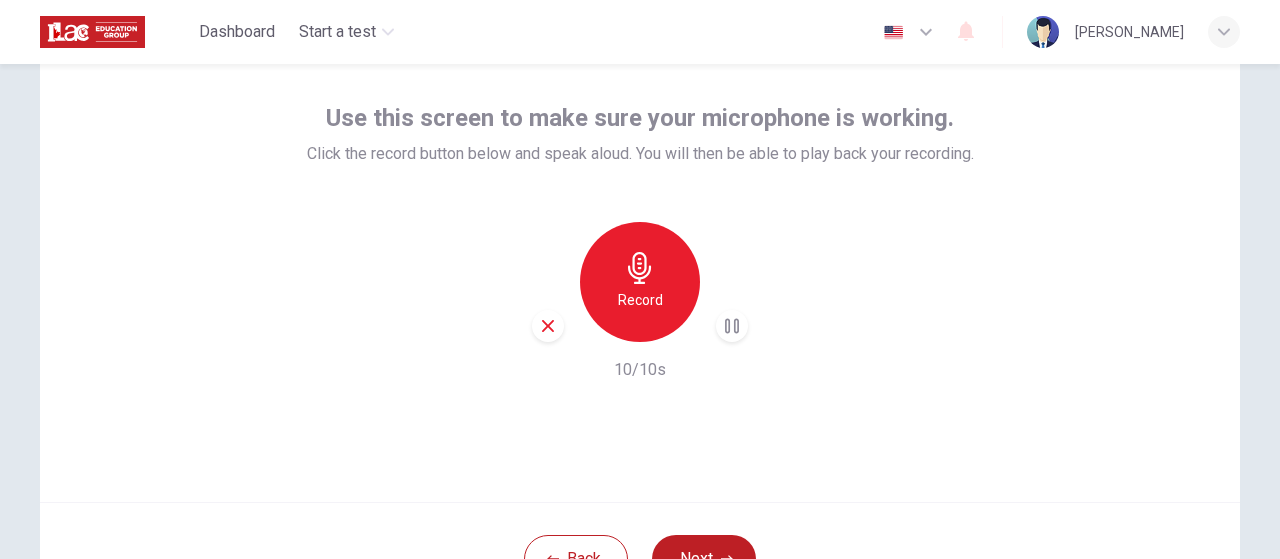 type 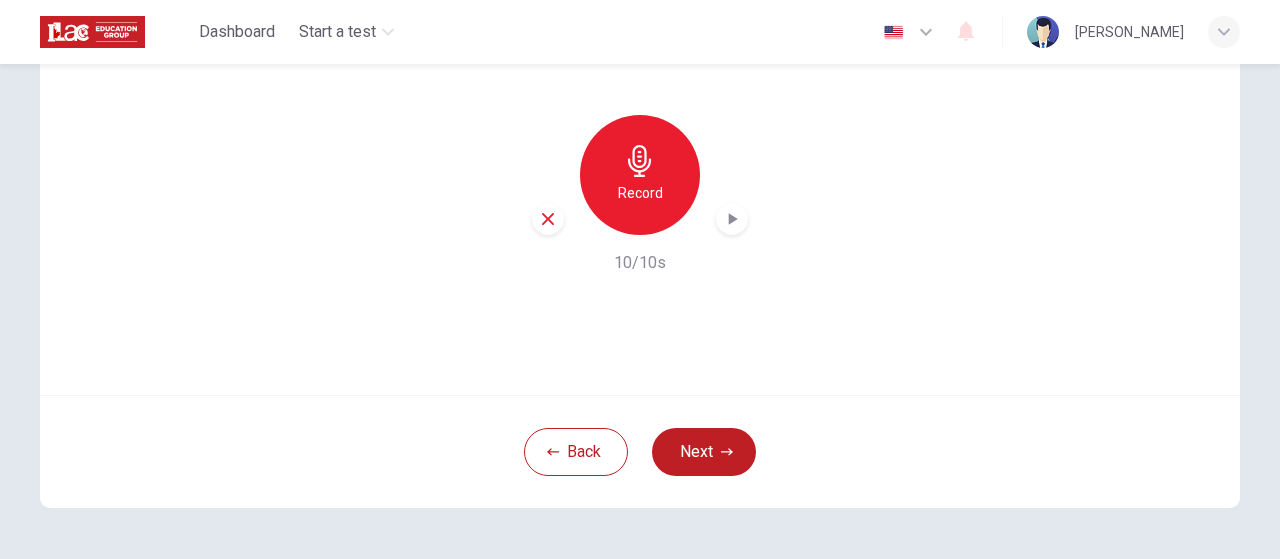 scroll, scrollTop: 208, scrollLeft: 0, axis: vertical 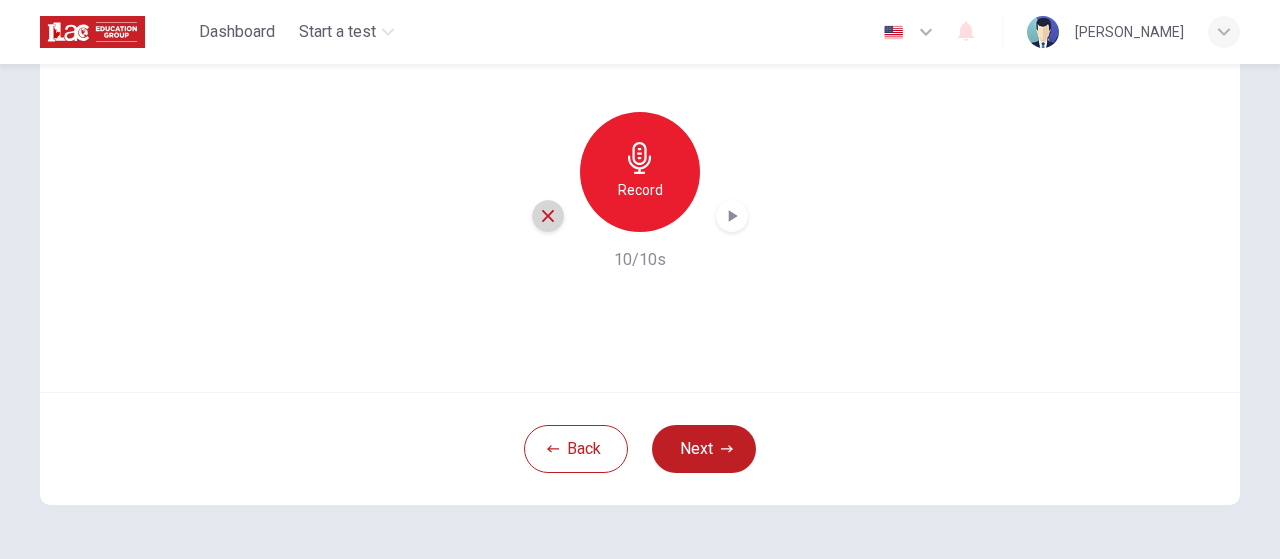 click 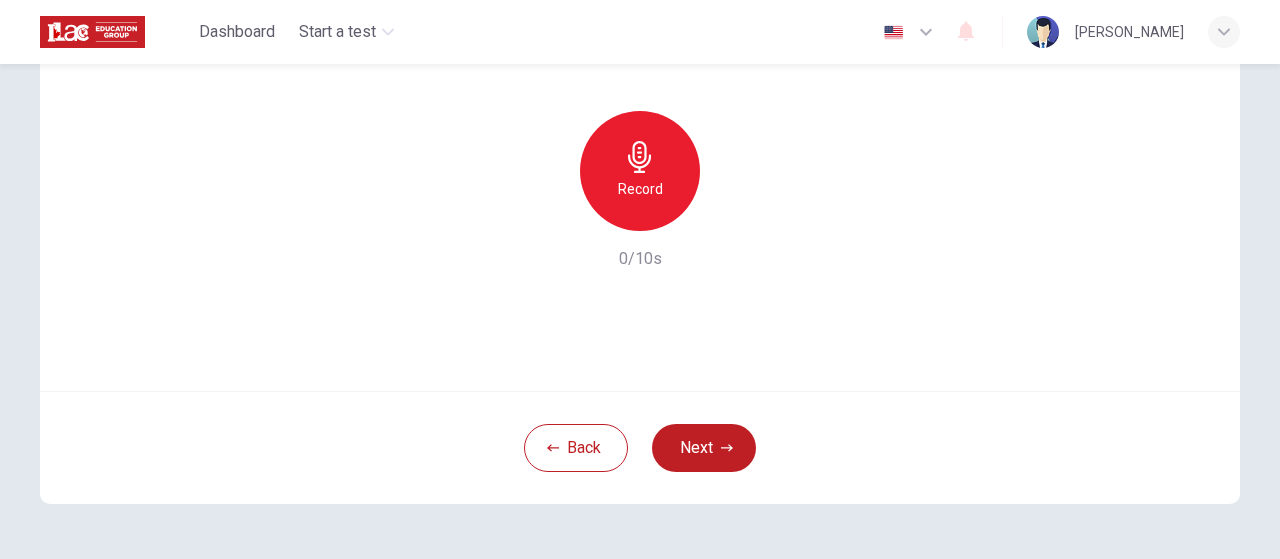 scroll, scrollTop: 210, scrollLeft: 0, axis: vertical 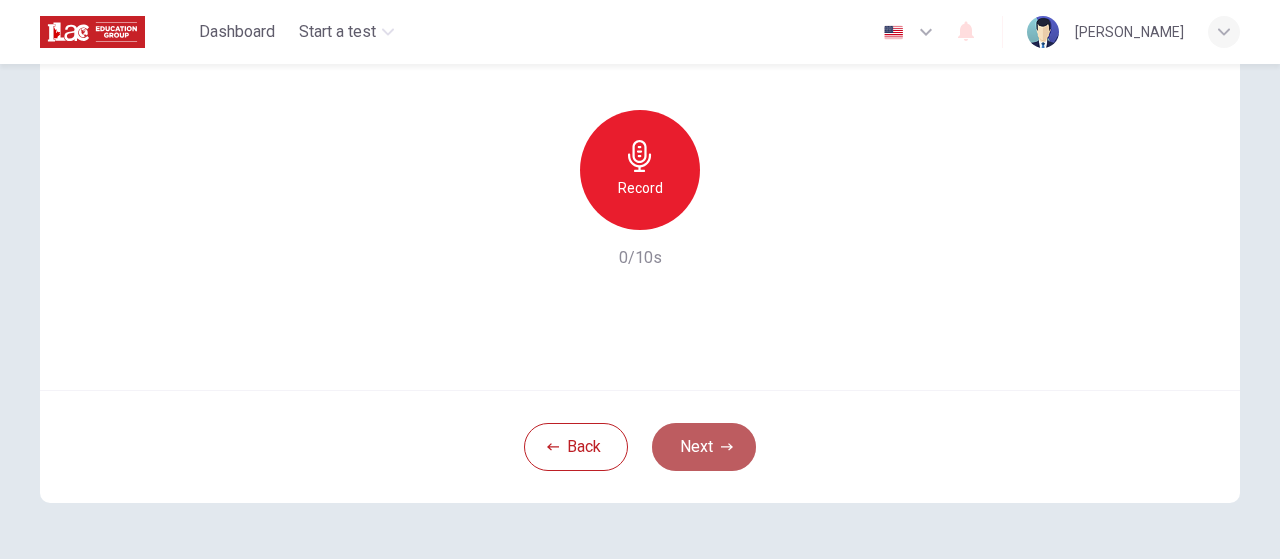 click on "Next" at bounding box center [704, 447] 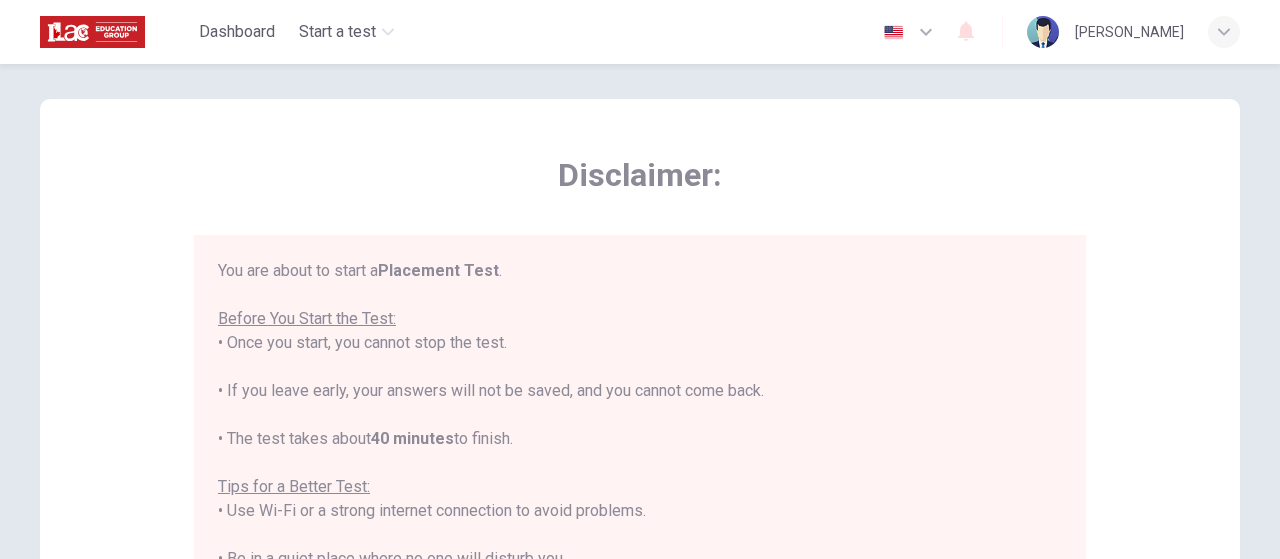 scroll, scrollTop: 0, scrollLeft: 0, axis: both 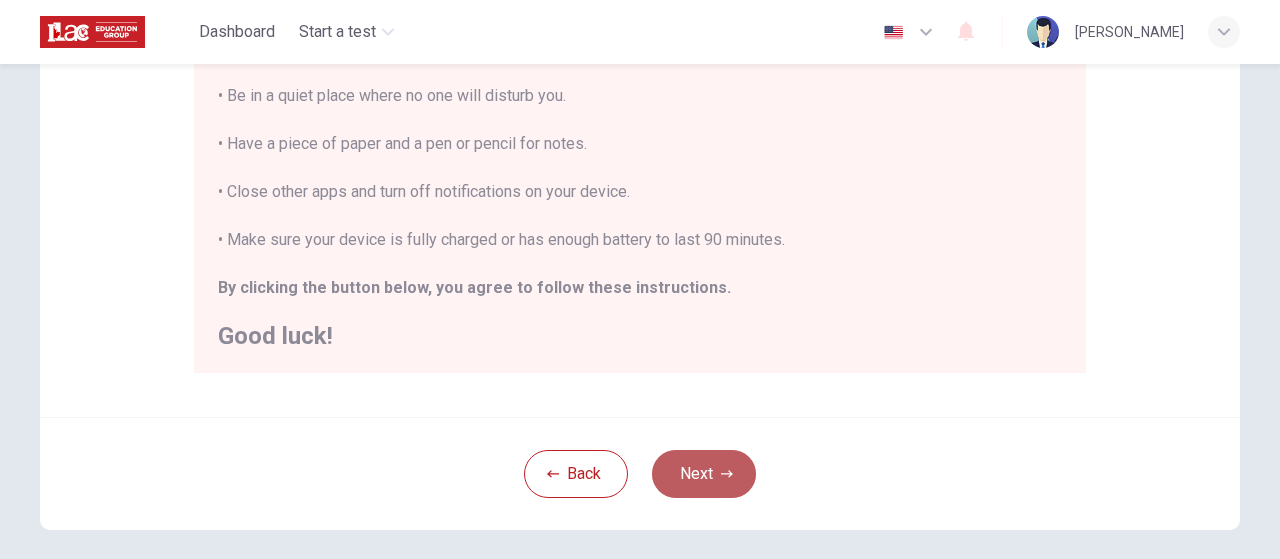 click on "Next" at bounding box center (704, 474) 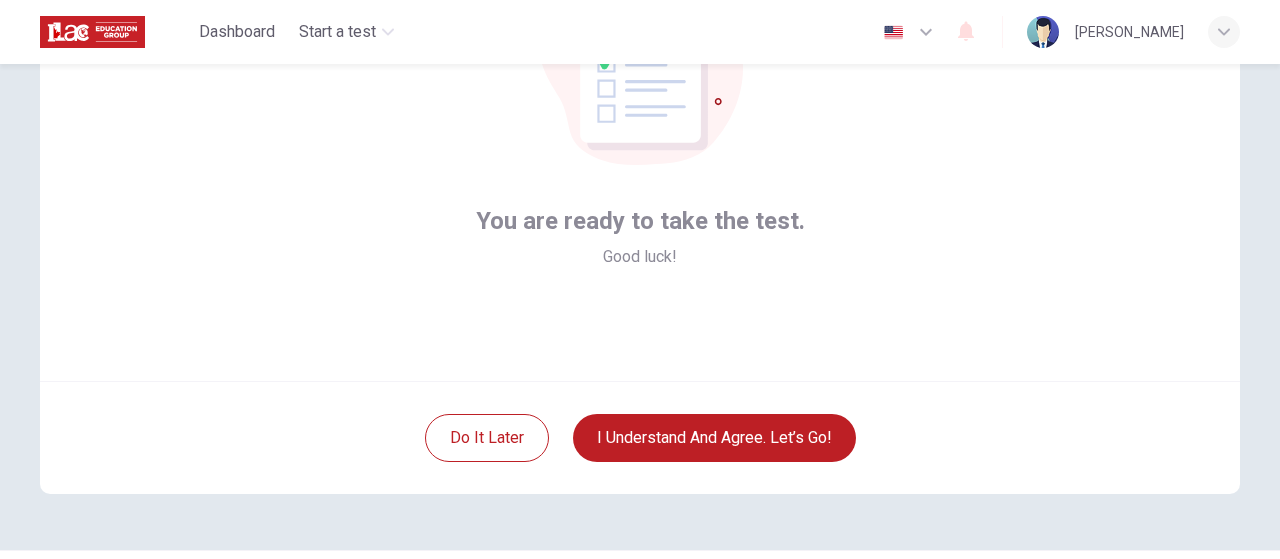 scroll, scrollTop: 273, scrollLeft: 0, axis: vertical 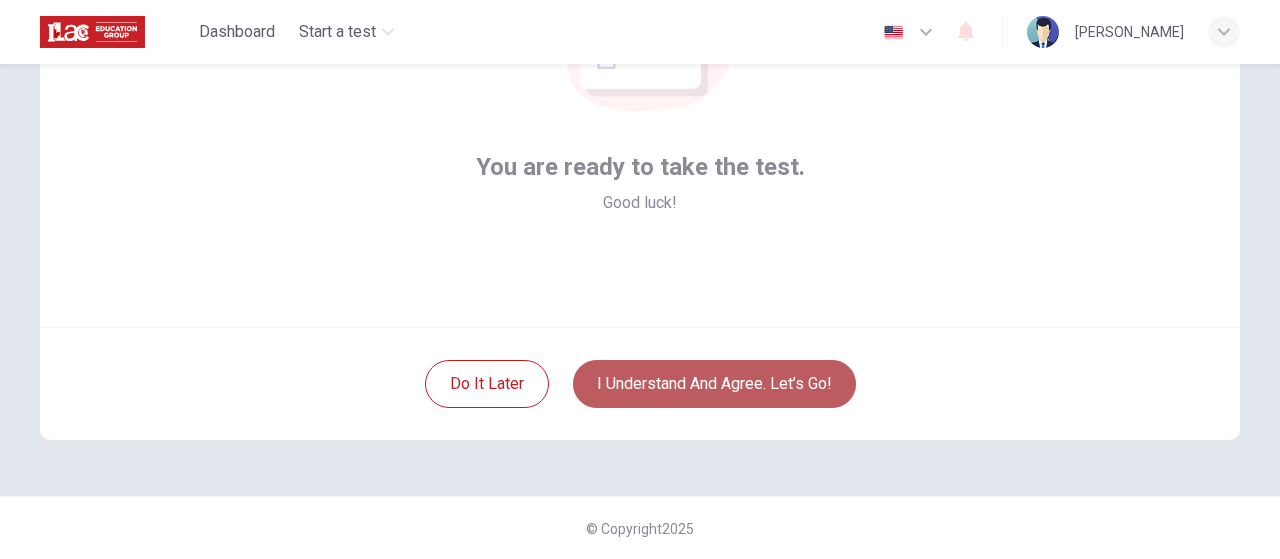 click on "I understand and agree. Let’s go!" at bounding box center (714, 384) 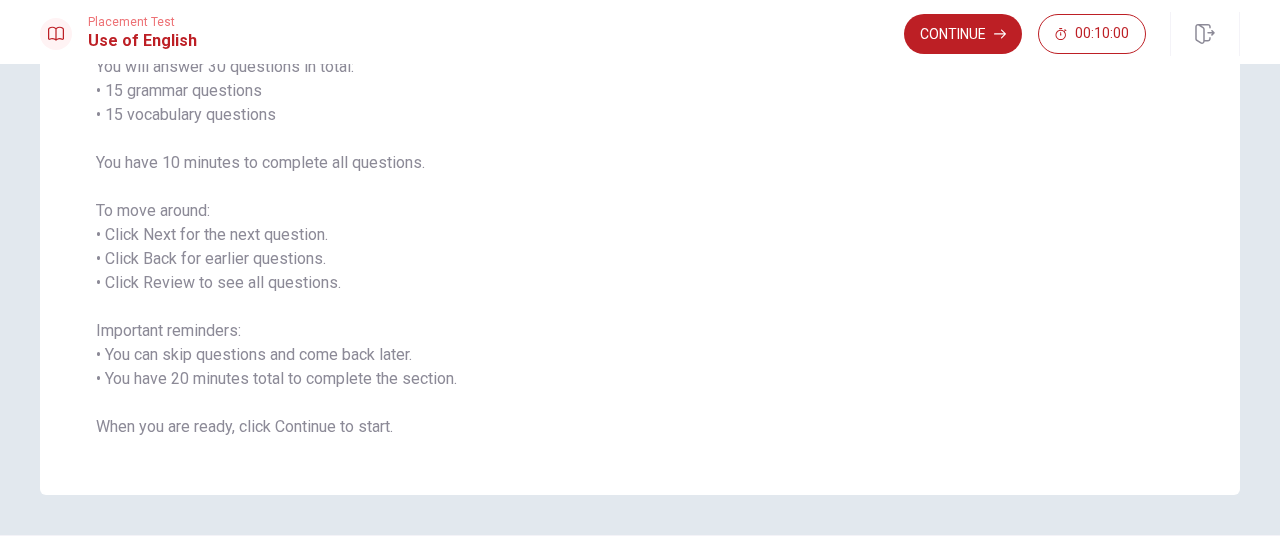 scroll, scrollTop: 224, scrollLeft: 0, axis: vertical 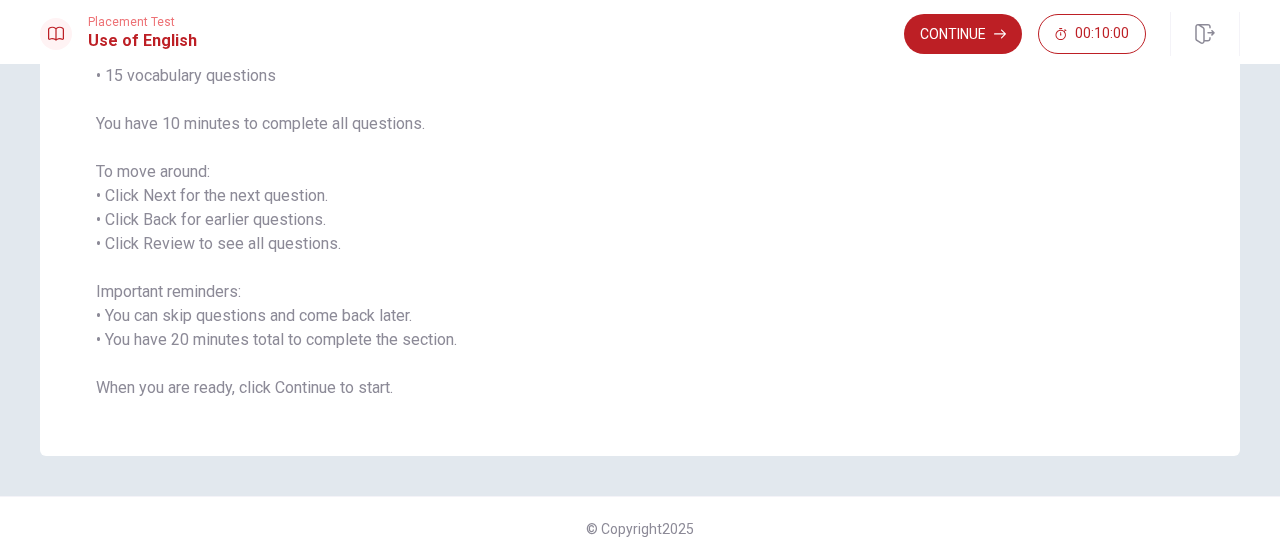 click on "Continue 00:10:00" at bounding box center [1072, 34] 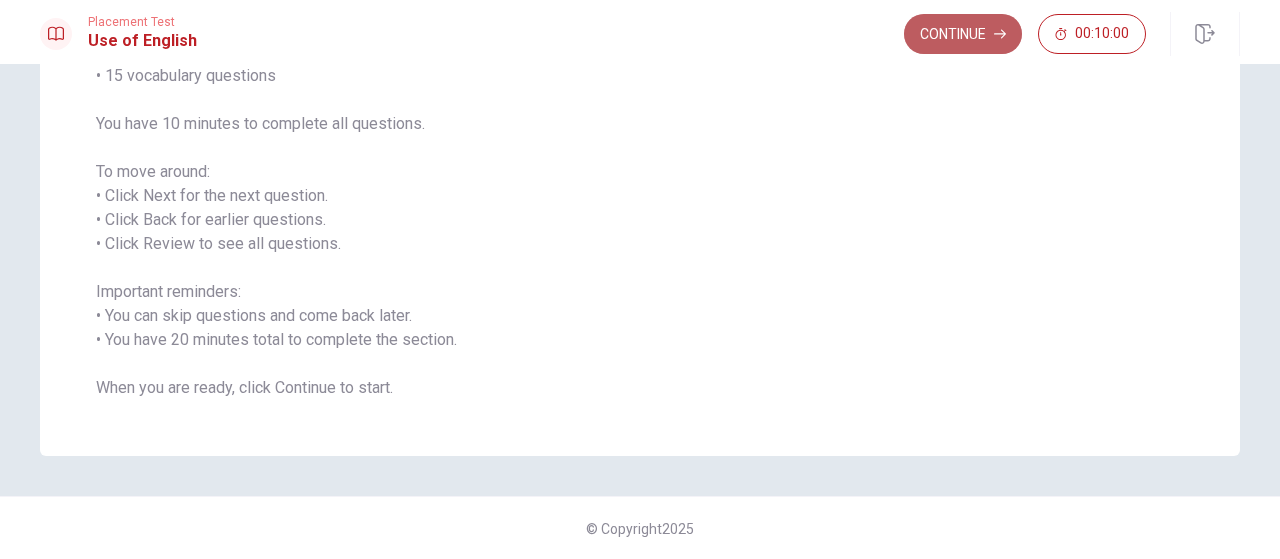 click on "Continue" at bounding box center (963, 34) 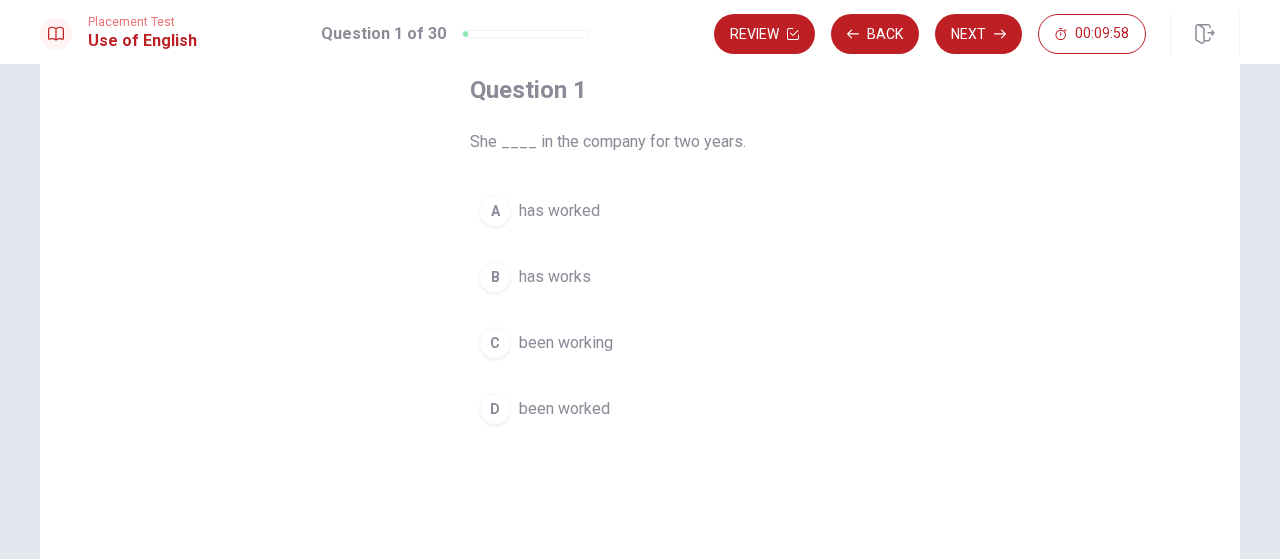 scroll, scrollTop: 112, scrollLeft: 0, axis: vertical 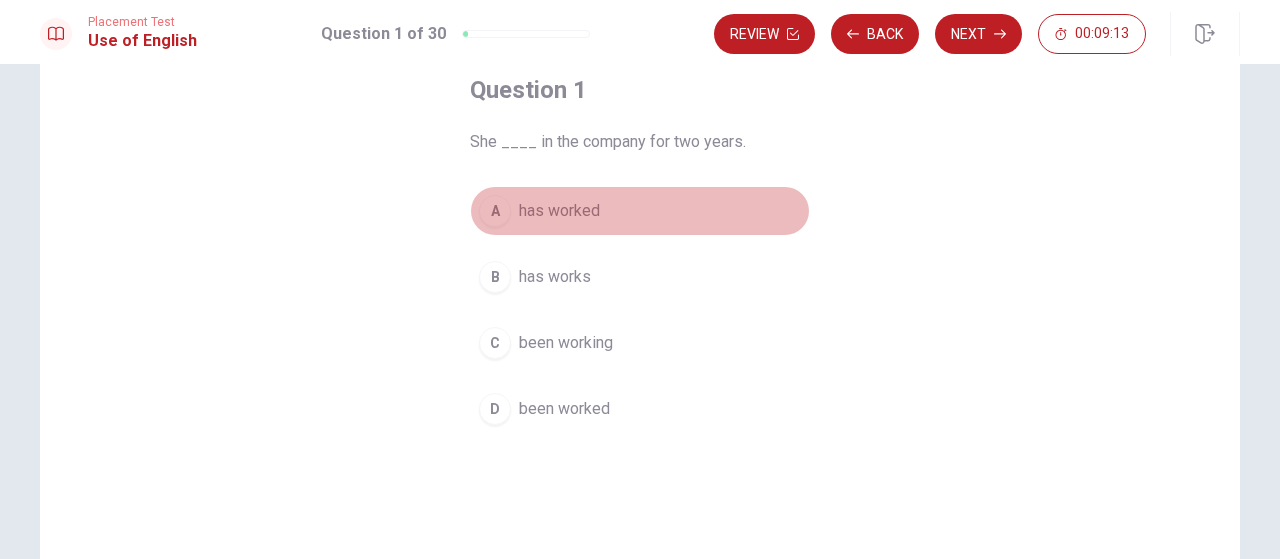 click on "A" at bounding box center (495, 211) 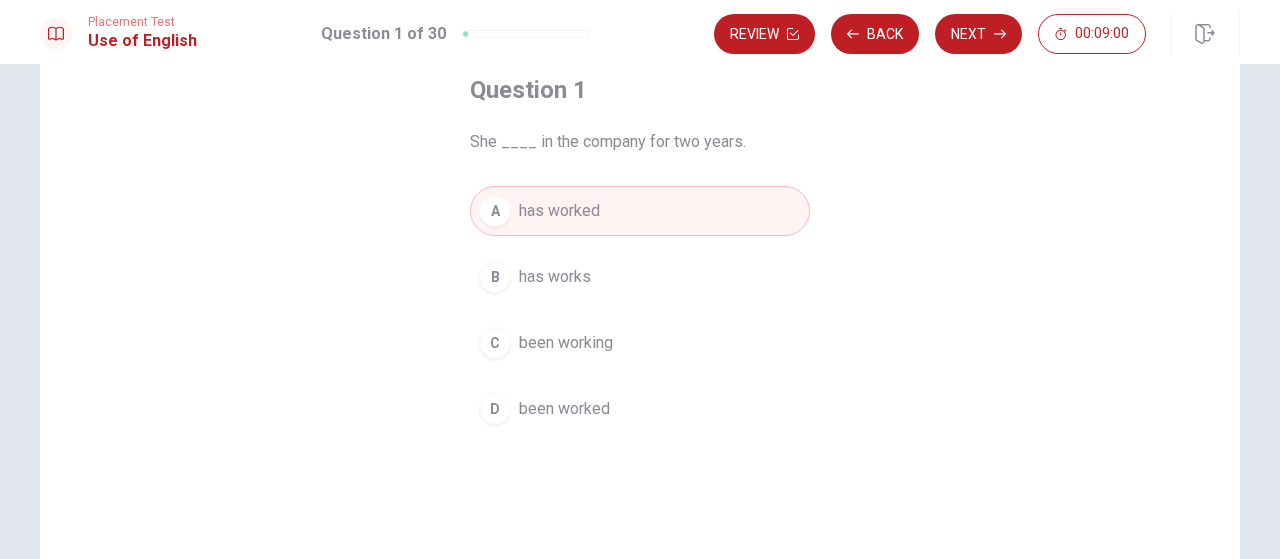 click on "D been worked" at bounding box center (640, 409) 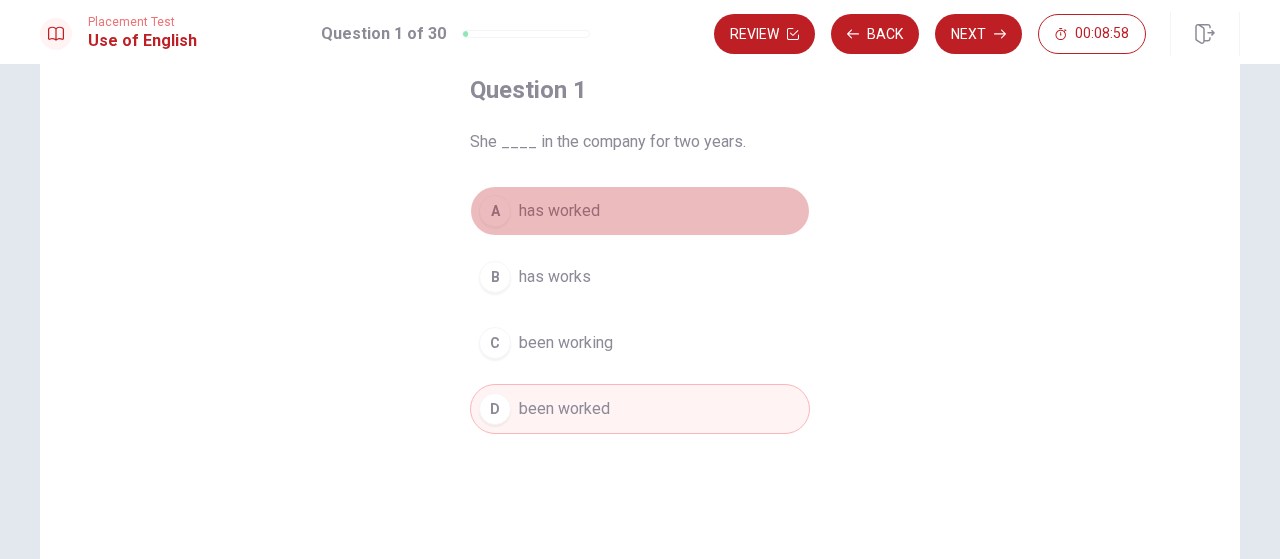 click on "A has worked" at bounding box center [640, 211] 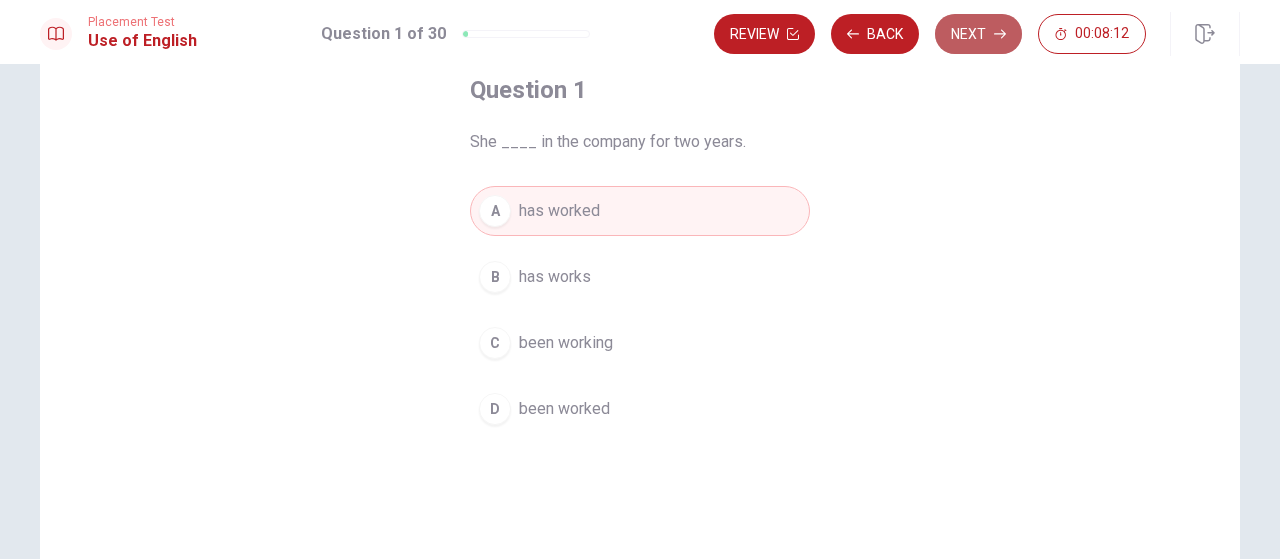 click on "Next" at bounding box center [978, 34] 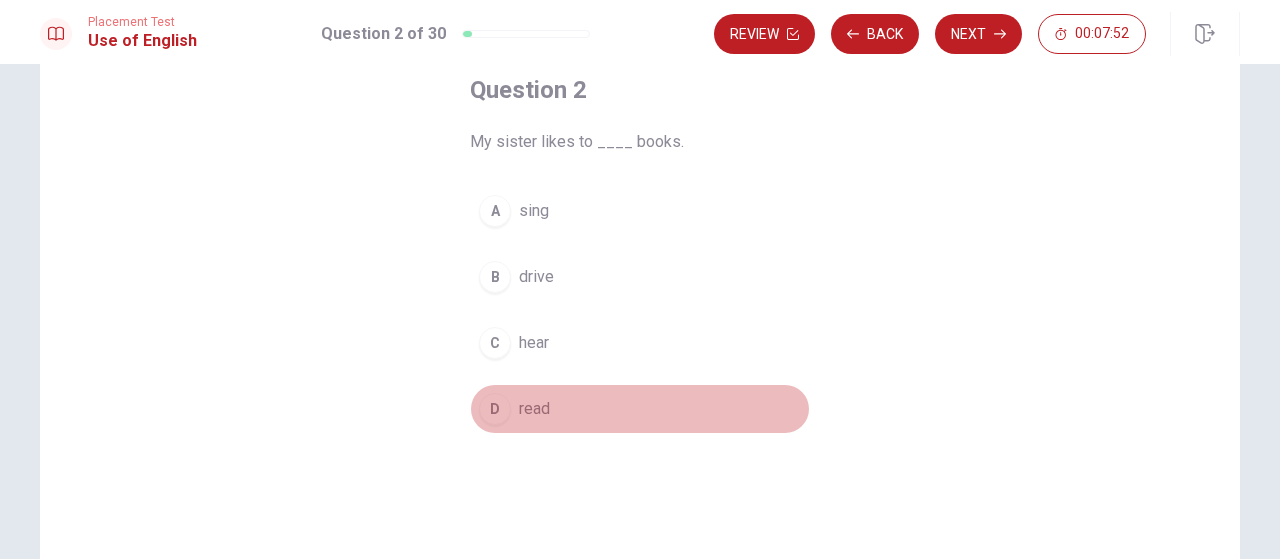click on "D" at bounding box center (495, 409) 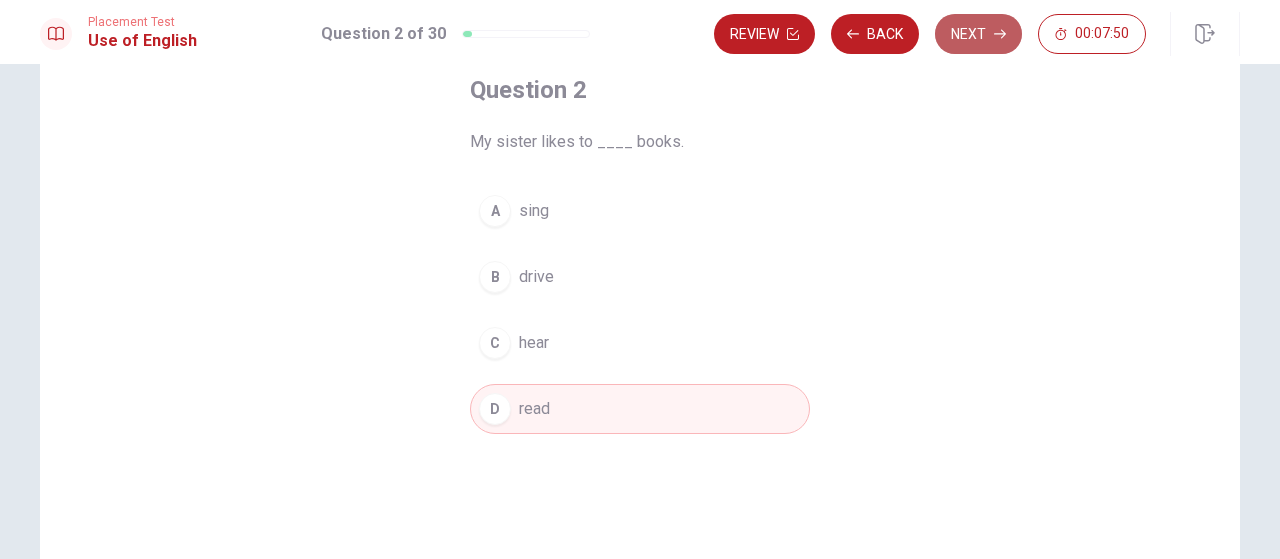click on "Next" at bounding box center (978, 34) 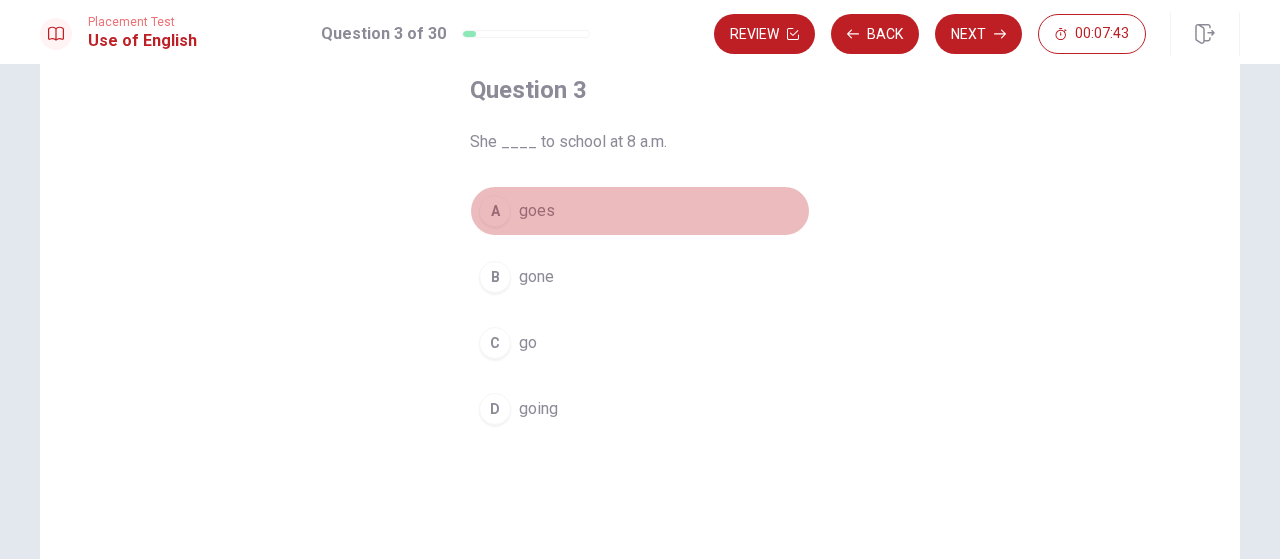 click on "A" at bounding box center (495, 211) 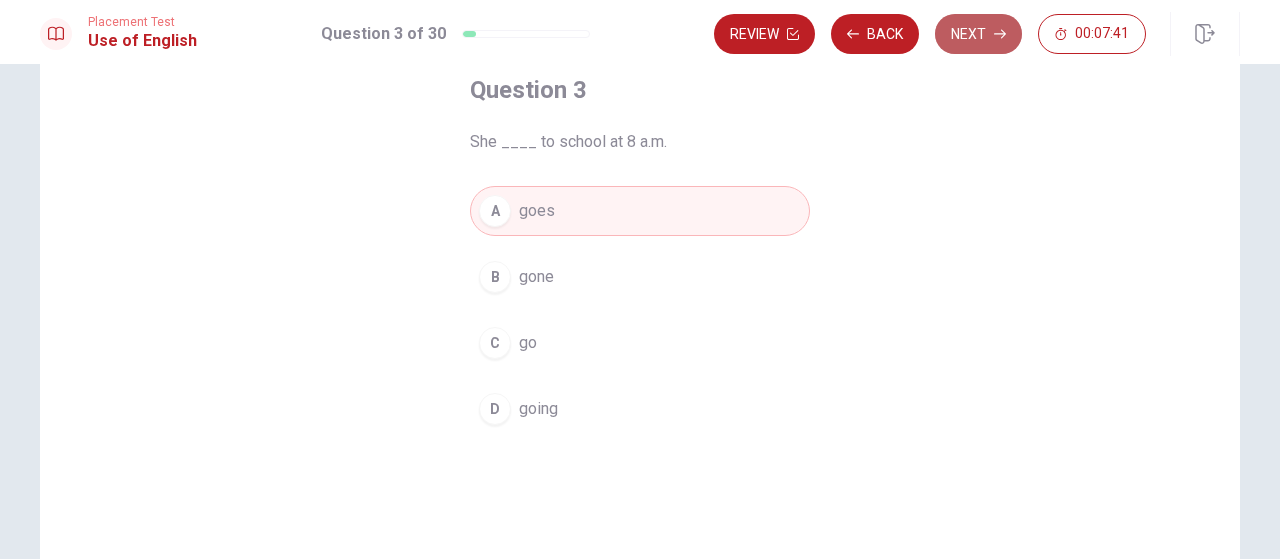 click on "Next" at bounding box center [978, 34] 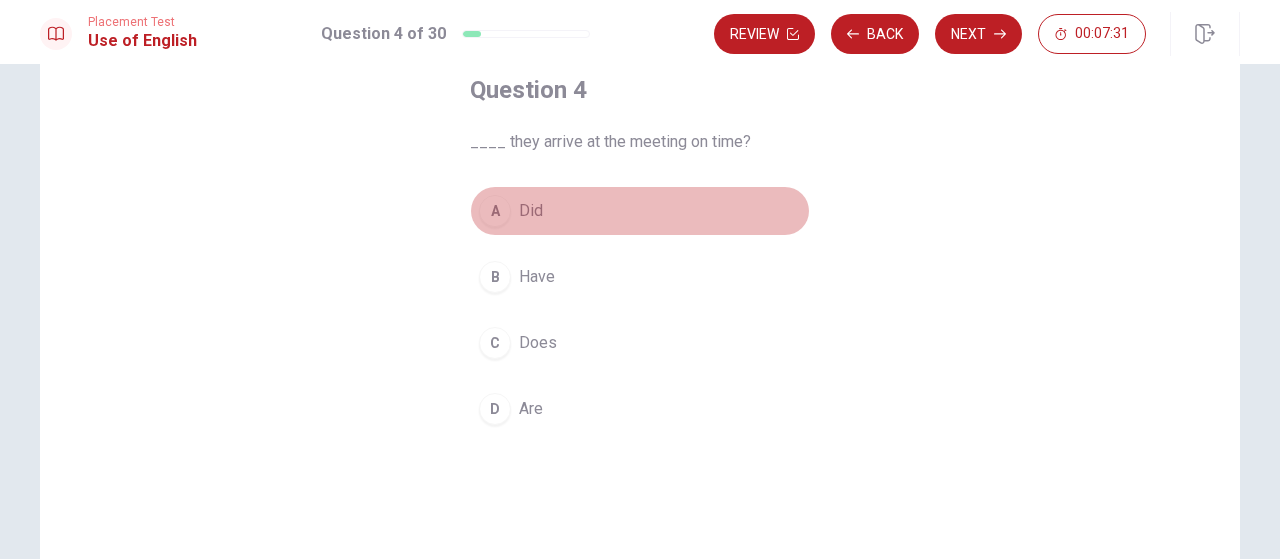 click on "A" at bounding box center (495, 211) 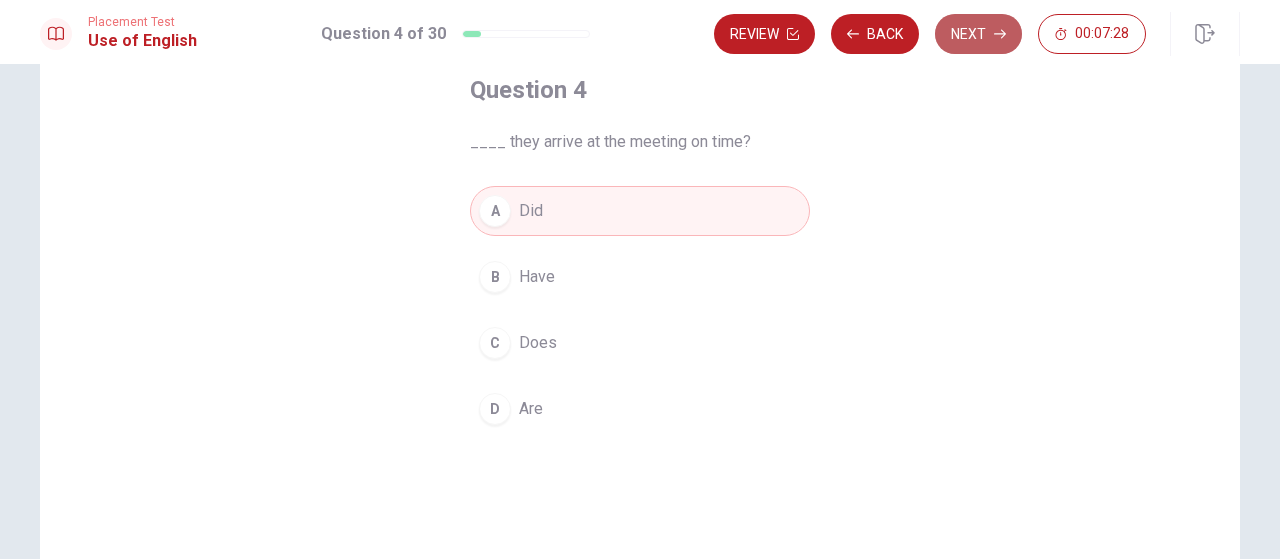 click on "Next" at bounding box center (978, 34) 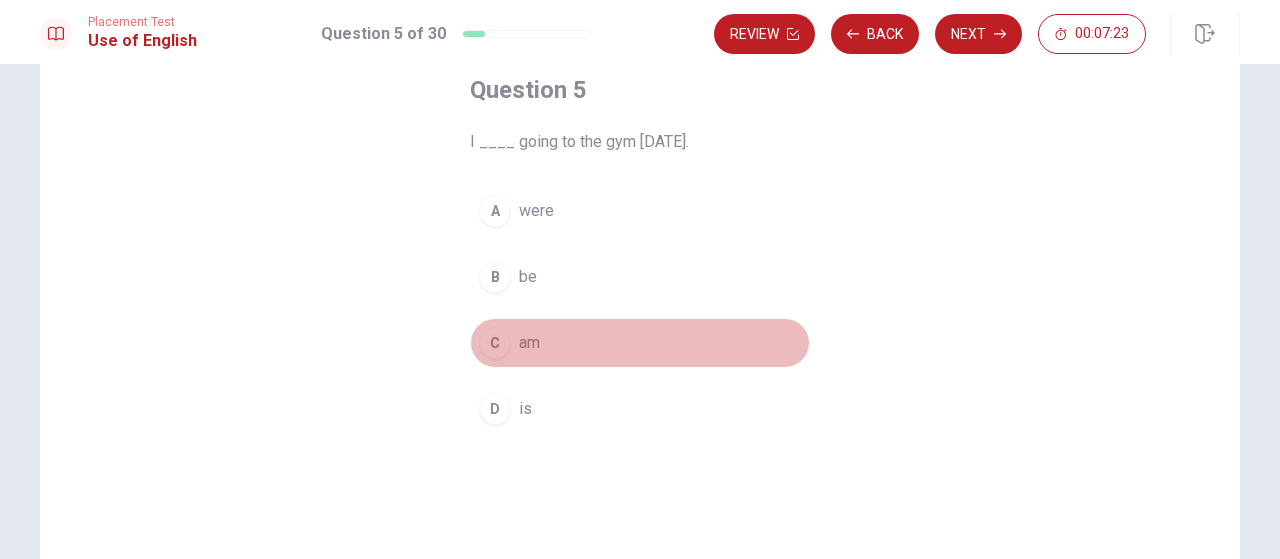 click on "C" at bounding box center [495, 343] 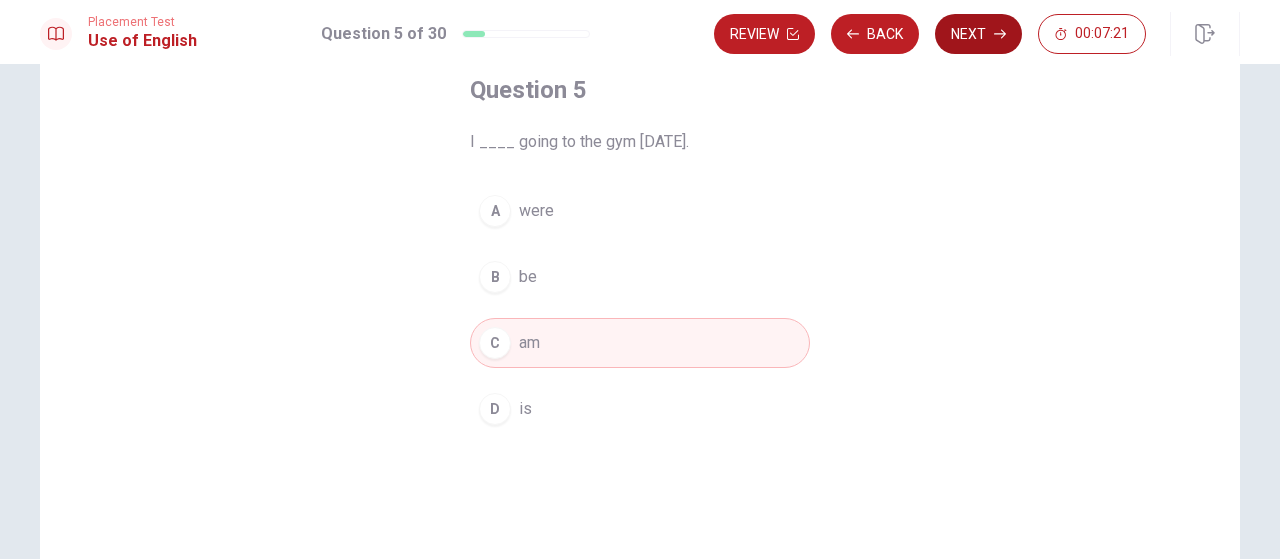 click on "Next" at bounding box center [978, 34] 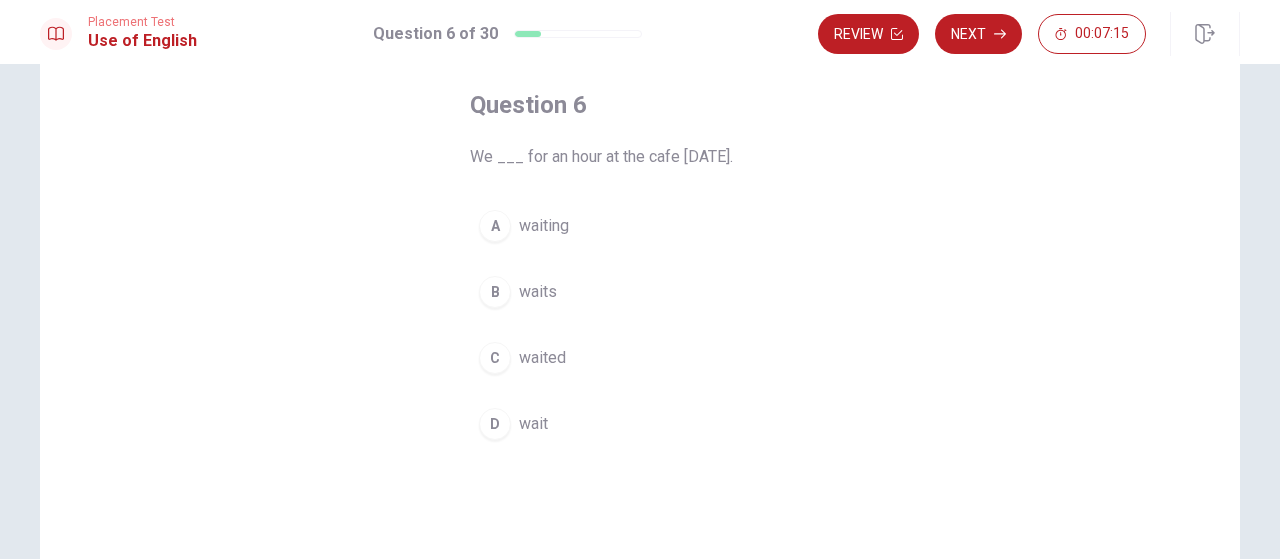 scroll, scrollTop: 103, scrollLeft: 0, axis: vertical 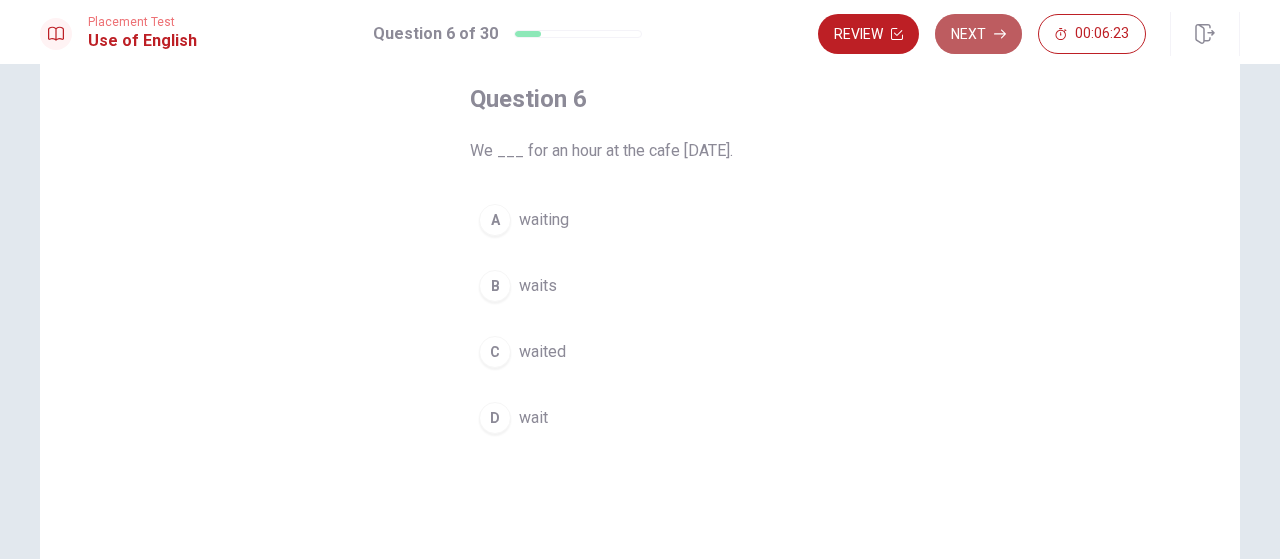 click on "Next" at bounding box center [978, 34] 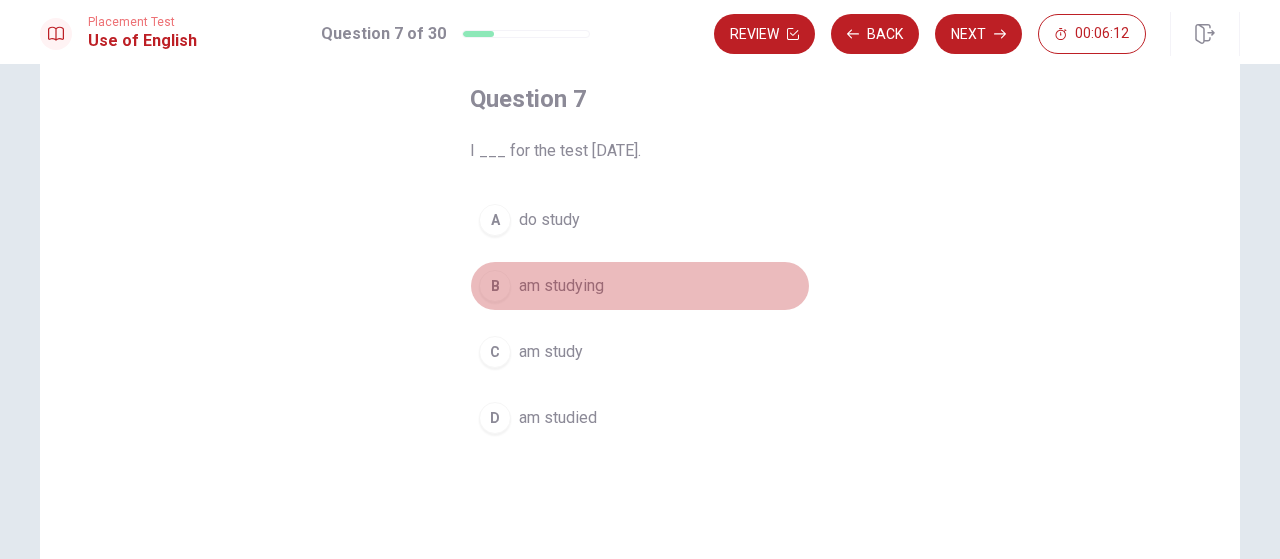 click on "B" at bounding box center [495, 286] 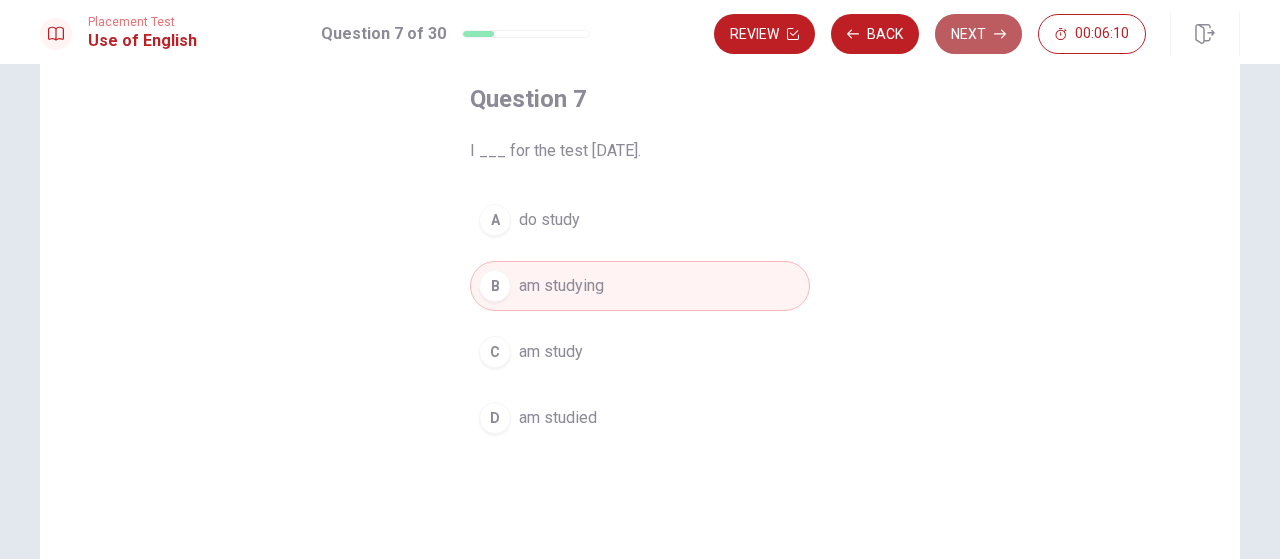 click on "Next" at bounding box center (978, 34) 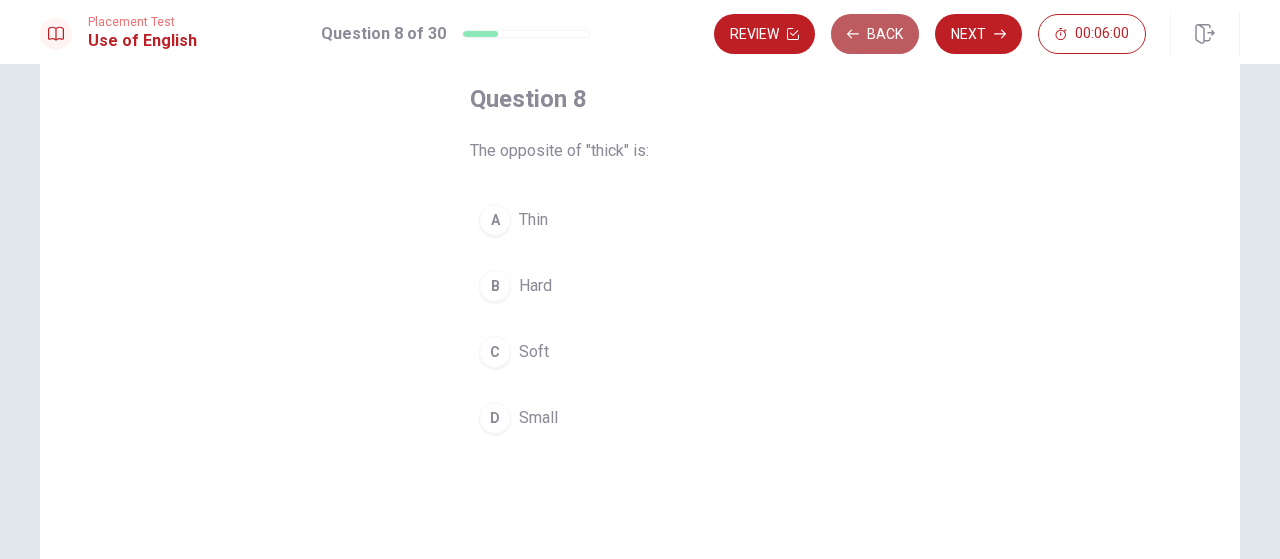 click on "Back" at bounding box center [875, 34] 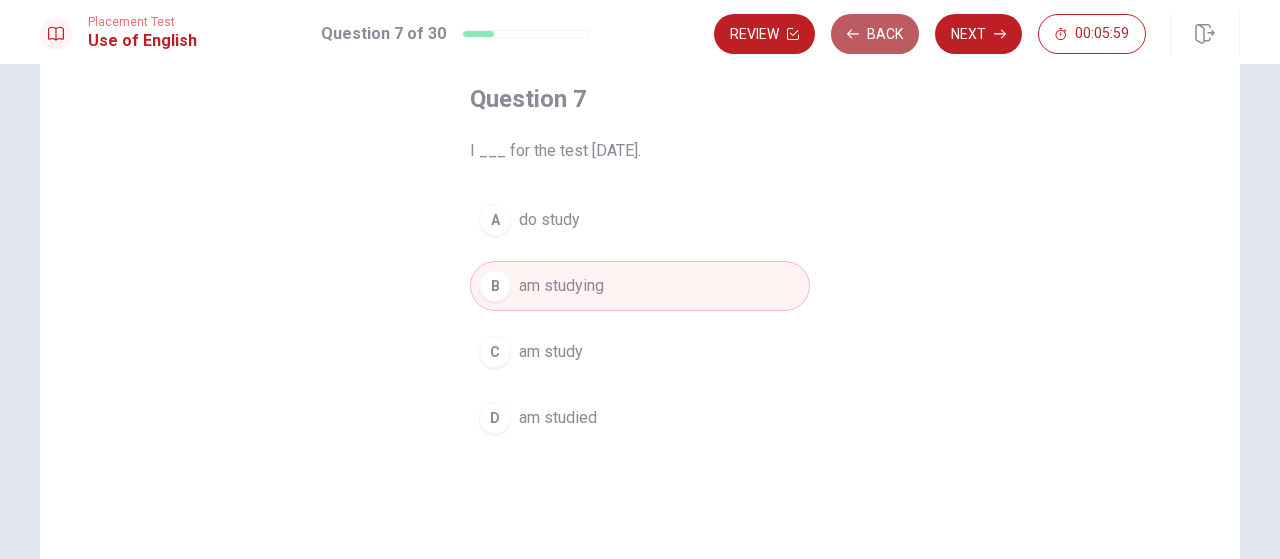 click on "Back" at bounding box center [875, 34] 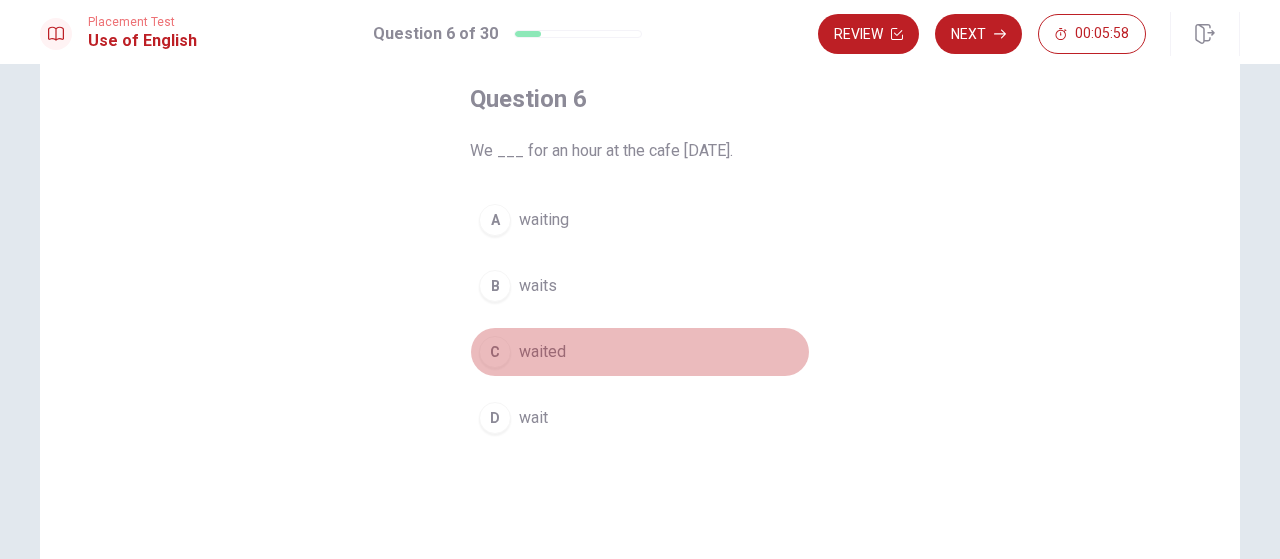click on "C" at bounding box center [495, 352] 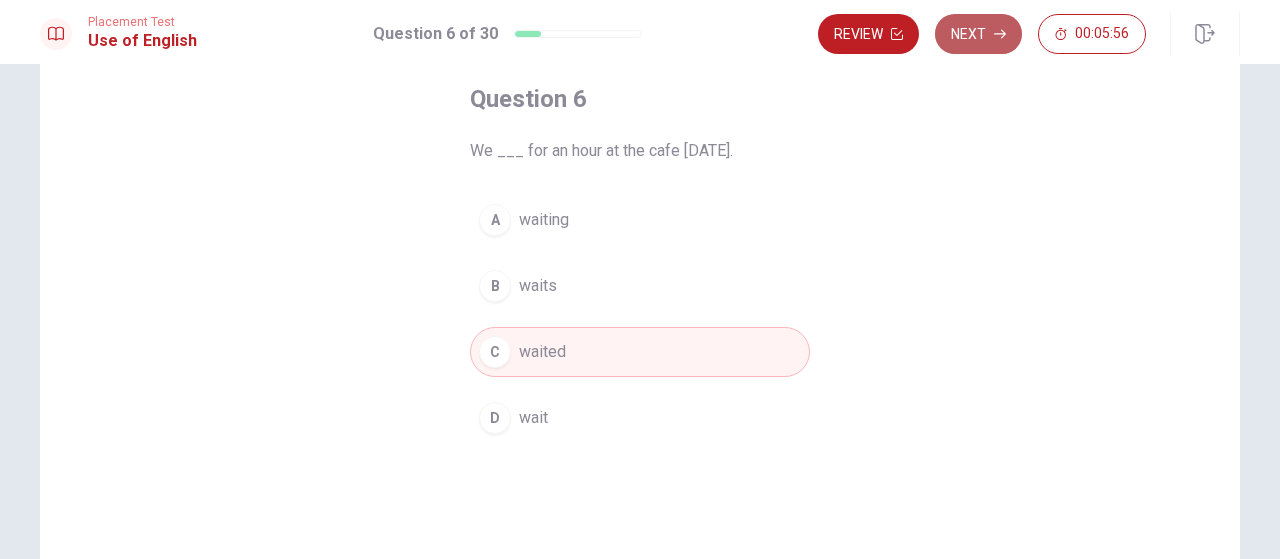 click on "Next" at bounding box center [978, 34] 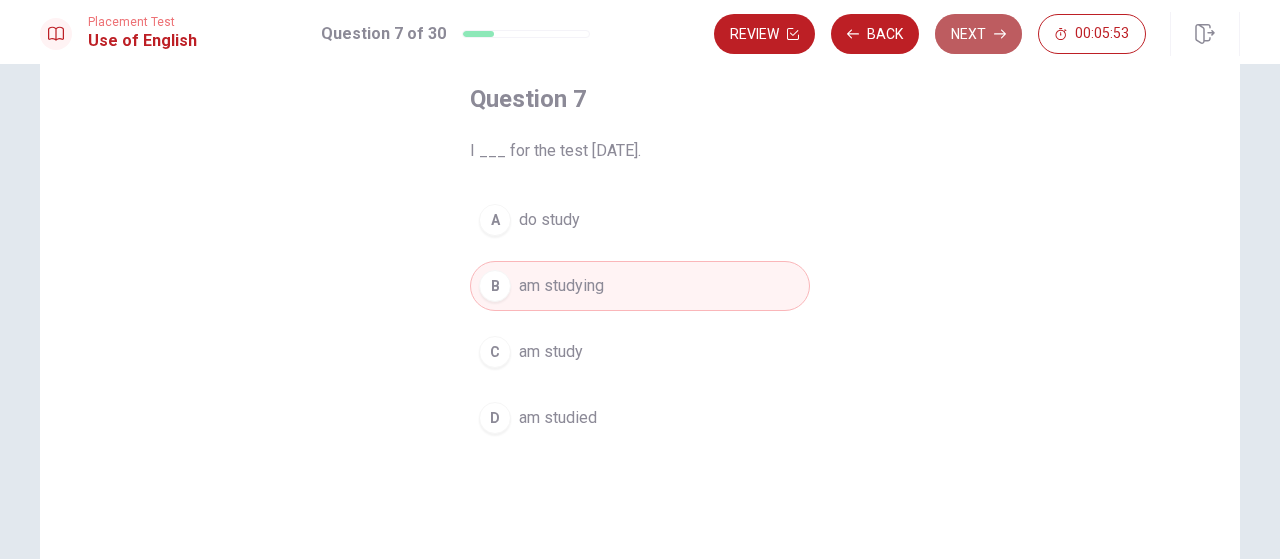 click on "Next" at bounding box center [978, 34] 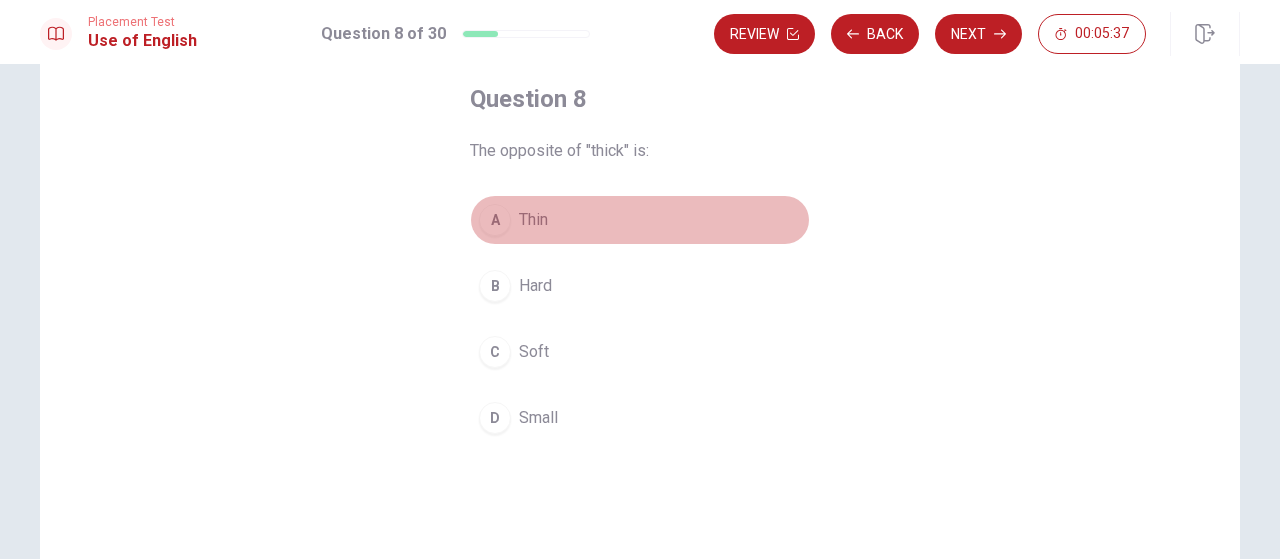 click on "A" at bounding box center [495, 220] 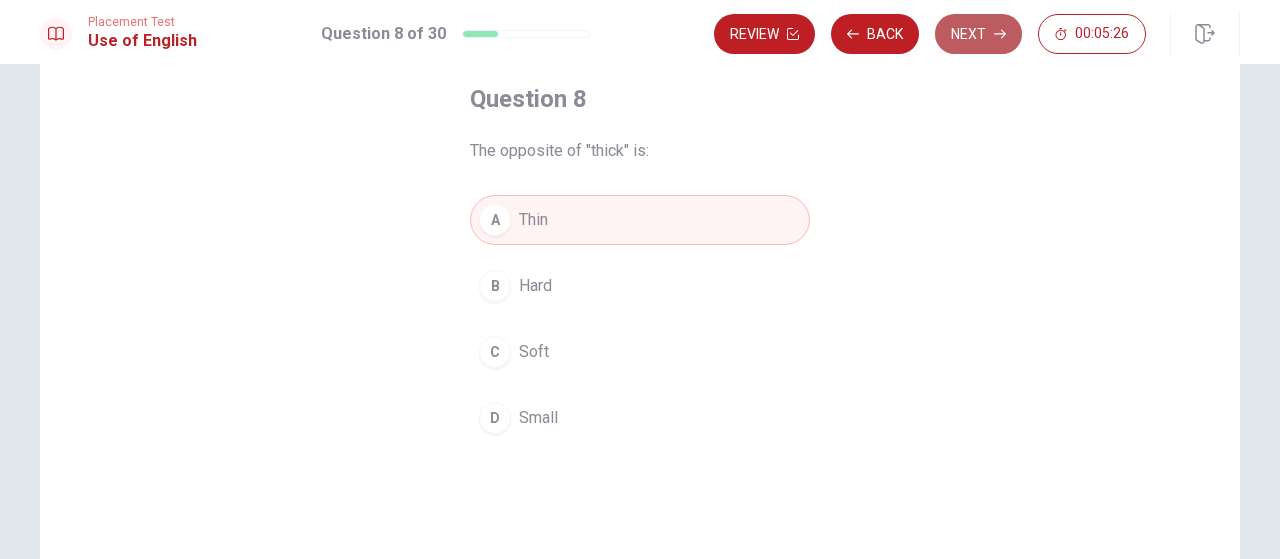 click on "Next" at bounding box center [978, 34] 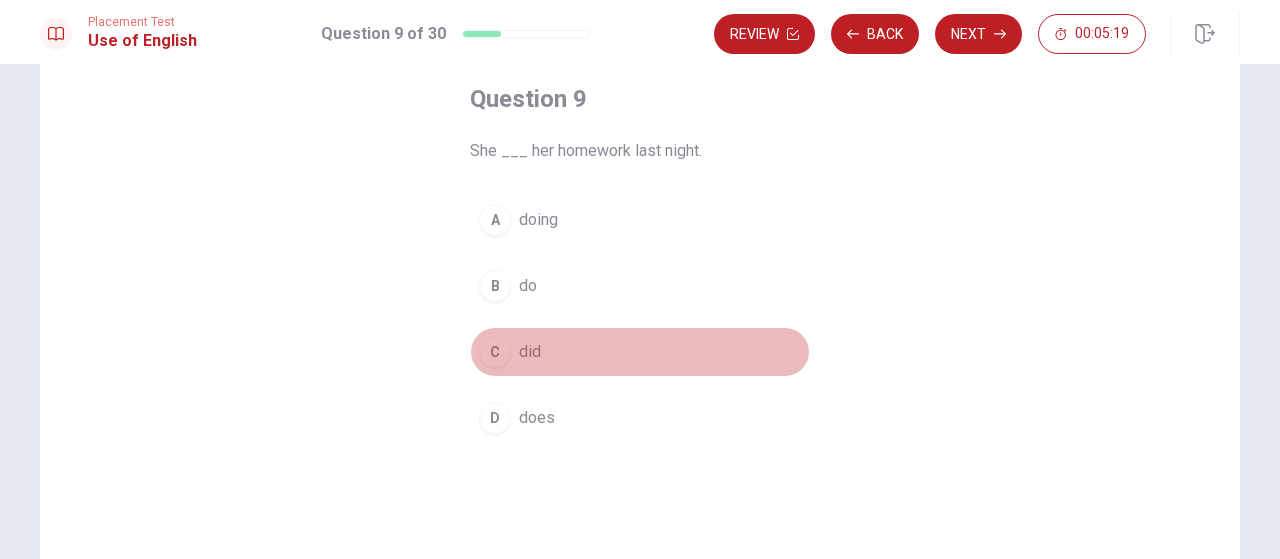 click on "C" at bounding box center [495, 352] 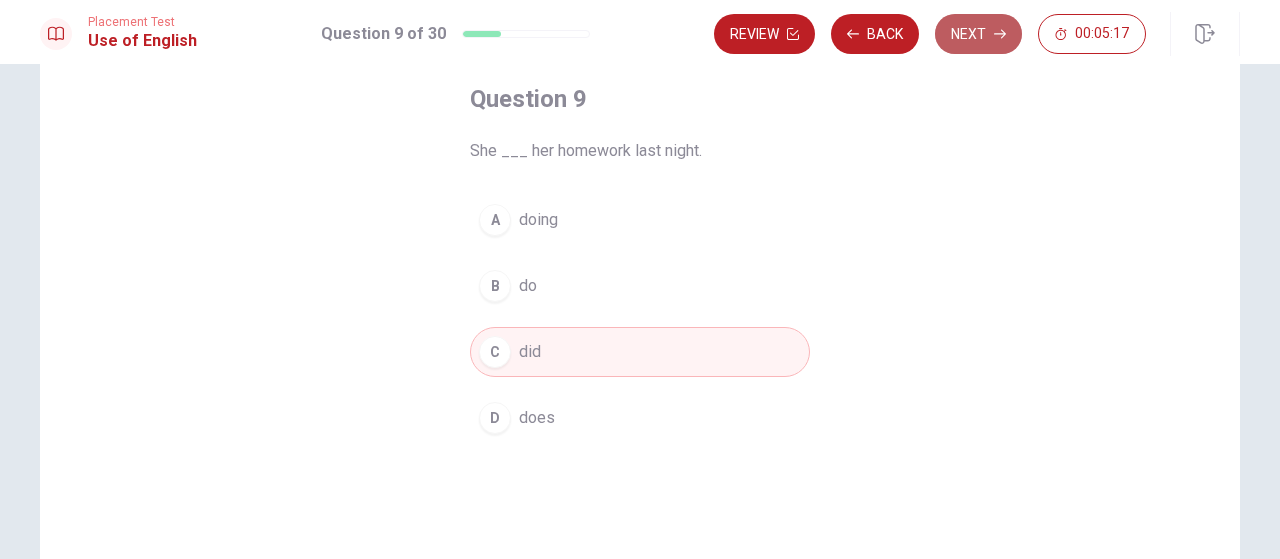 click on "Next" at bounding box center [978, 34] 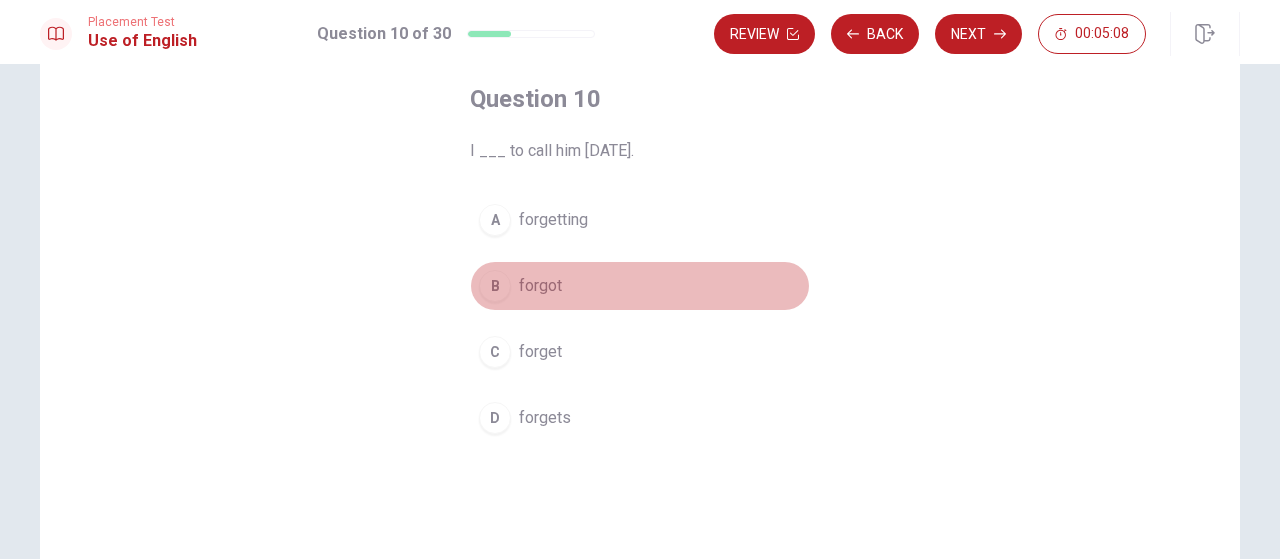 click on "B forgot" at bounding box center [640, 286] 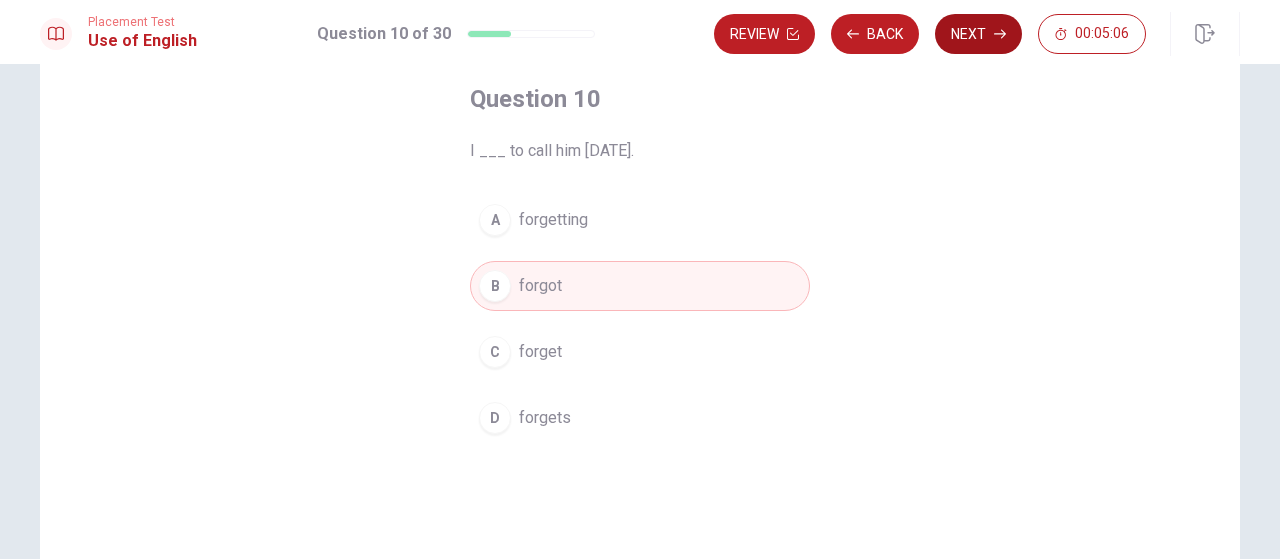 click on "Next" at bounding box center [978, 34] 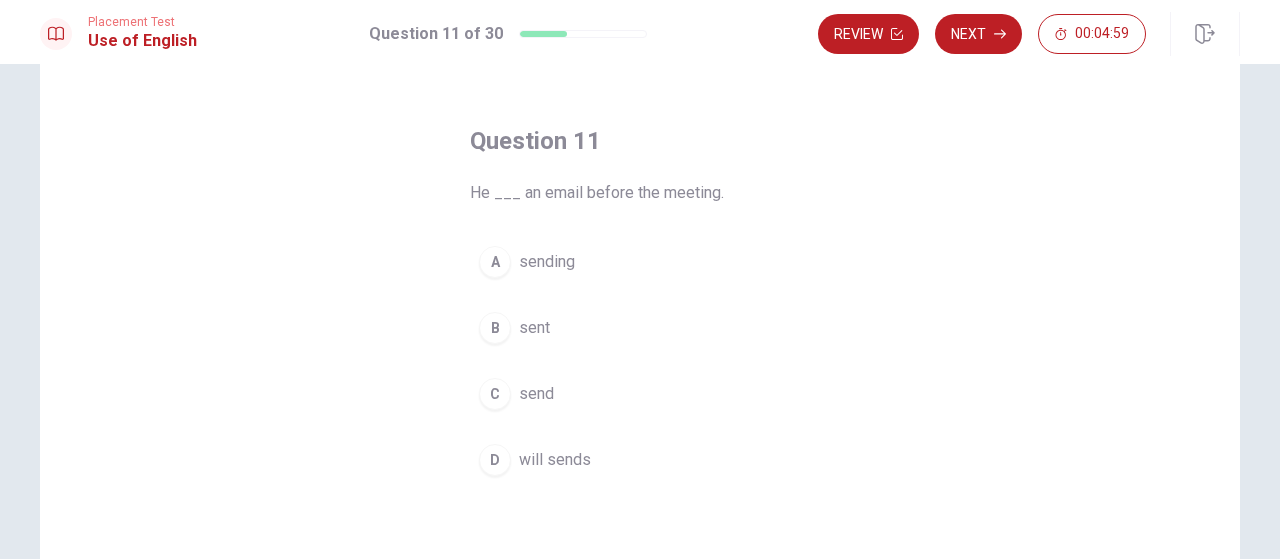 scroll, scrollTop: 62, scrollLeft: 0, axis: vertical 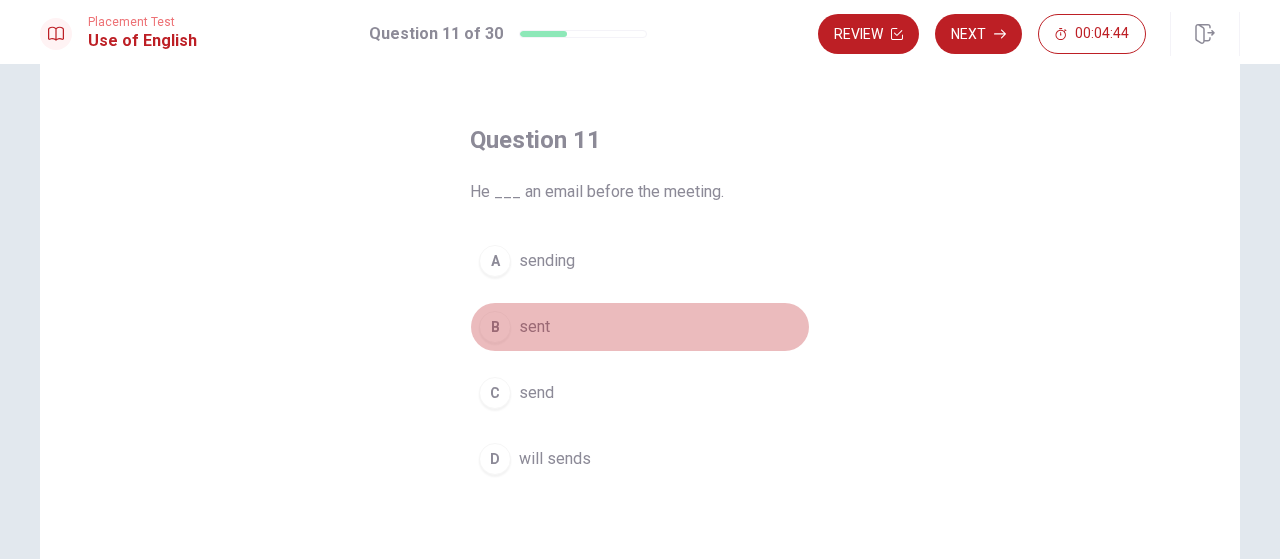 click on "B" at bounding box center (495, 327) 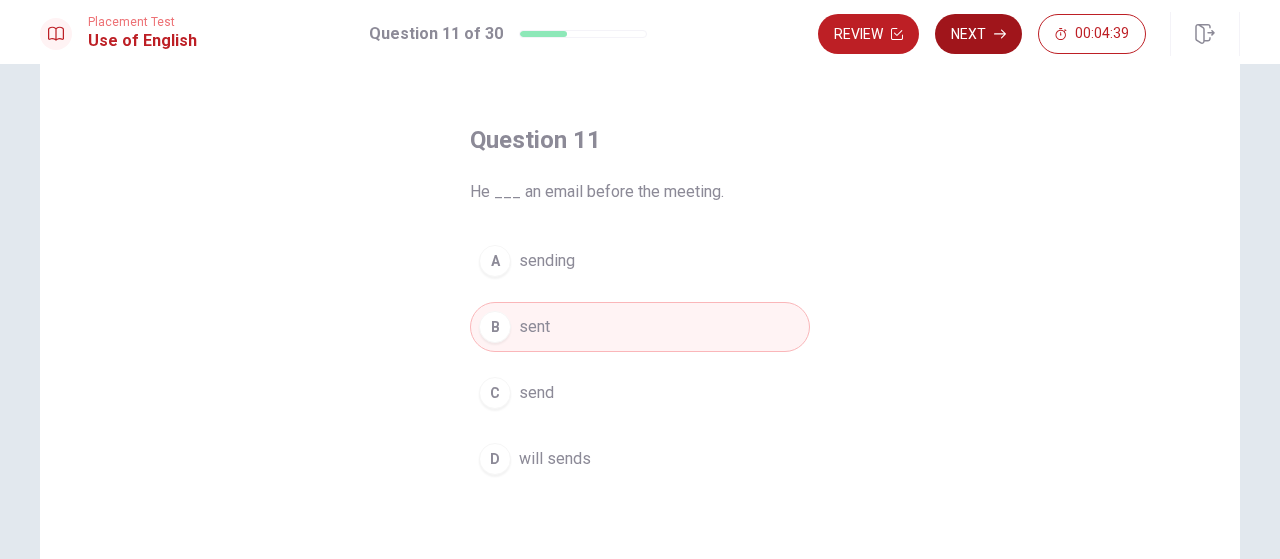 click on "Next" at bounding box center [978, 34] 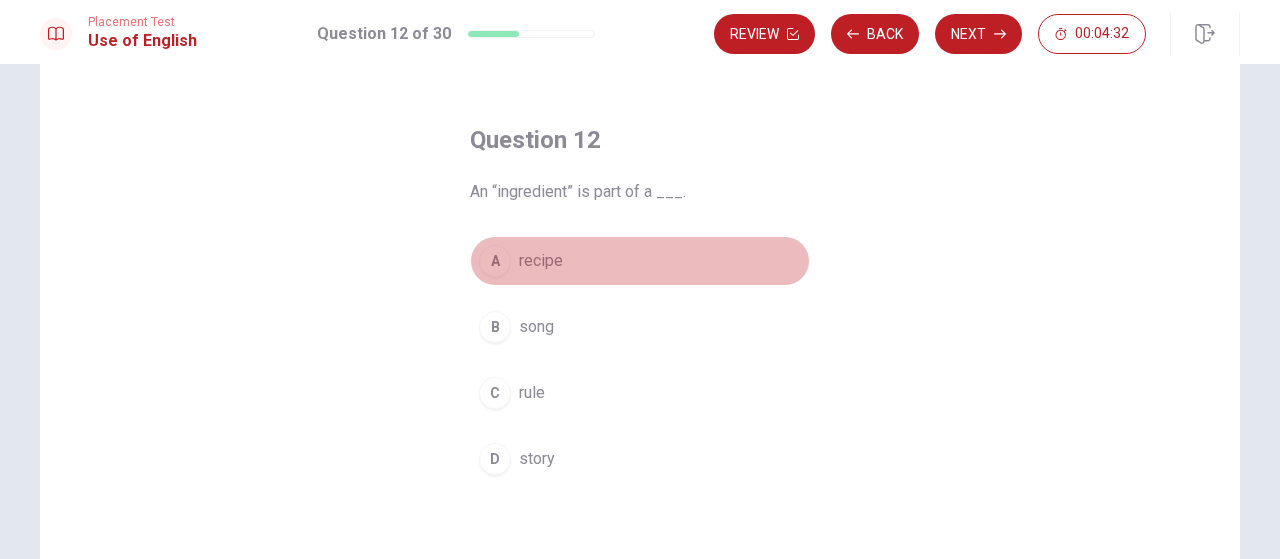click on "A" at bounding box center [495, 261] 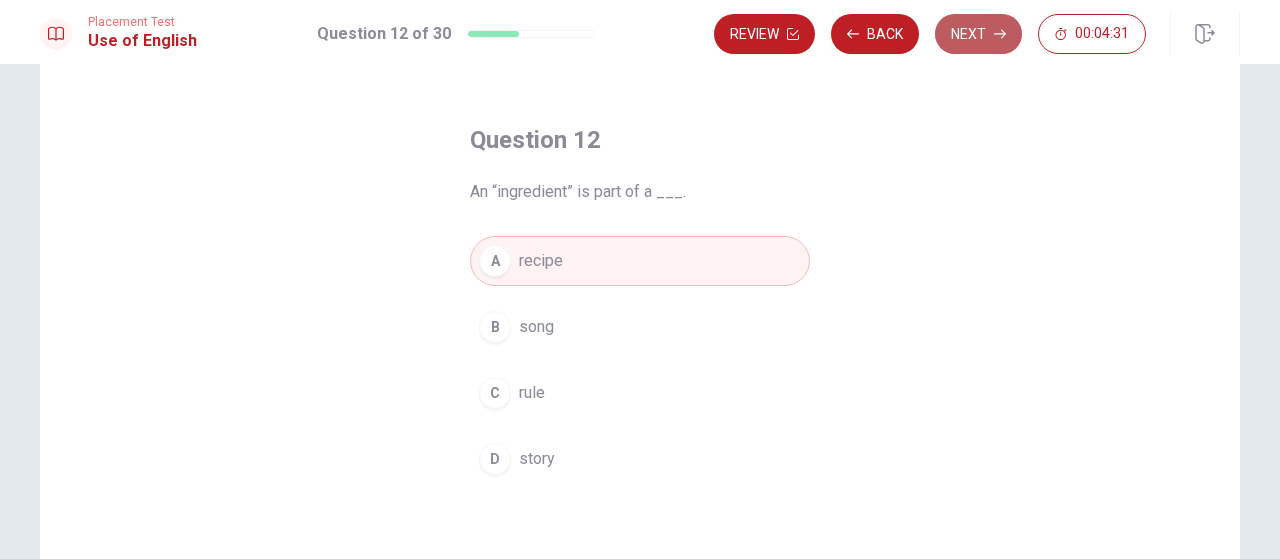 click on "Next" at bounding box center (978, 34) 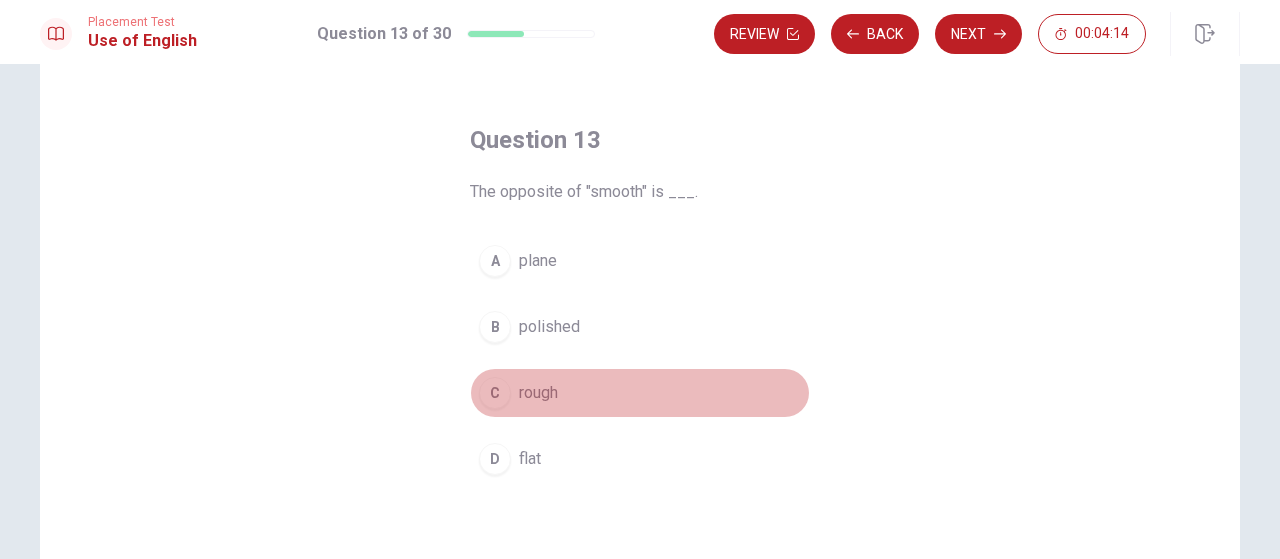 click on "C" at bounding box center [495, 393] 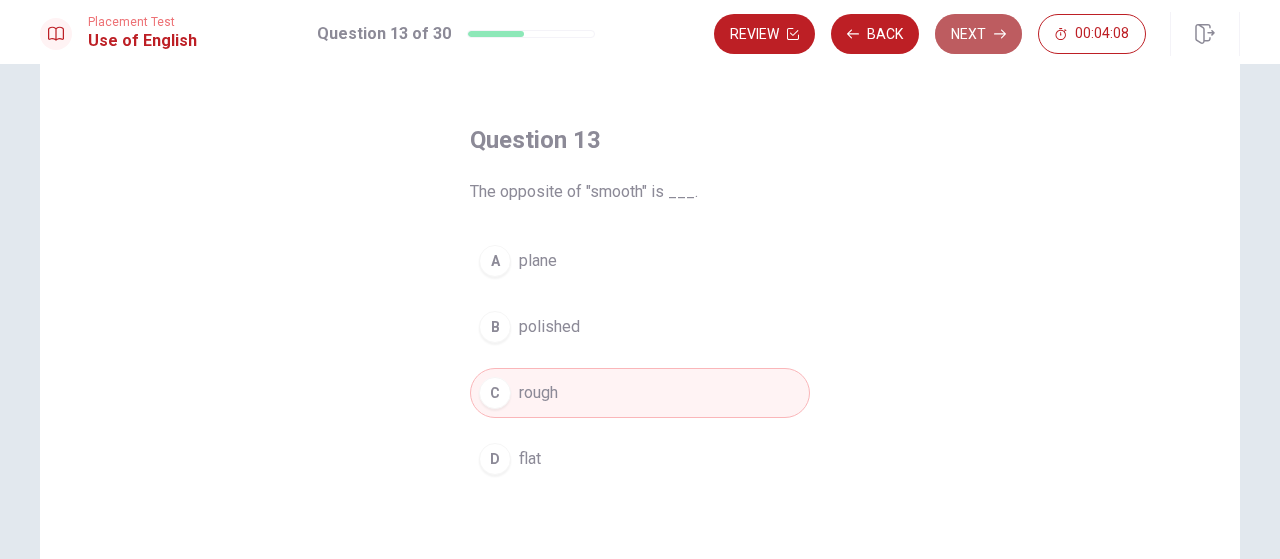 click on "Next" at bounding box center (978, 34) 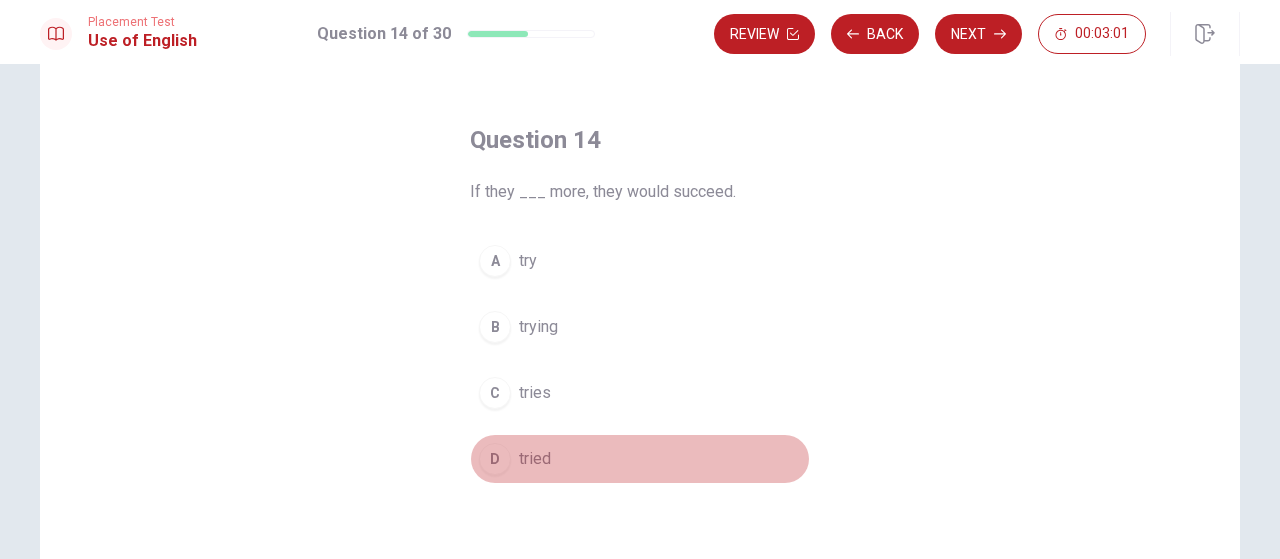 click on "D" at bounding box center (495, 459) 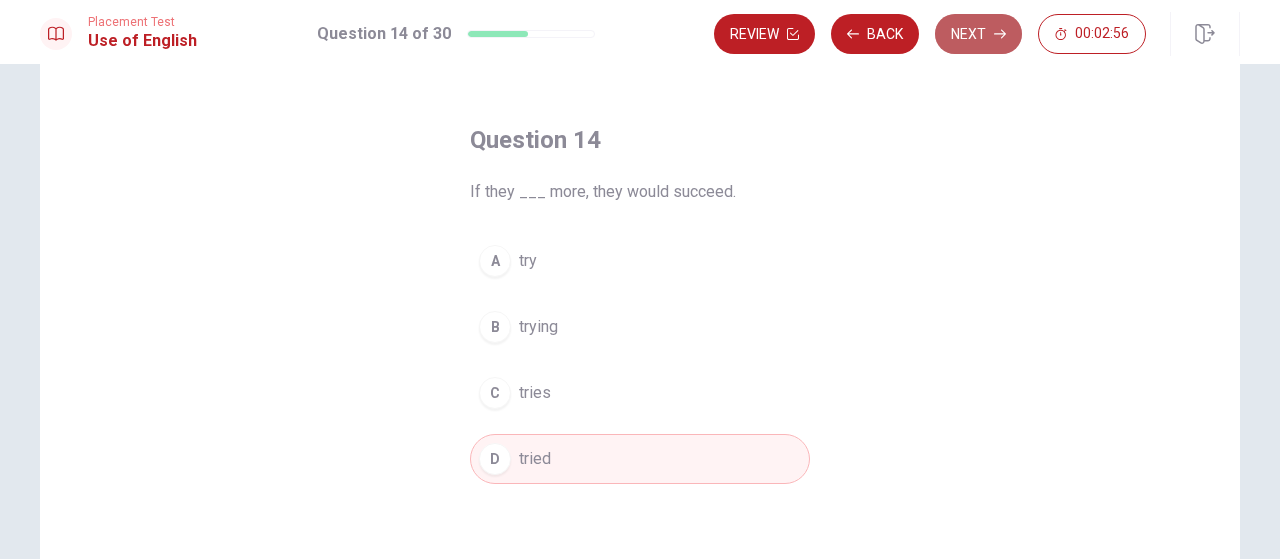 click on "Next" at bounding box center (978, 34) 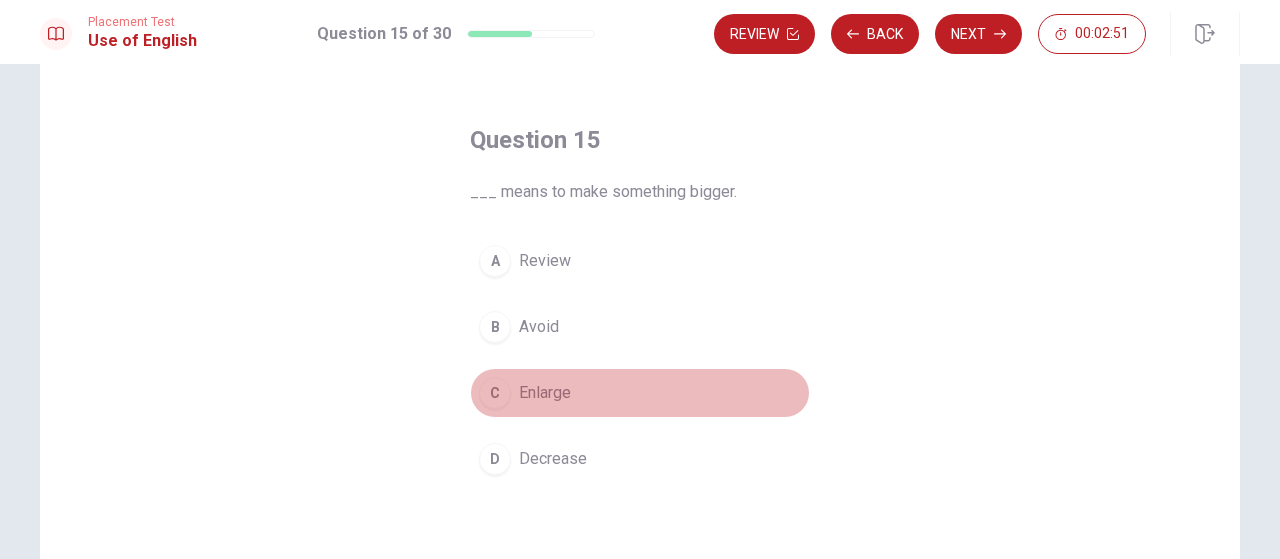 click on "C" at bounding box center (495, 393) 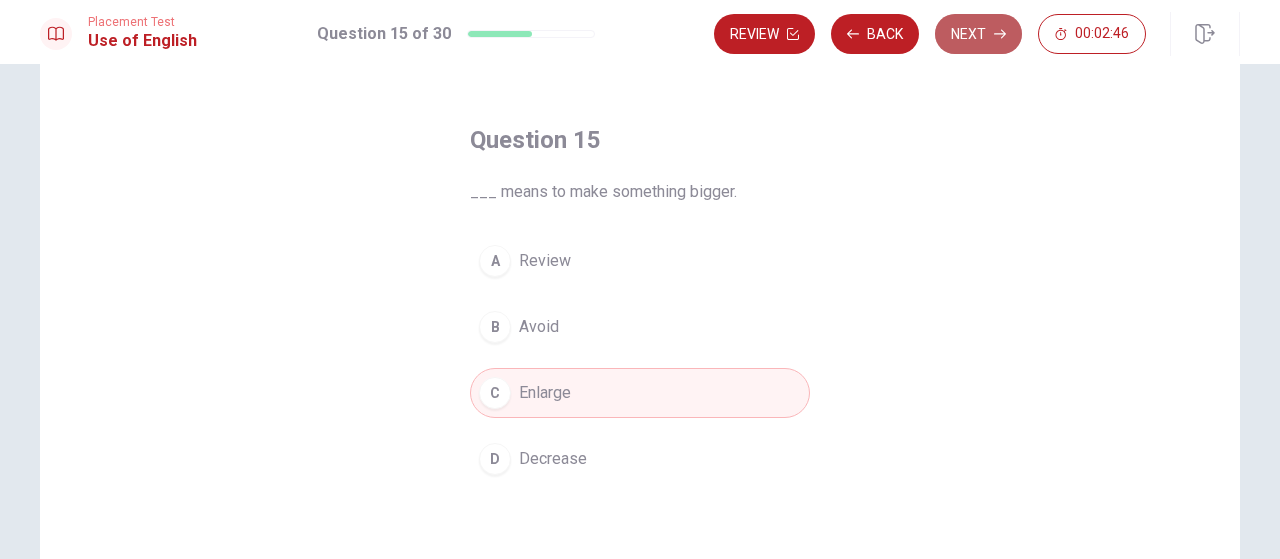 click on "Next" at bounding box center (978, 34) 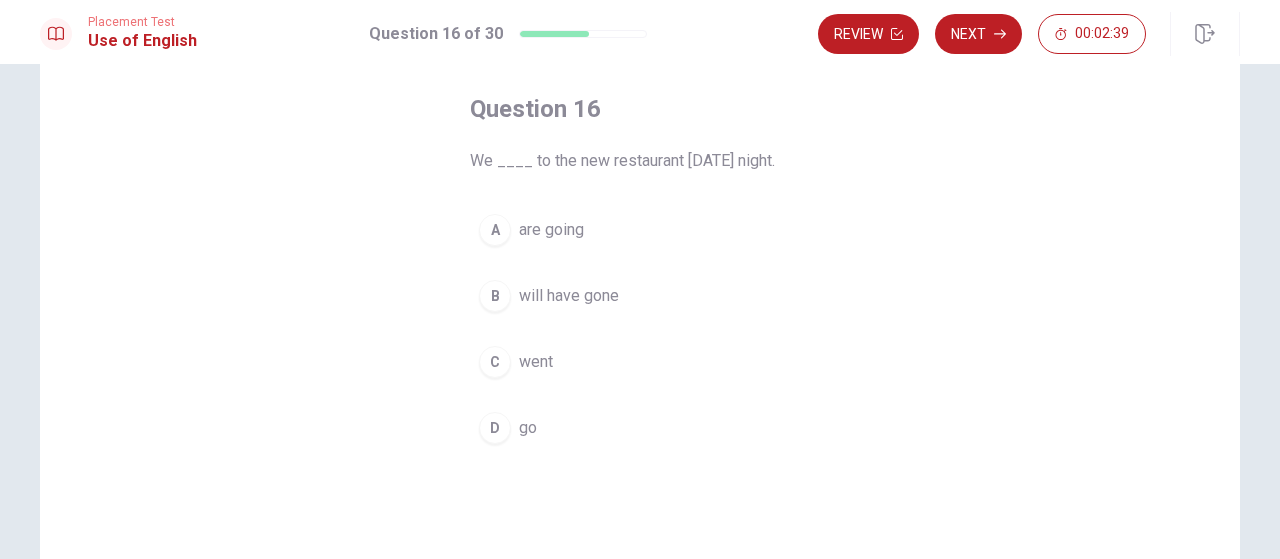 scroll, scrollTop: 102, scrollLeft: 0, axis: vertical 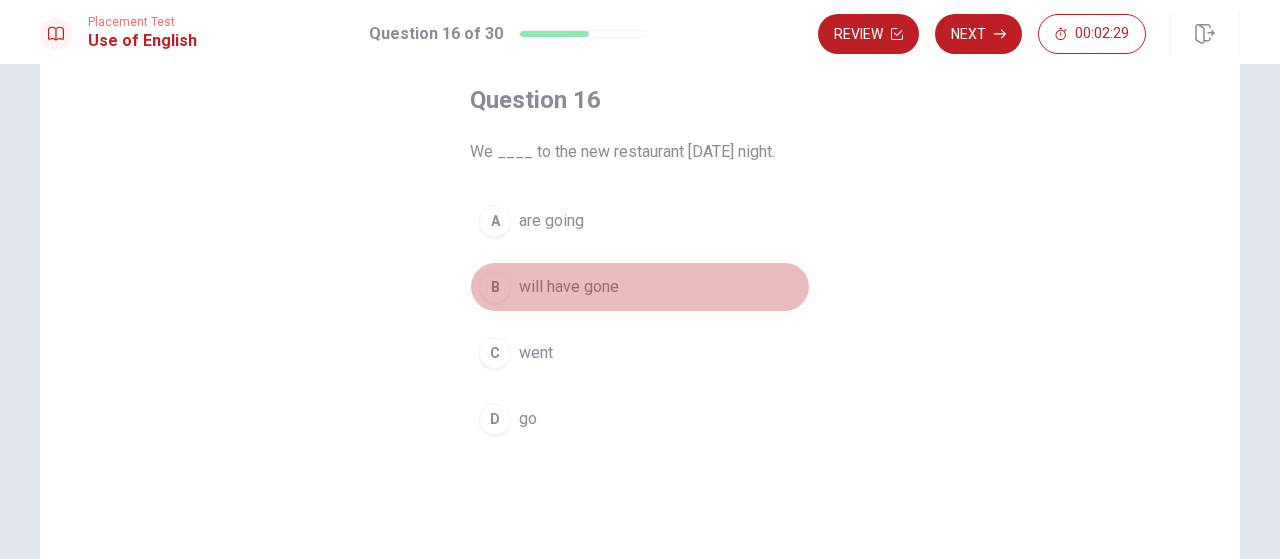 click on "B will have gone" at bounding box center (640, 287) 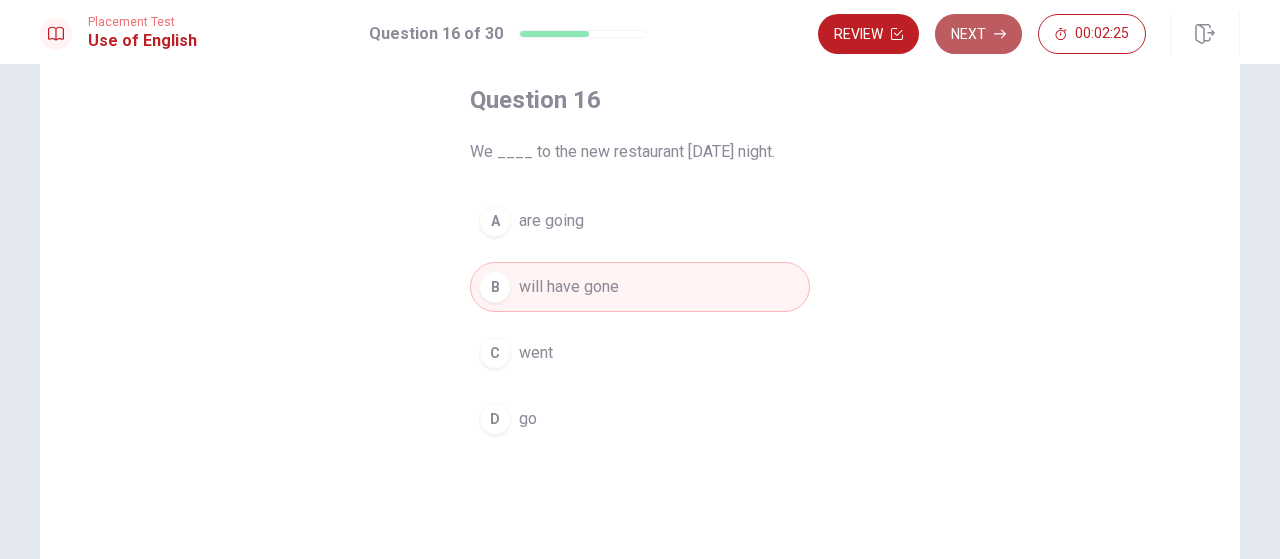 click on "Next" at bounding box center (978, 34) 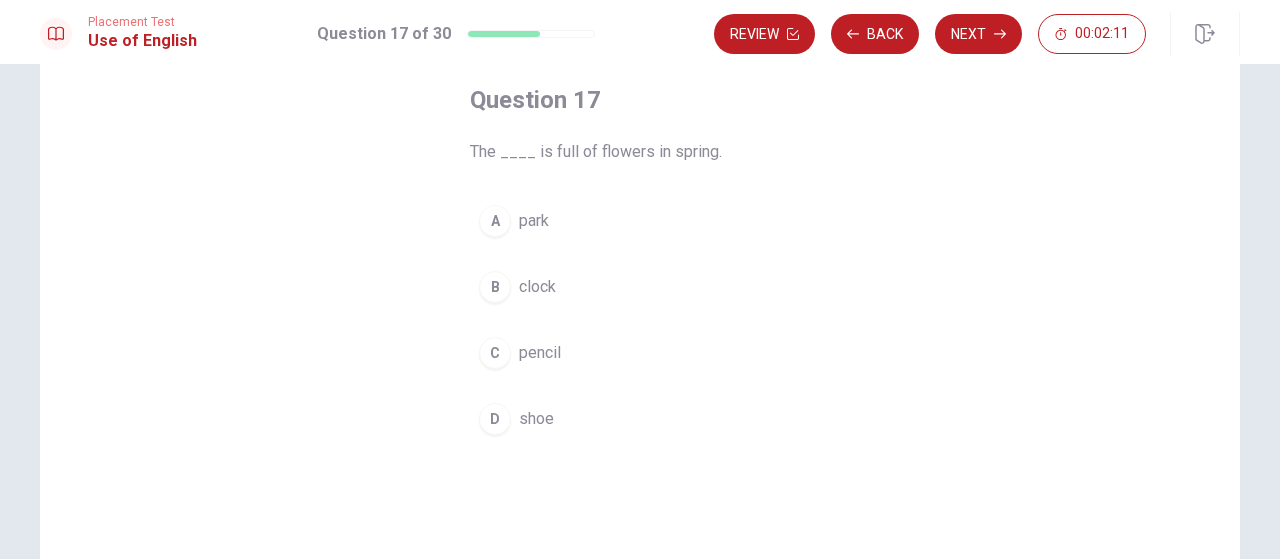 click on "A" at bounding box center [495, 221] 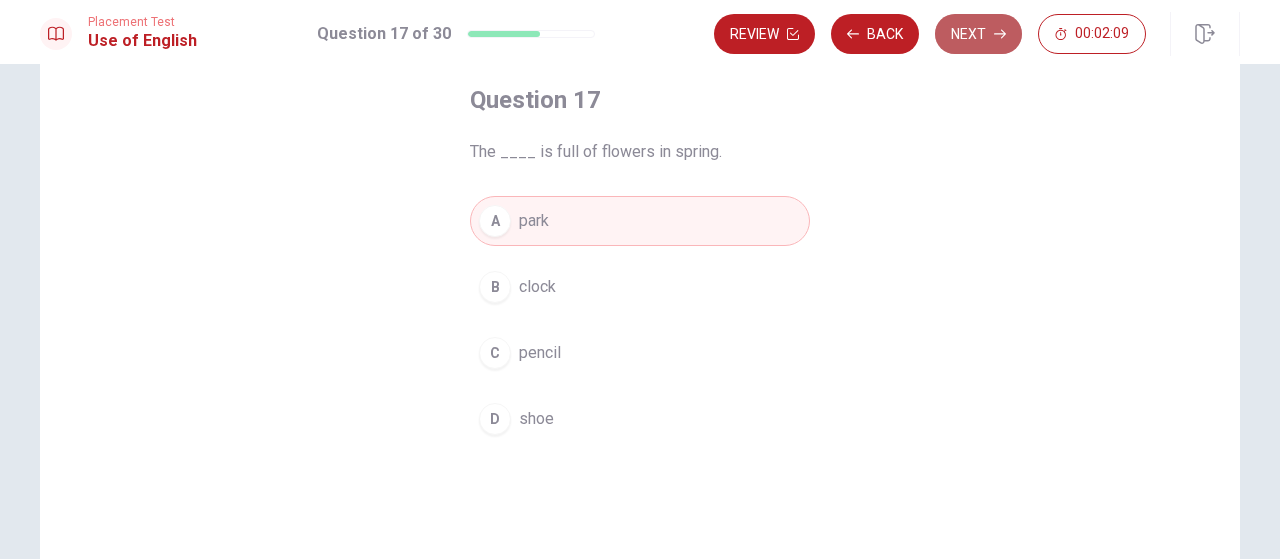 click on "Next" at bounding box center (978, 34) 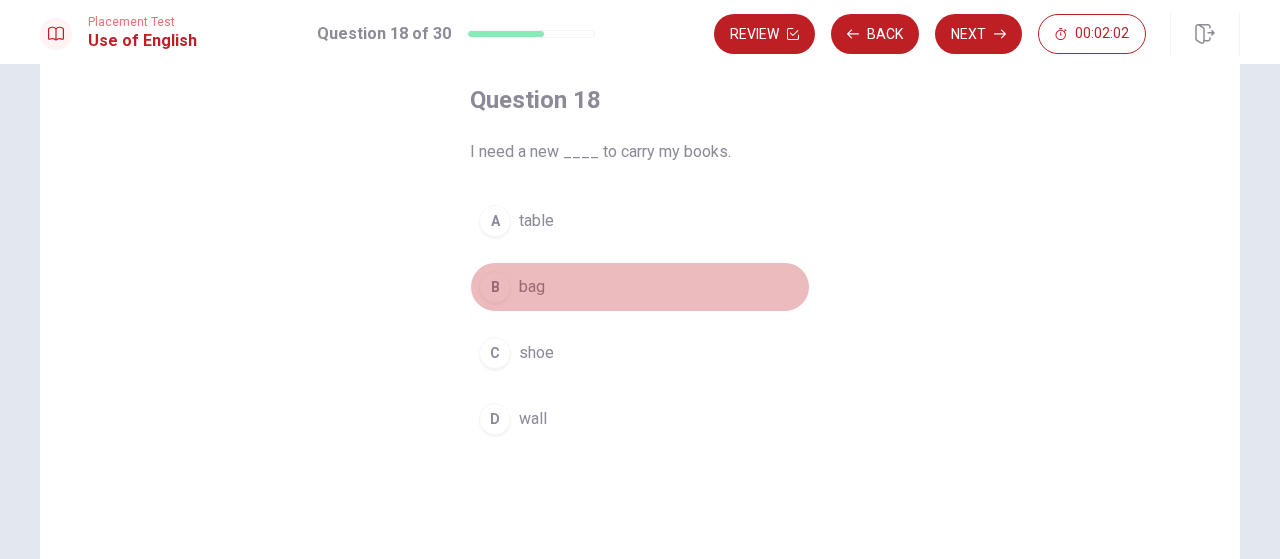 click on "B" at bounding box center [495, 287] 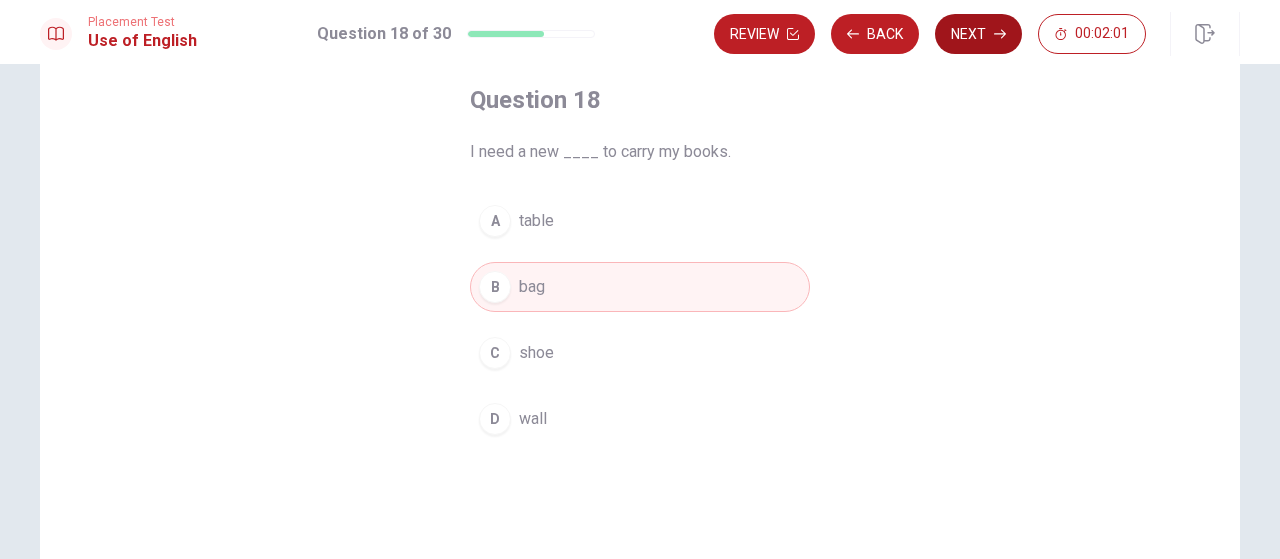 click on "Next" at bounding box center (978, 34) 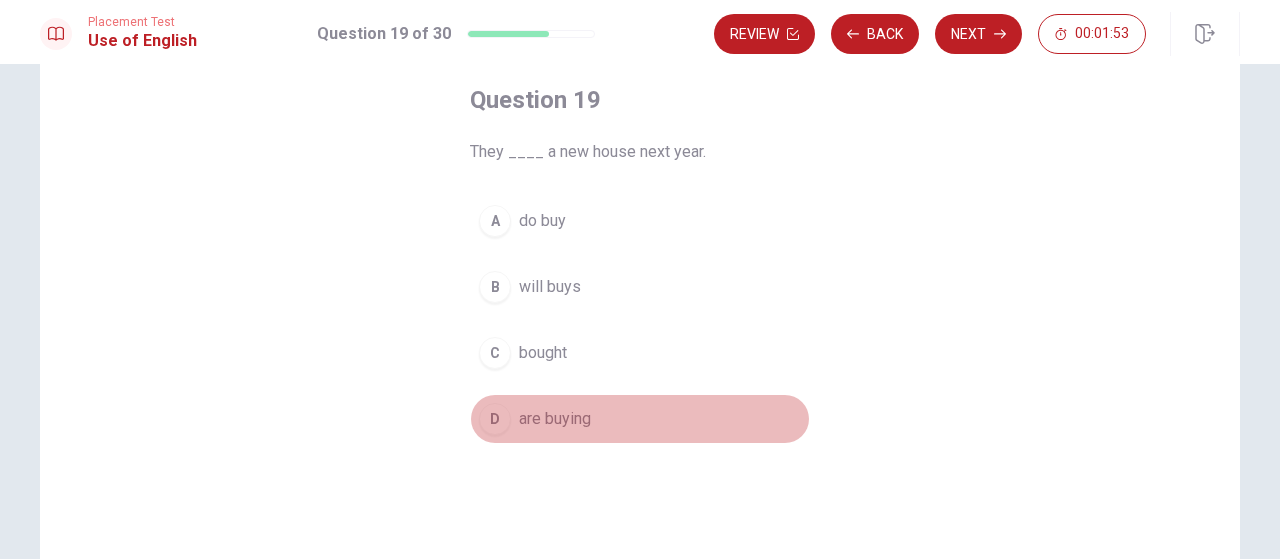 click on "D" at bounding box center [495, 419] 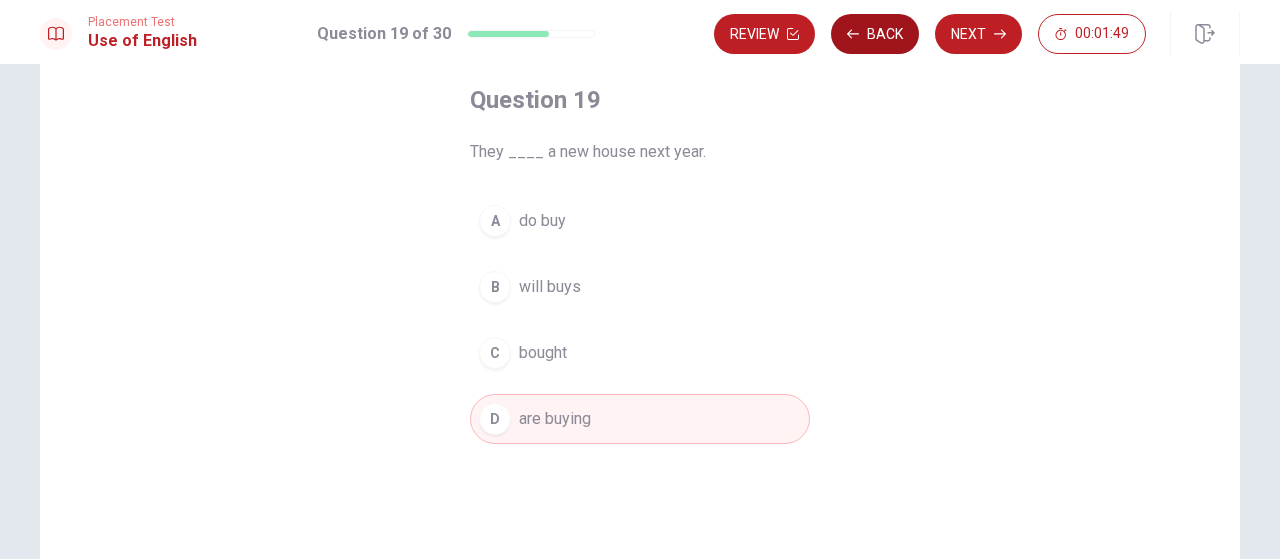 click on "Back" at bounding box center (875, 34) 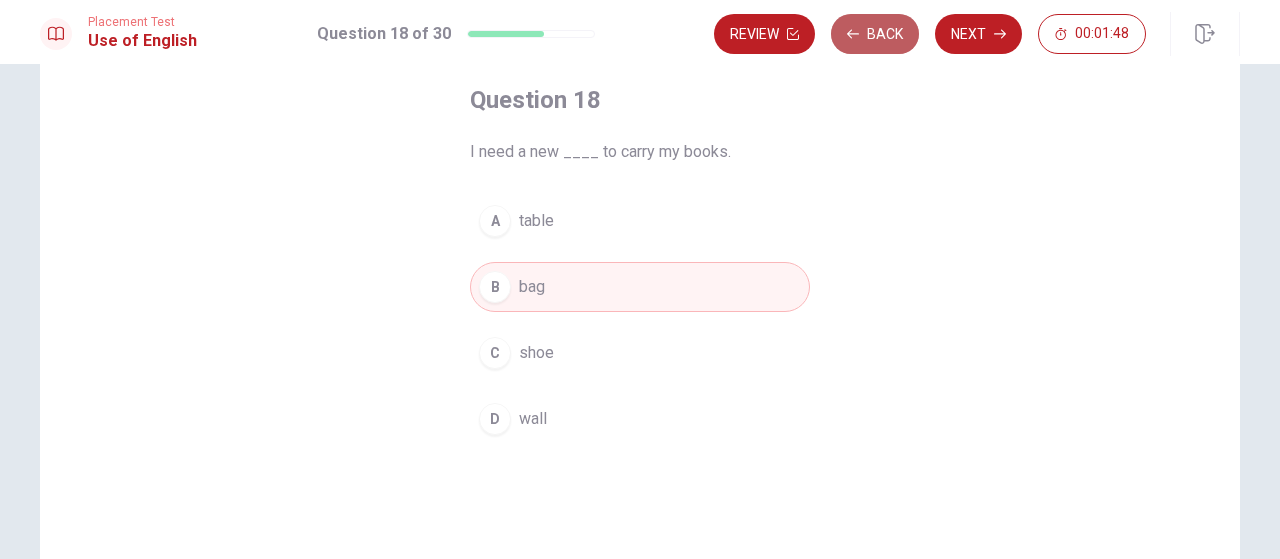 click on "Back" at bounding box center (875, 34) 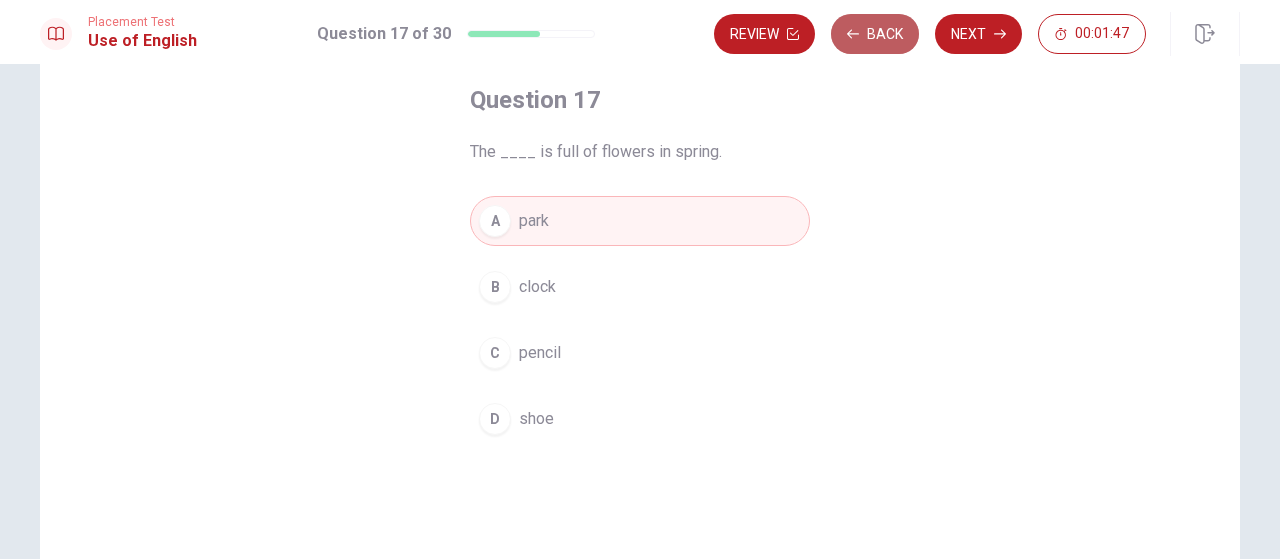 click on "Back" at bounding box center [875, 34] 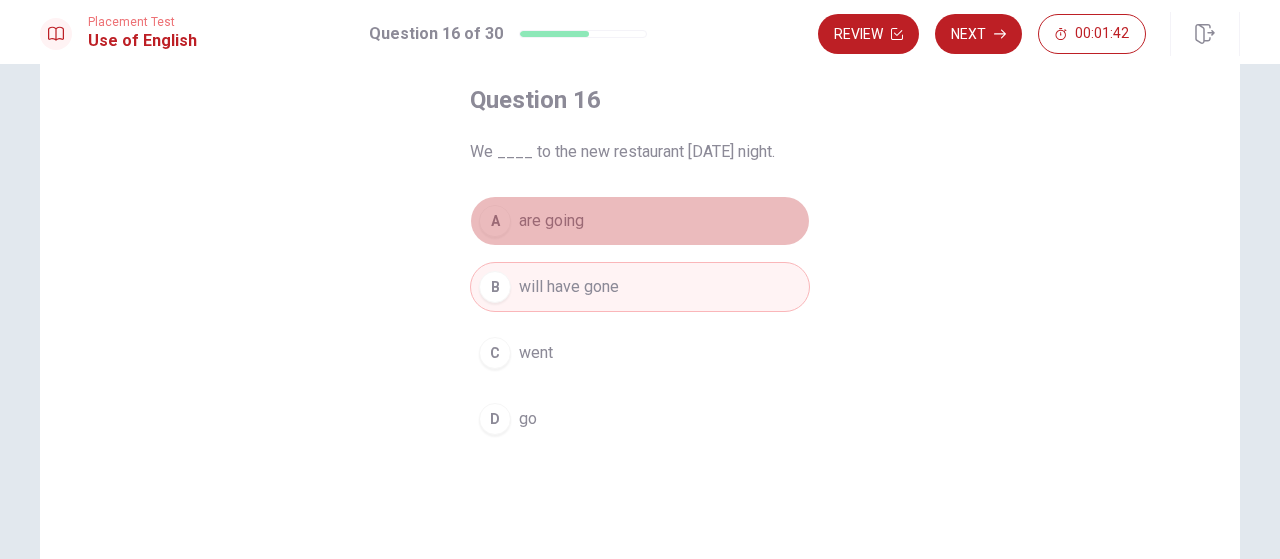 click on "A are going" at bounding box center [640, 221] 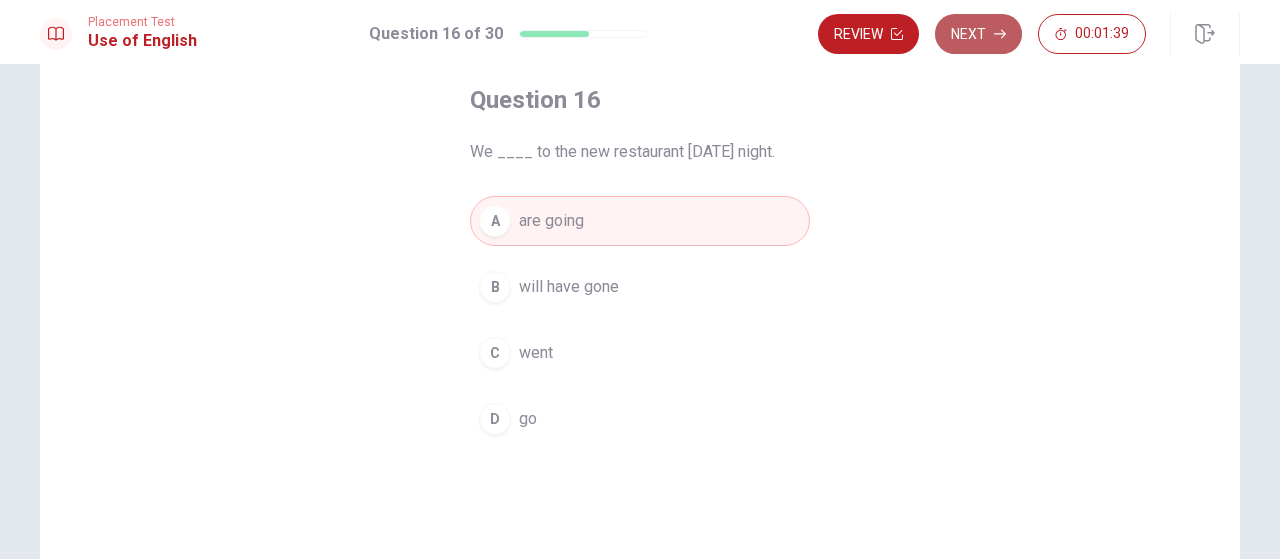 click on "Next" at bounding box center [978, 34] 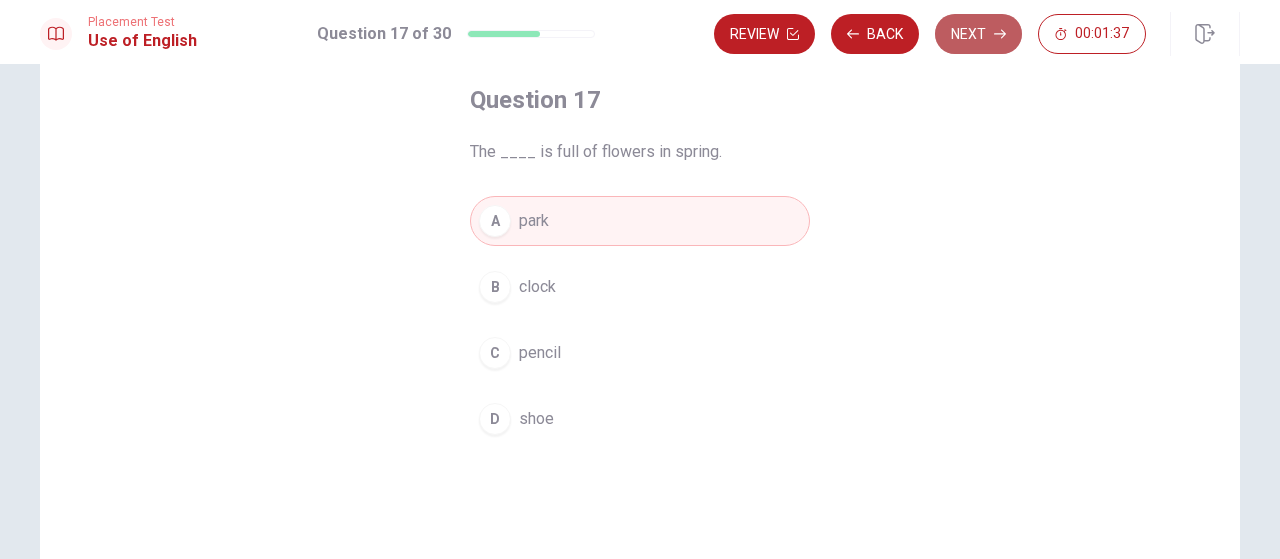 click on "Next" at bounding box center (978, 34) 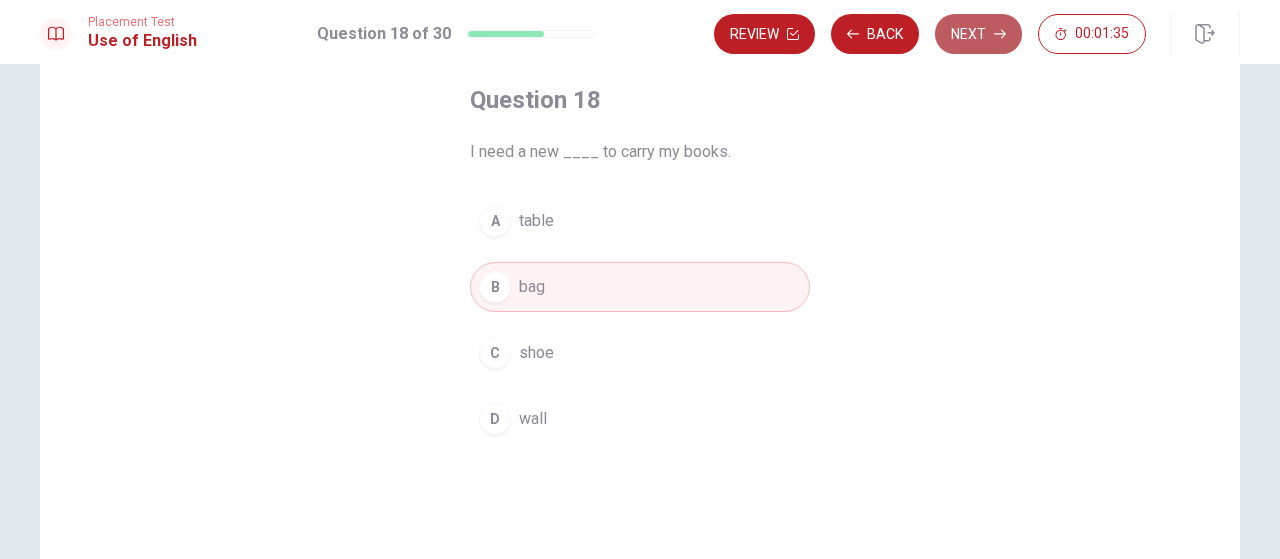 click on "Next" at bounding box center [978, 34] 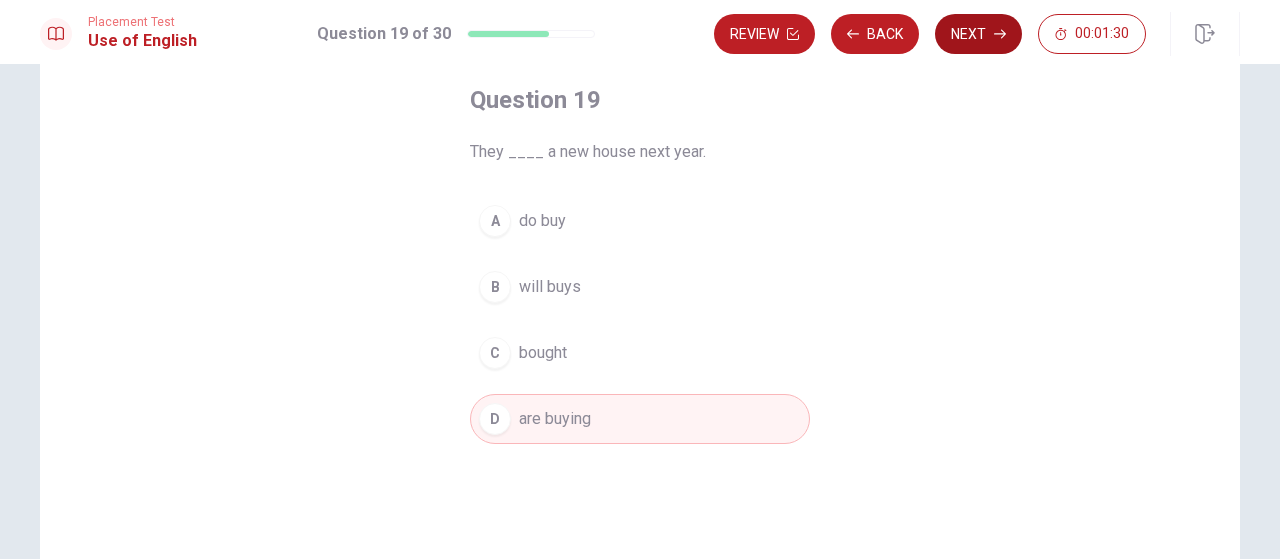 click on "Next" at bounding box center (978, 34) 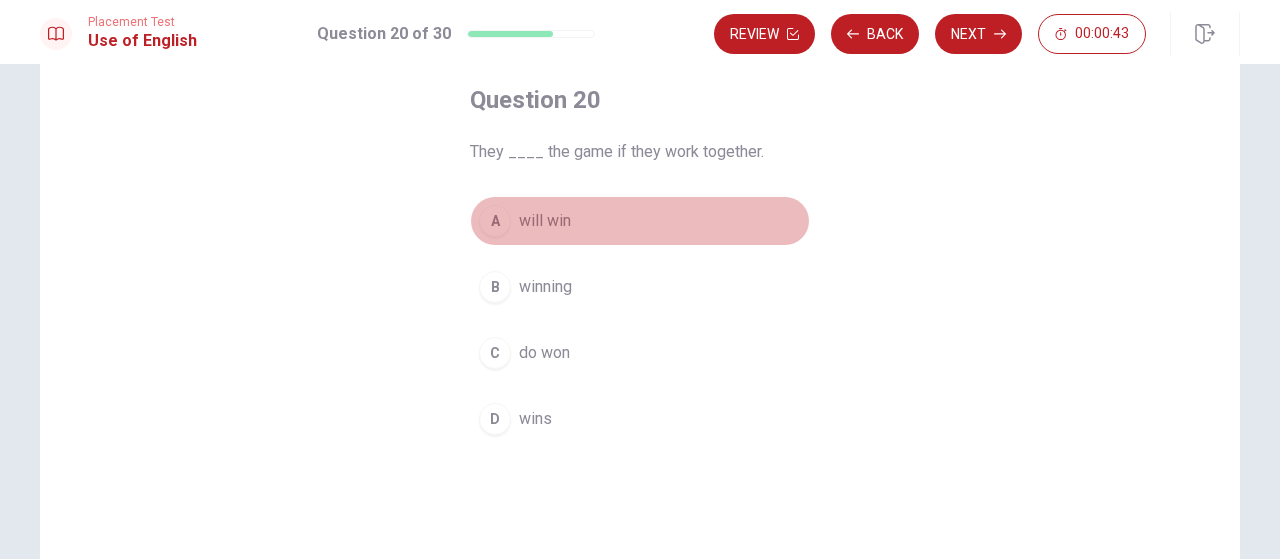 click on "A" at bounding box center [495, 221] 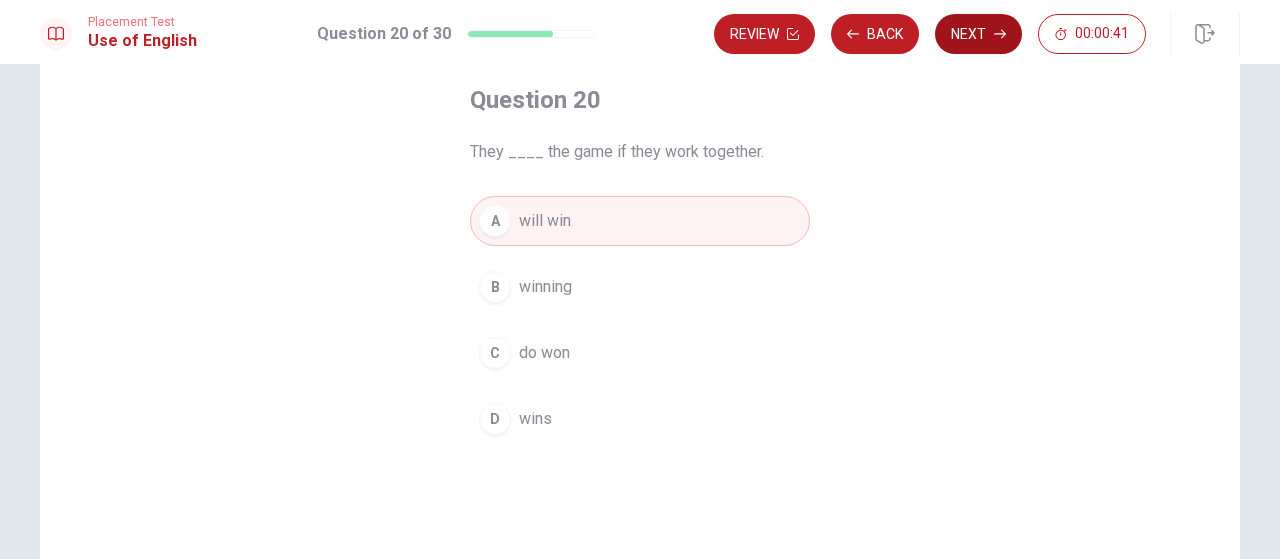 click on "Next" at bounding box center (978, 34) 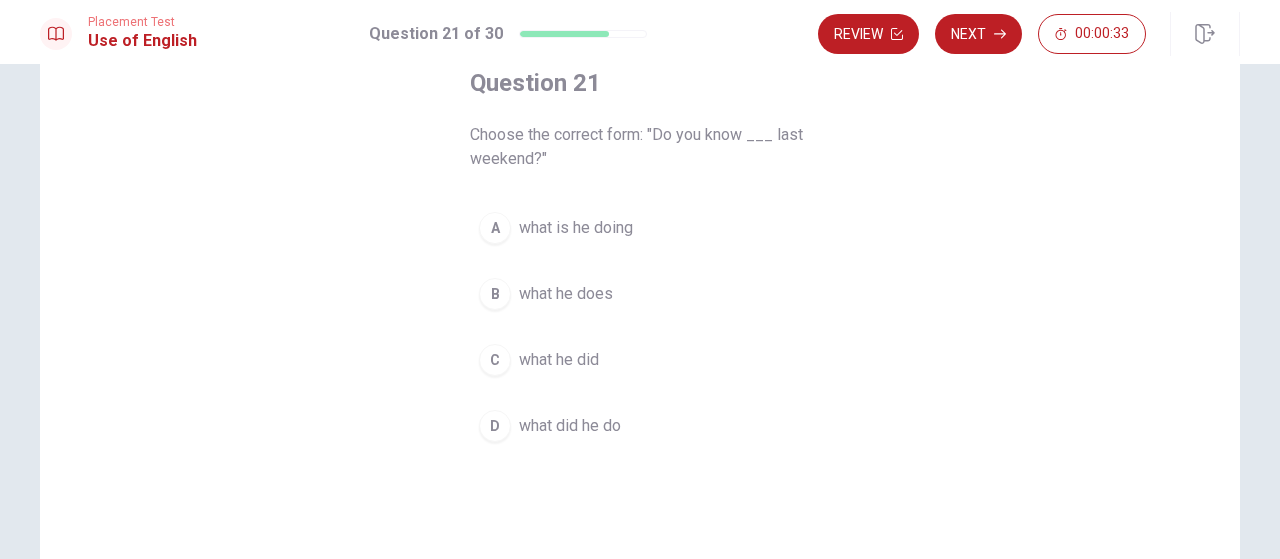 scroll, scrollTop: 120, scrollLeft: 0, axis: vertical 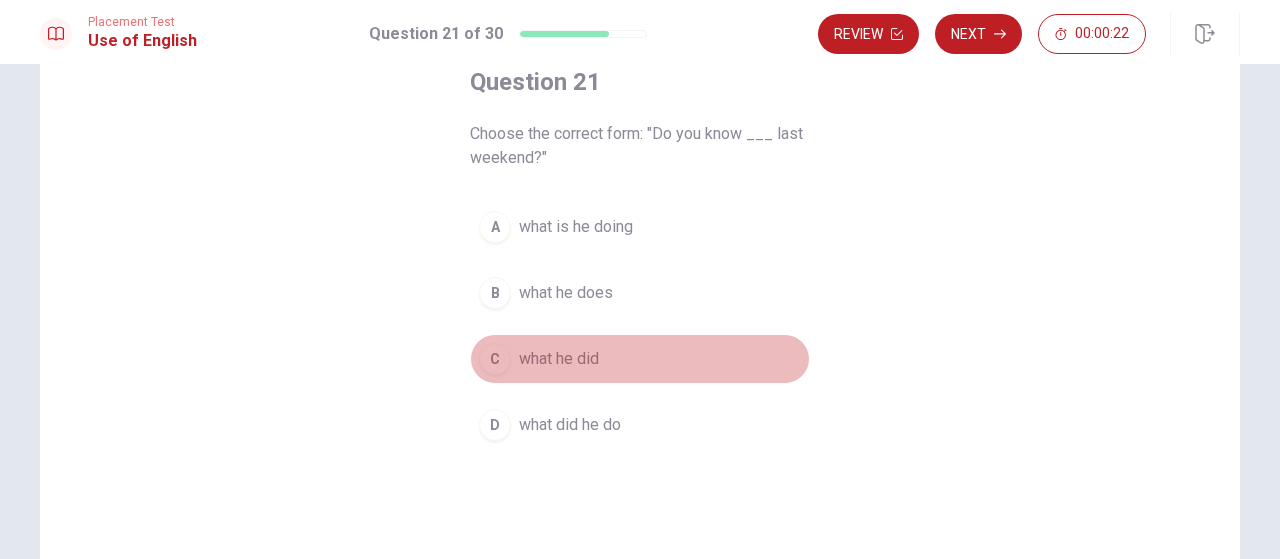 click on "C" at bounding box center (495, 359) 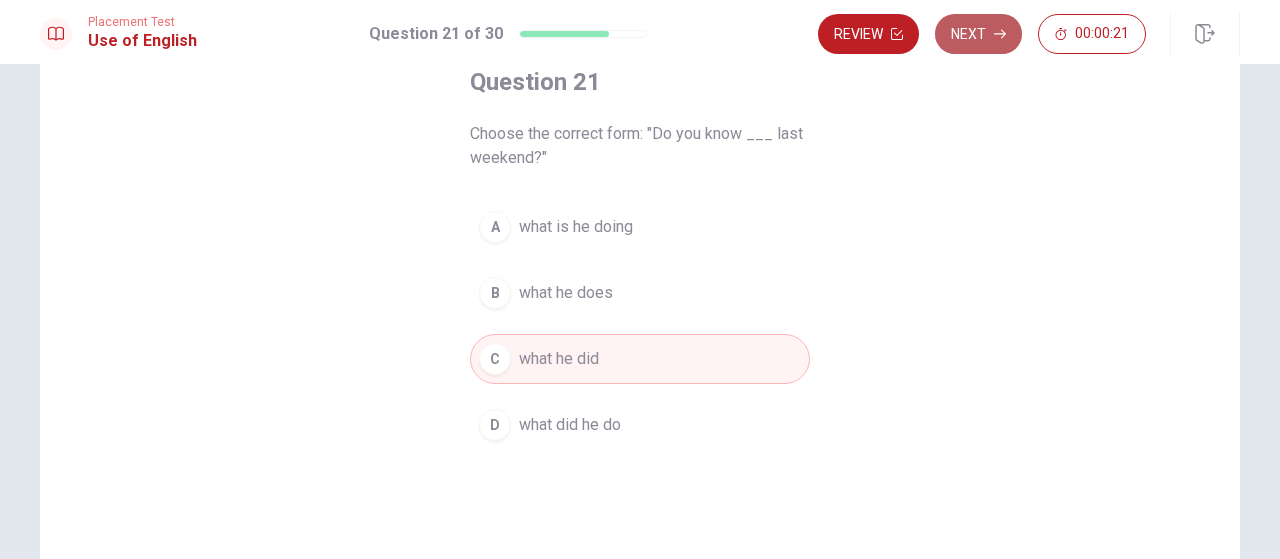 click on "Next" at bounding box center [978, 34] 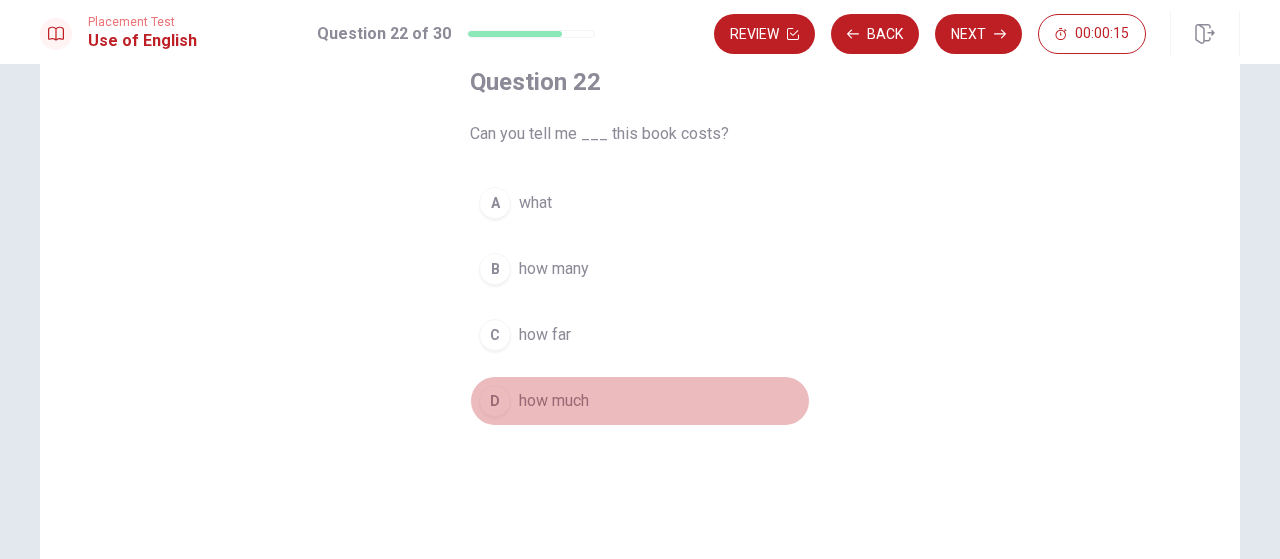 click on "D" at bounding box center (495, 401) 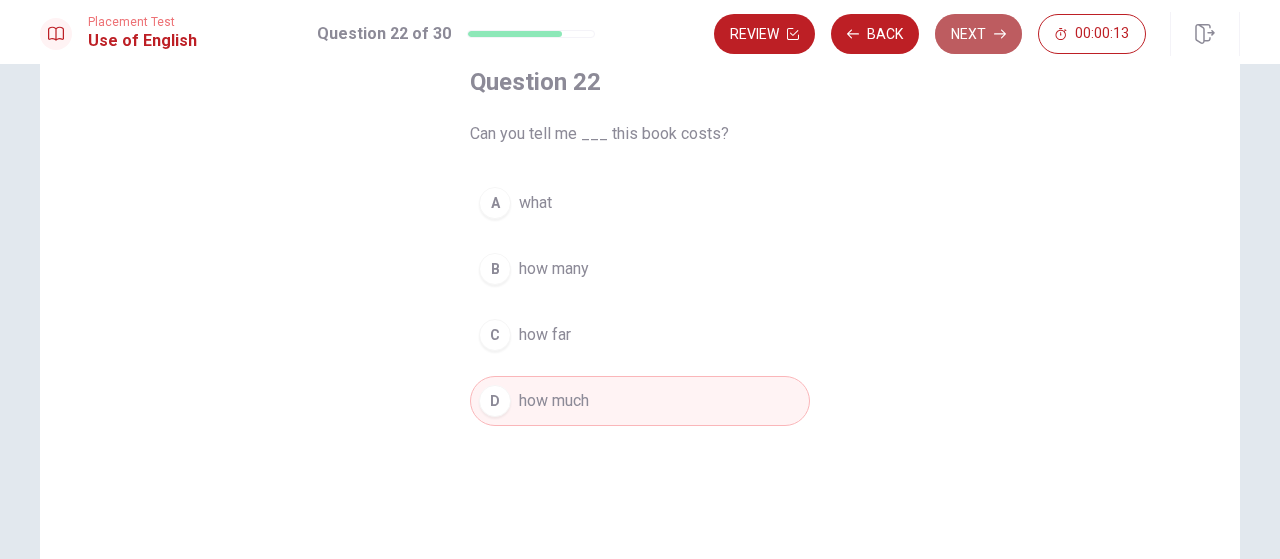 click on "Next" at bounding box center (978, 34) 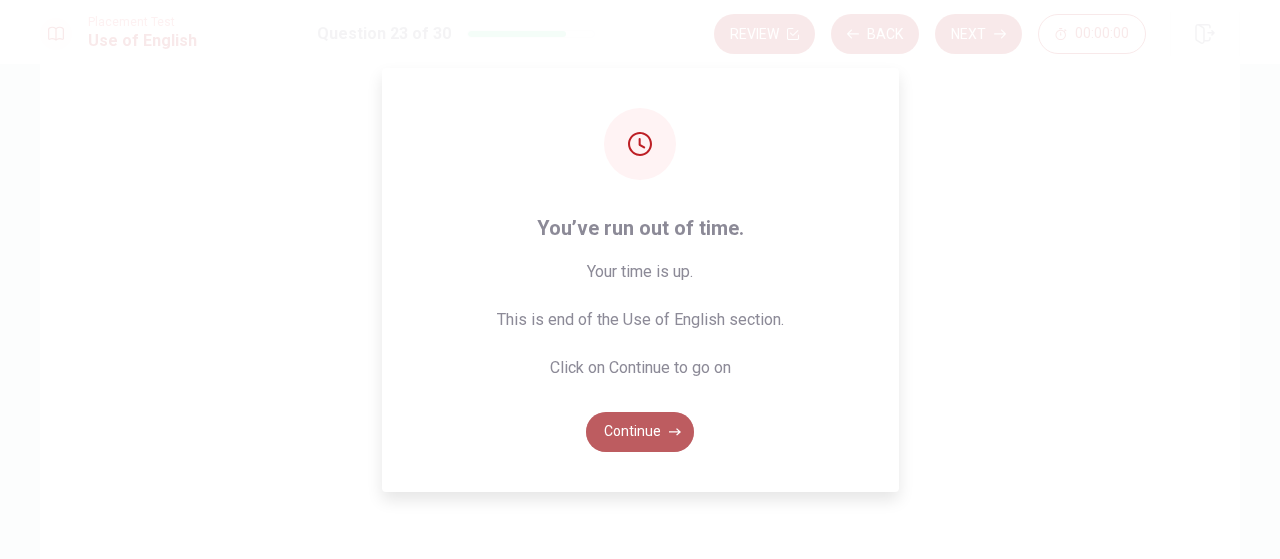 click on "Continue" at bounding box center [640, 432] 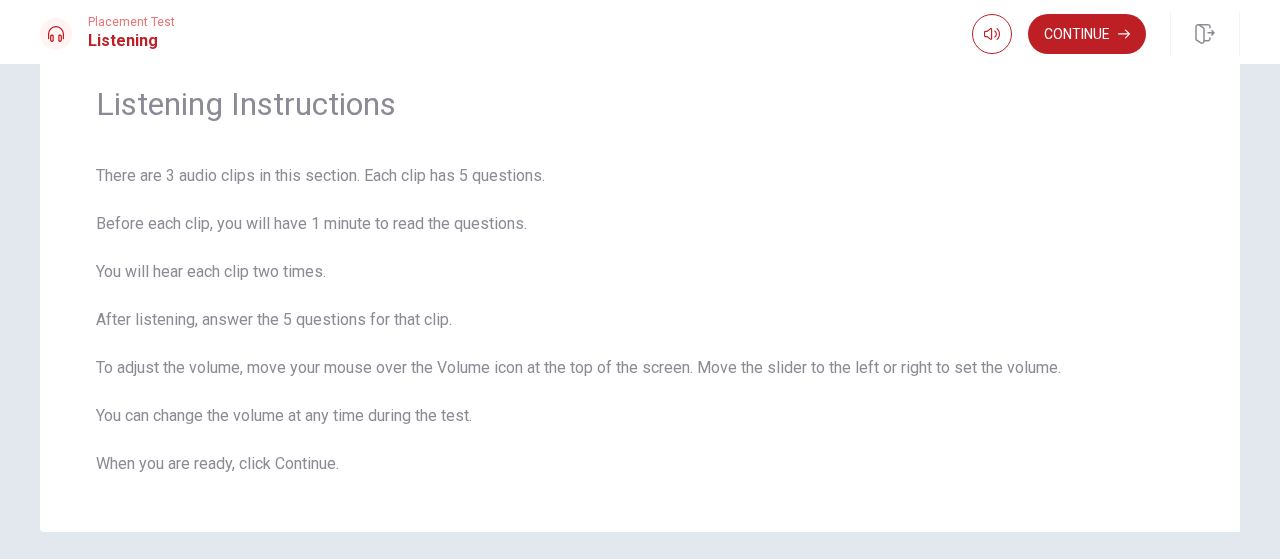 scroll, scrollTop: 75, scrollLeft: 0, axis: vertical 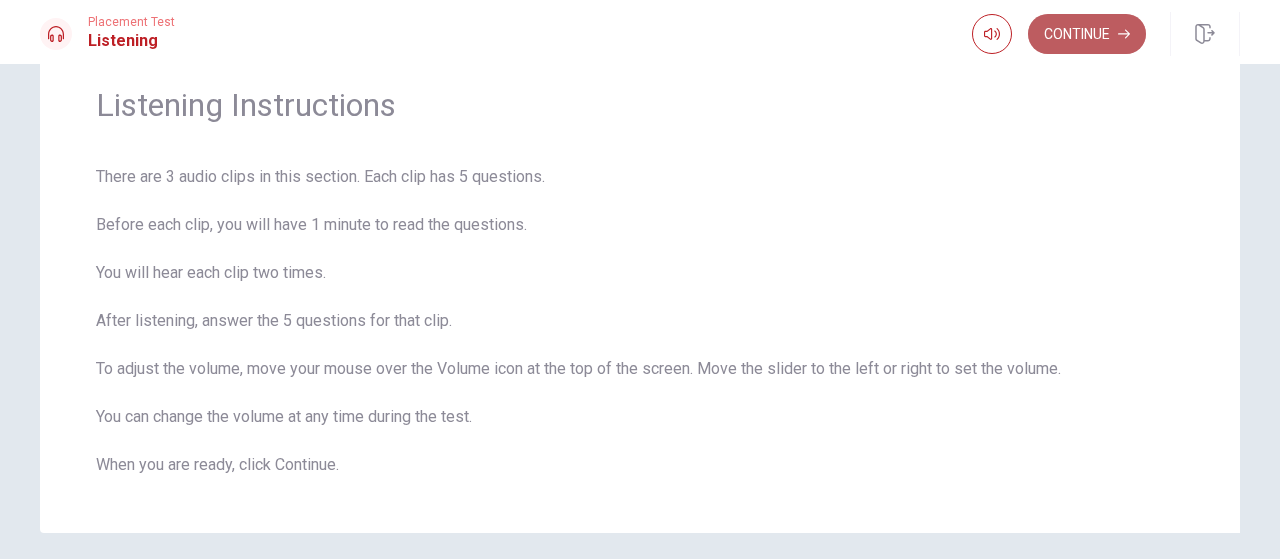 click on "Continue" at bounding box center [1087, 34] 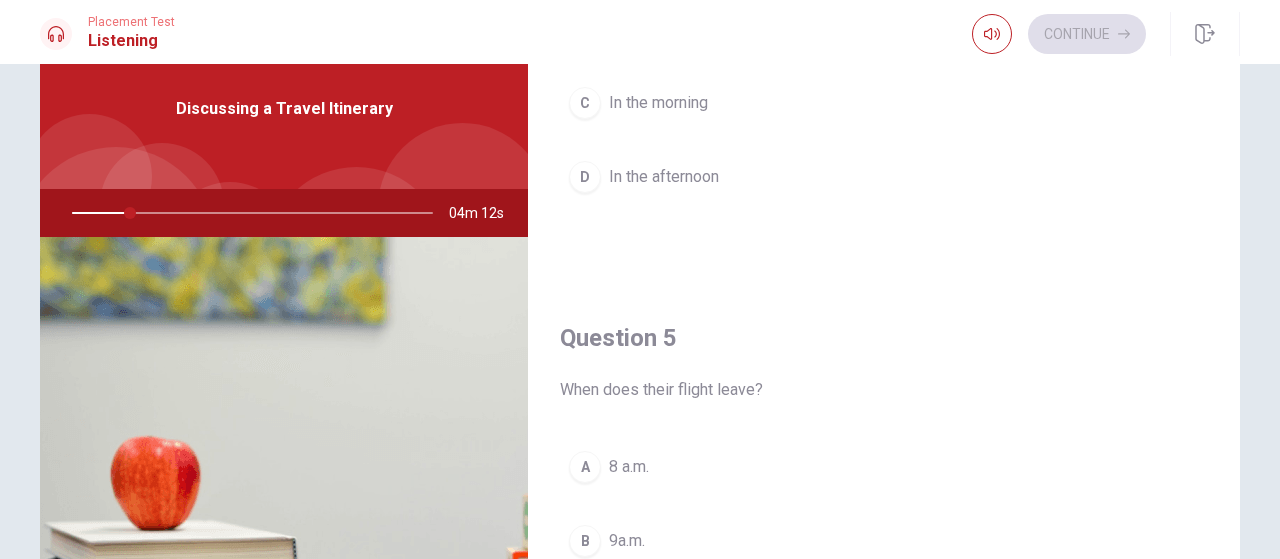 scroll, scrollTop: 1851, scrollLeft: 0, axis: vertical 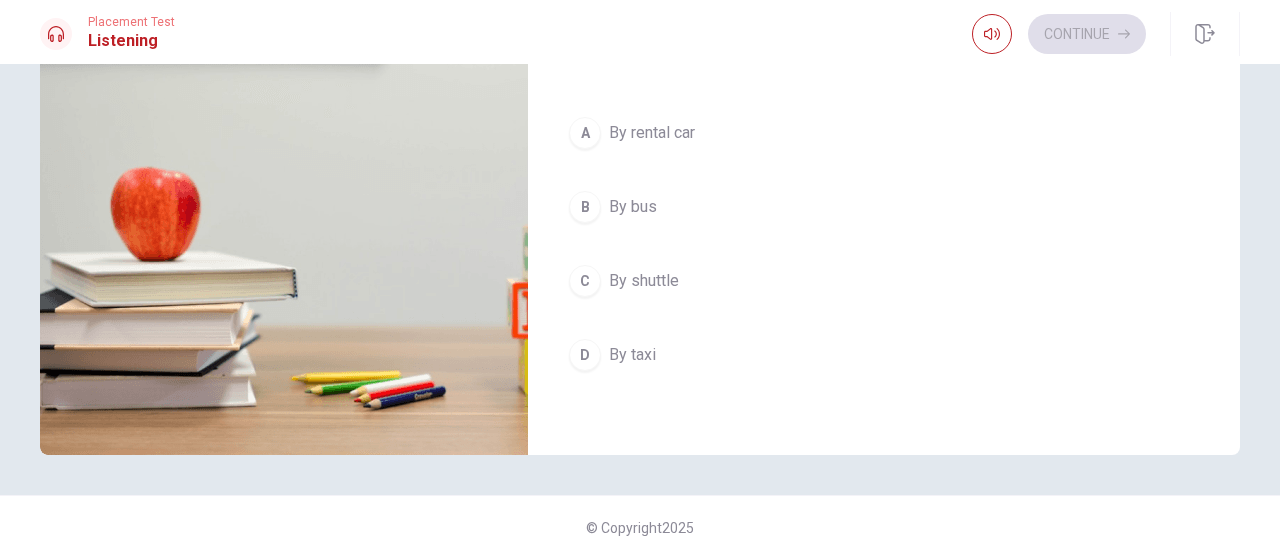 click on "C By shuttle" at bounding box center [884, 281] 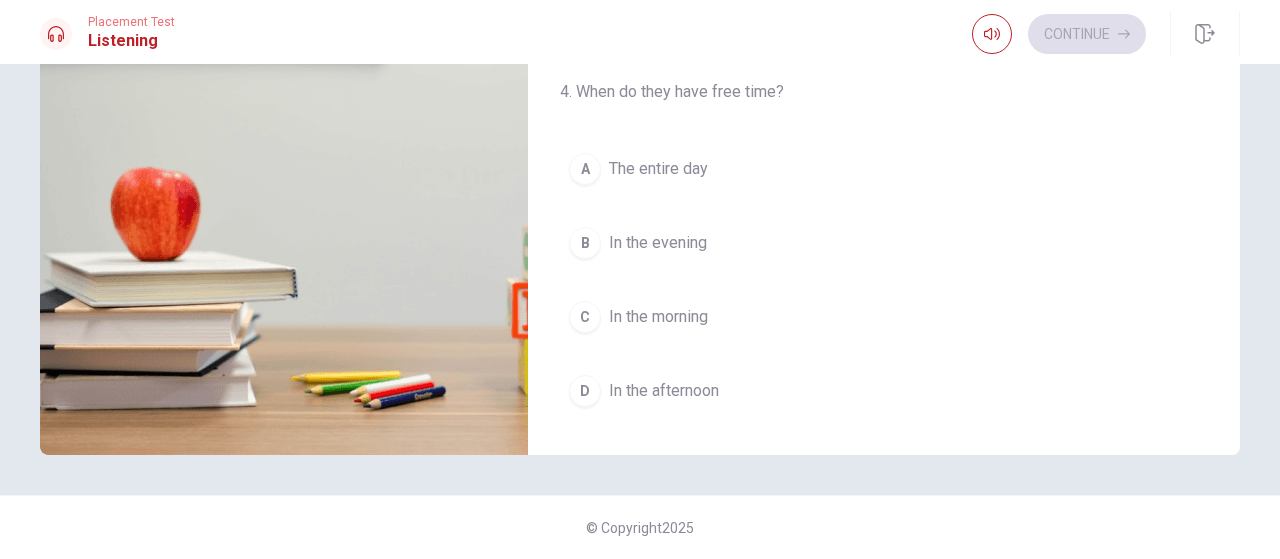 scroll, scrollTop: 1317, scrollLeft: 0, axis: vertical 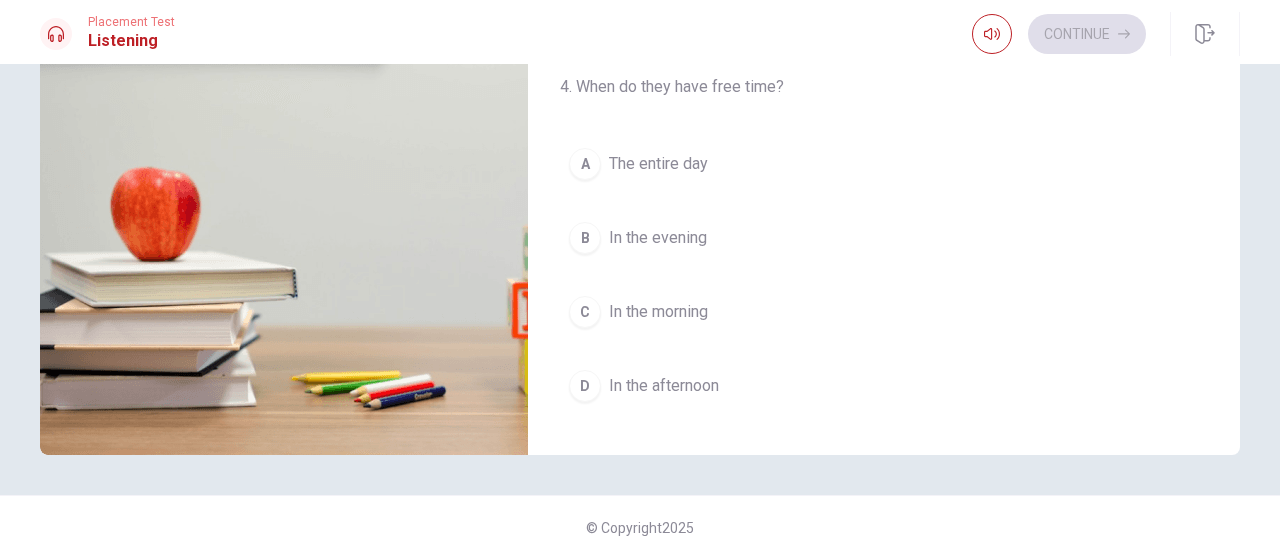 click on "In the afternoon" at bounding box center (664, 386) 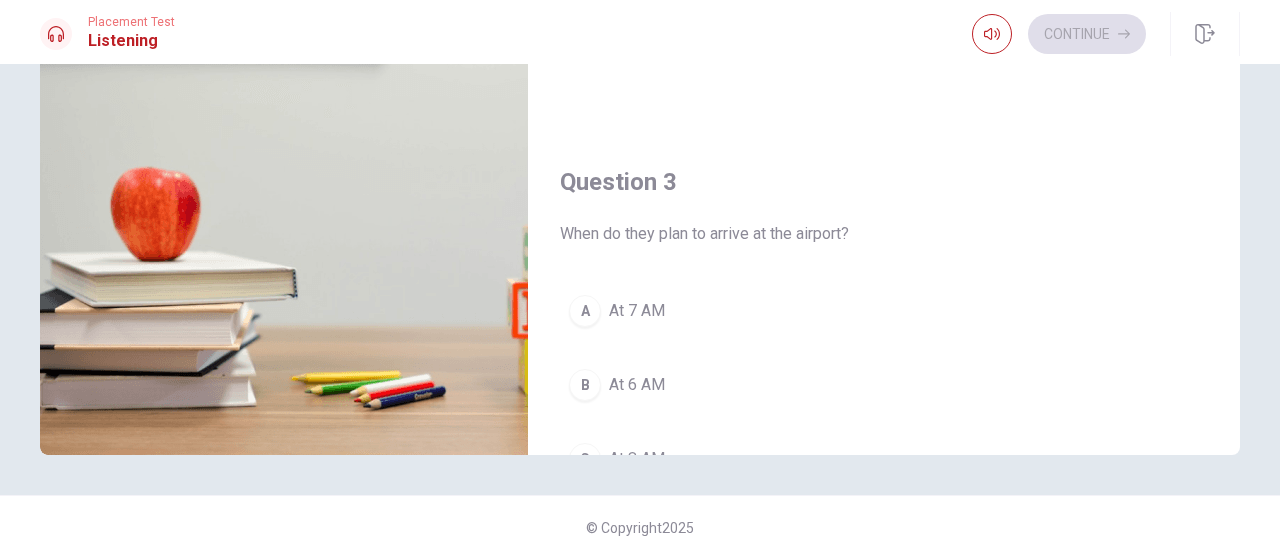 scroll, scrollTop: 650, scrollLeft: 0, axis: vertical 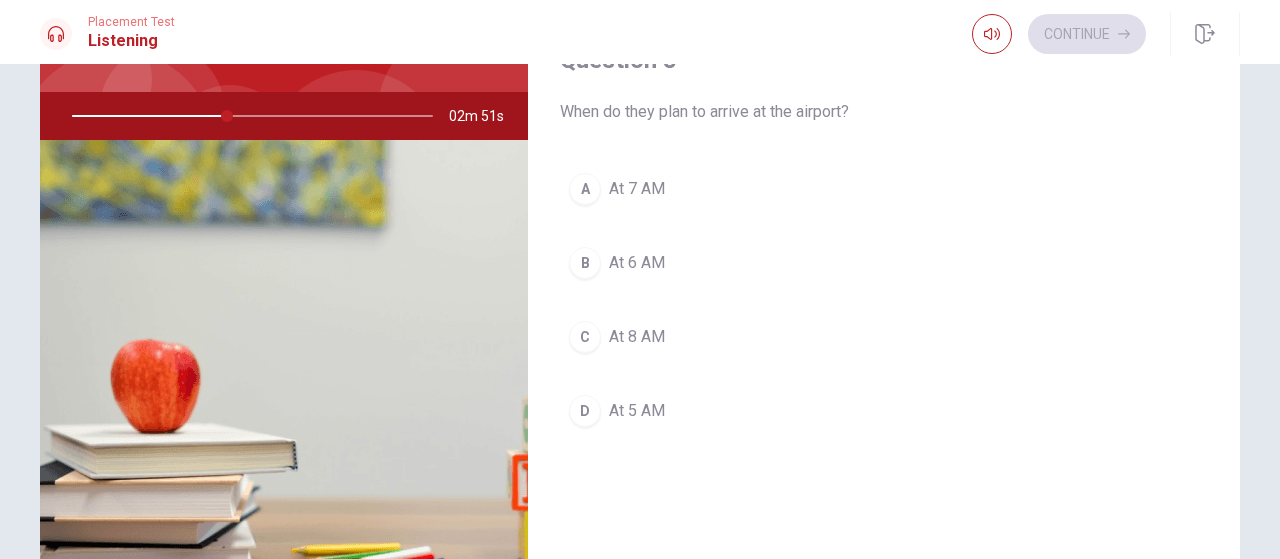 click on "B" at bounding box center [585, 263] 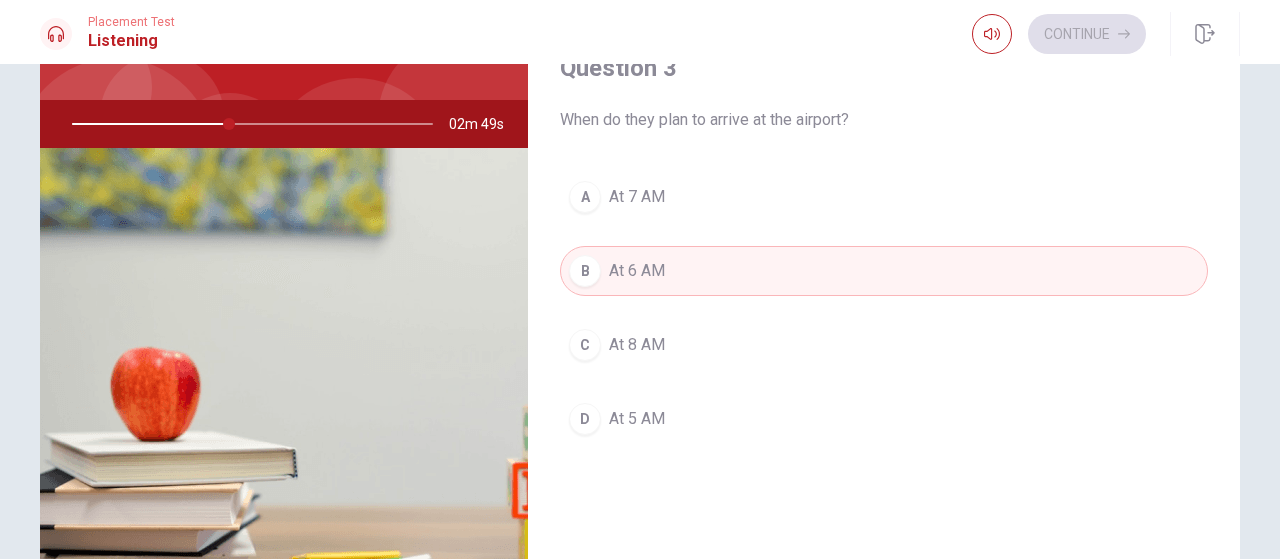 scroll, scrollTop: 162, scrollLeft: 0, axis: vertical 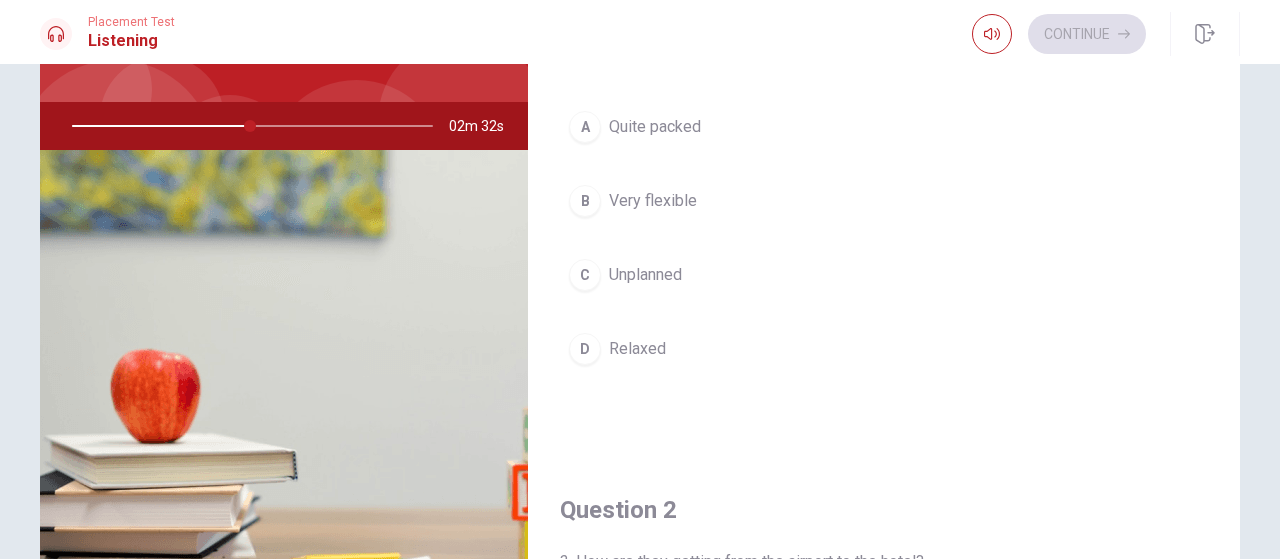 click on "Quite packed" at bounding box center (655, 127) 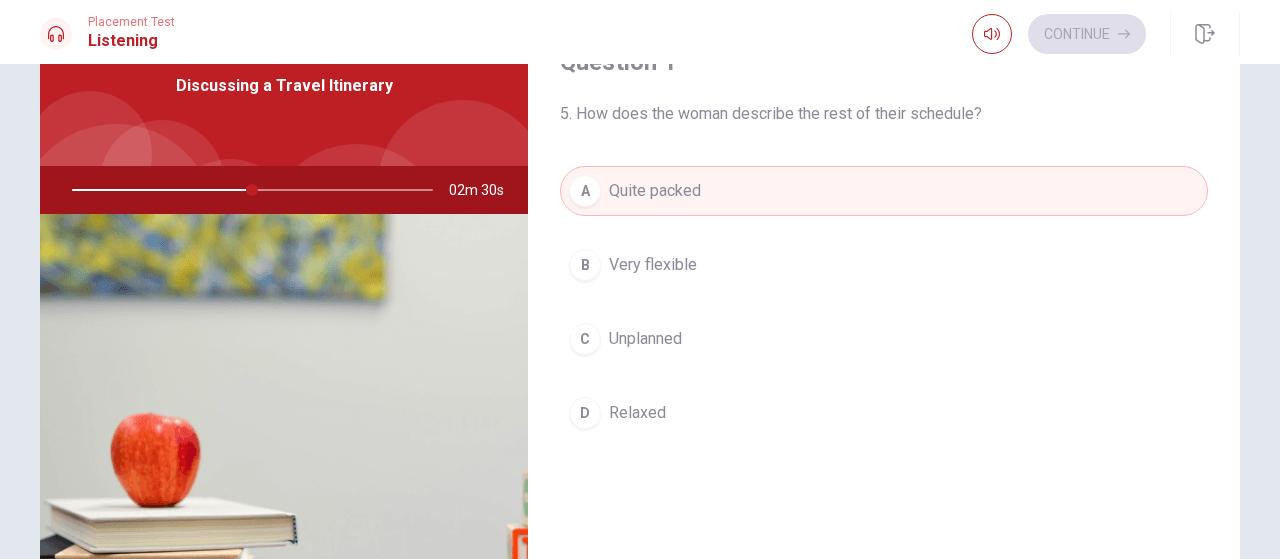 scroll, scrollTop: 122, scrollLeft: 0, axis: vertical 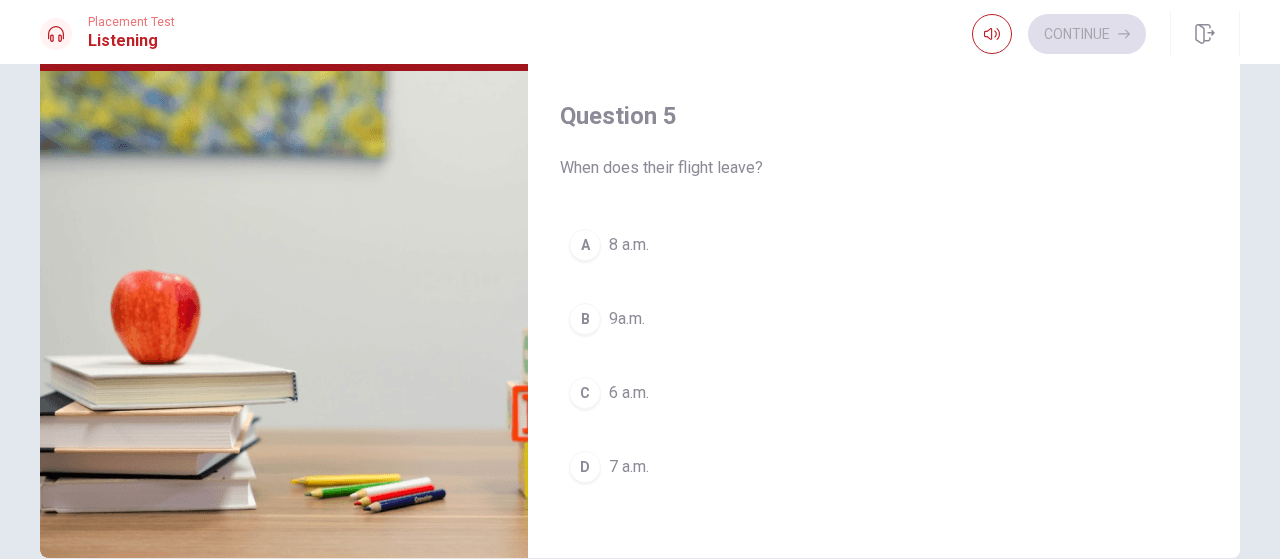 click on "A" at bounding box center [585, 245] 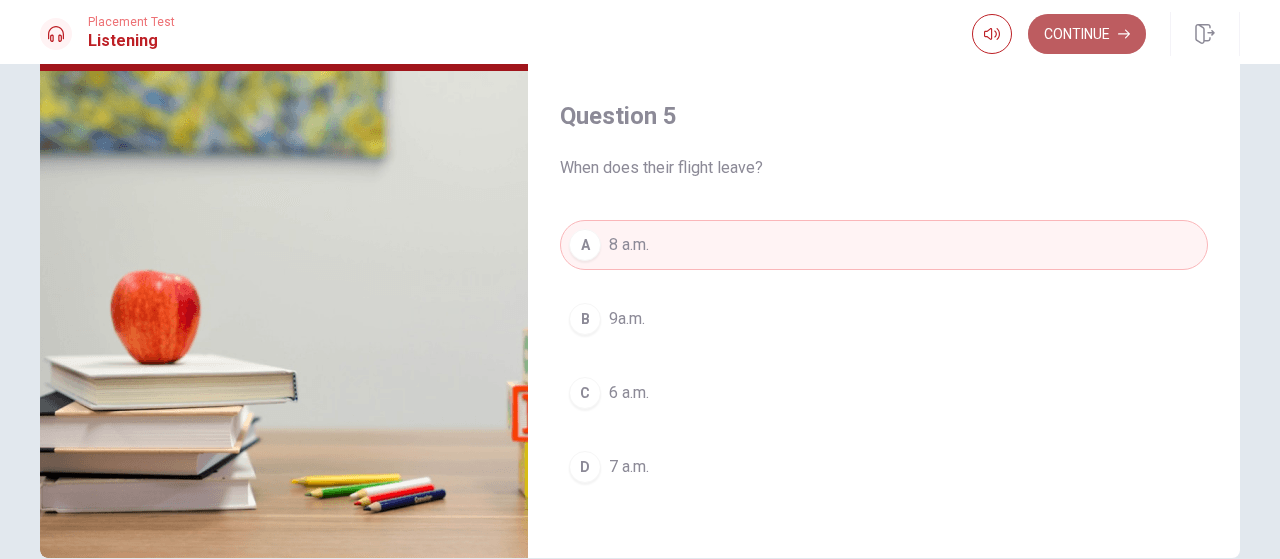 click on "Continue" at bounding box center [1087, 34] 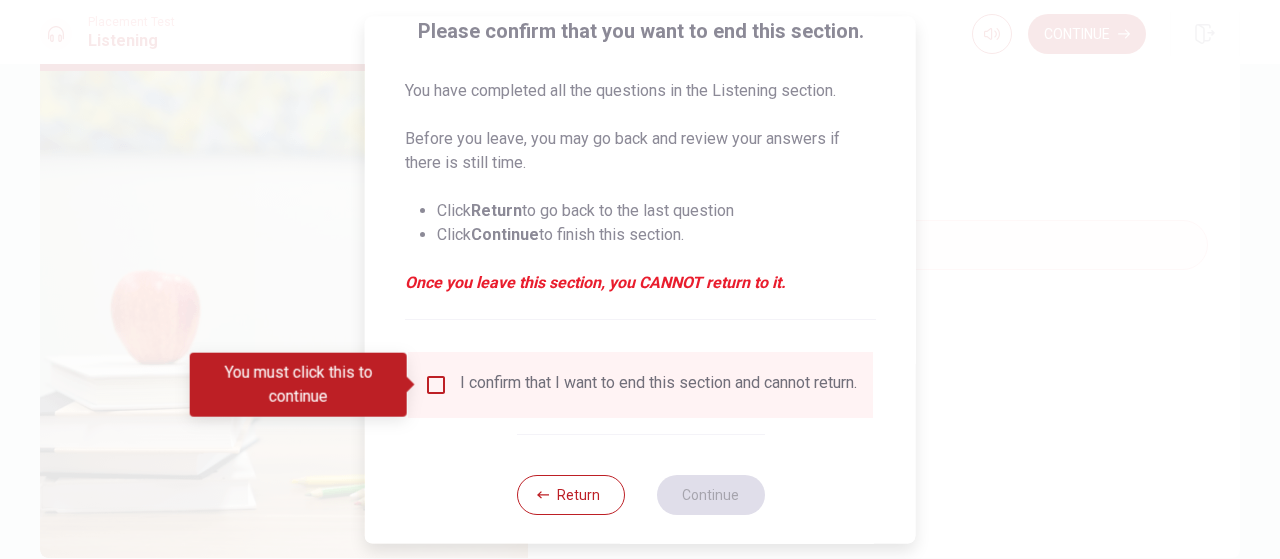scroll, scrollTop: 164, scrollLeft: 0, axis: vertical 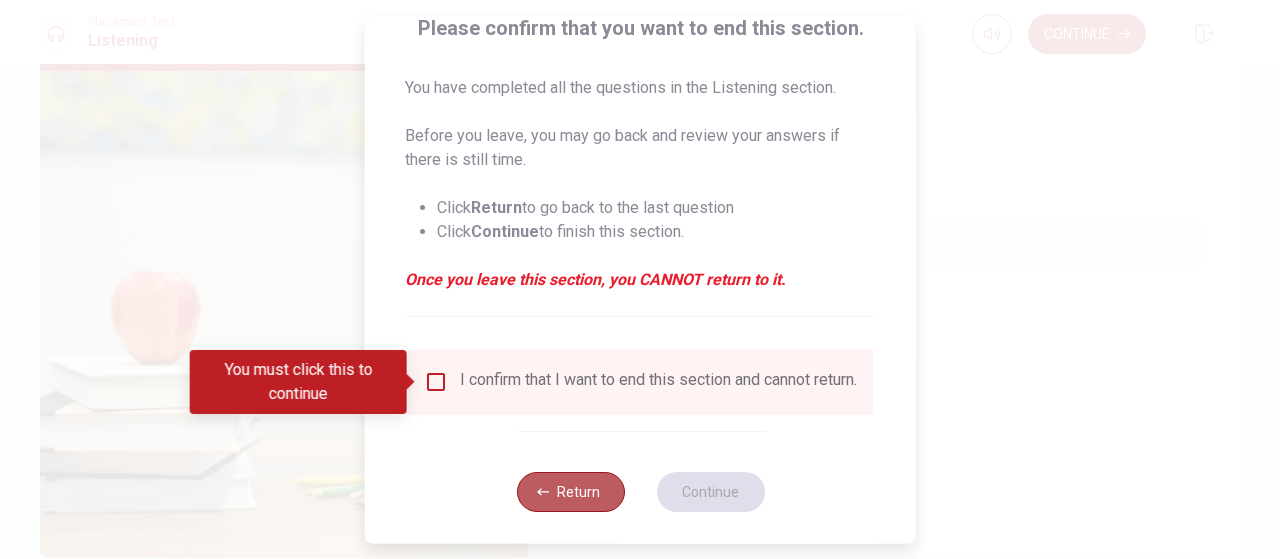 click on "Return" at bounding box center (570, 492) 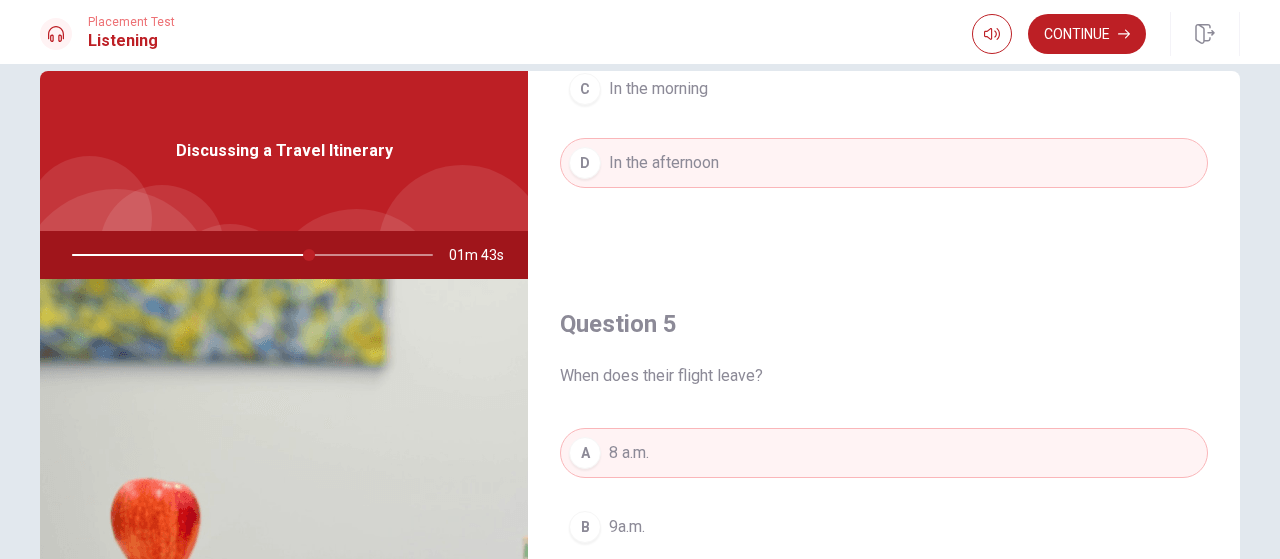 scroll, scrollTop: 34, scrollLeft: 0, axis: vertical 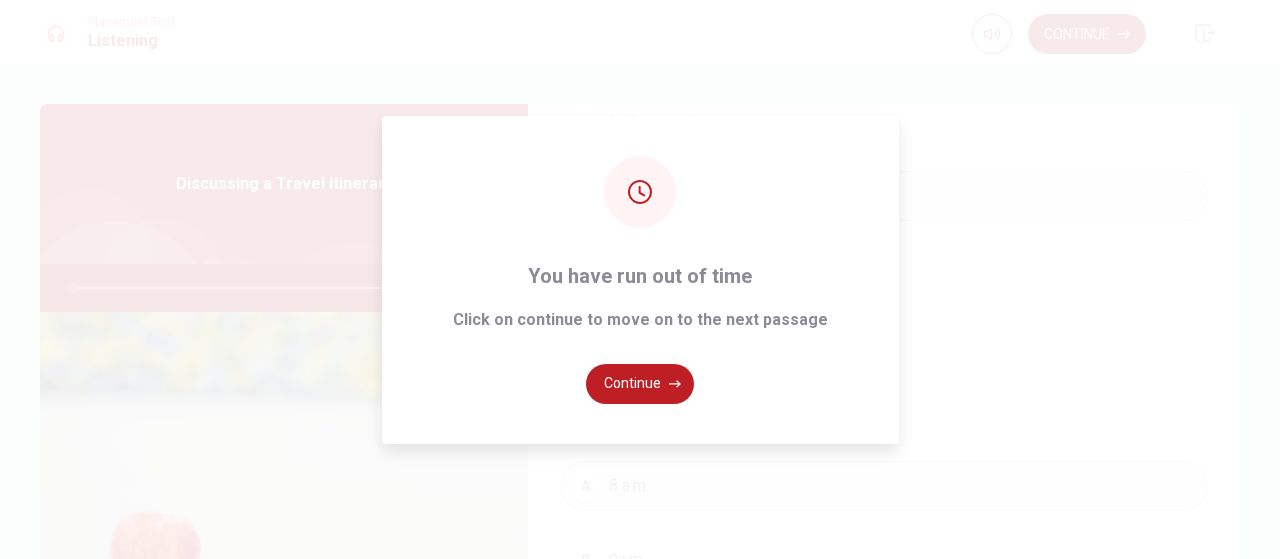 type on "0" 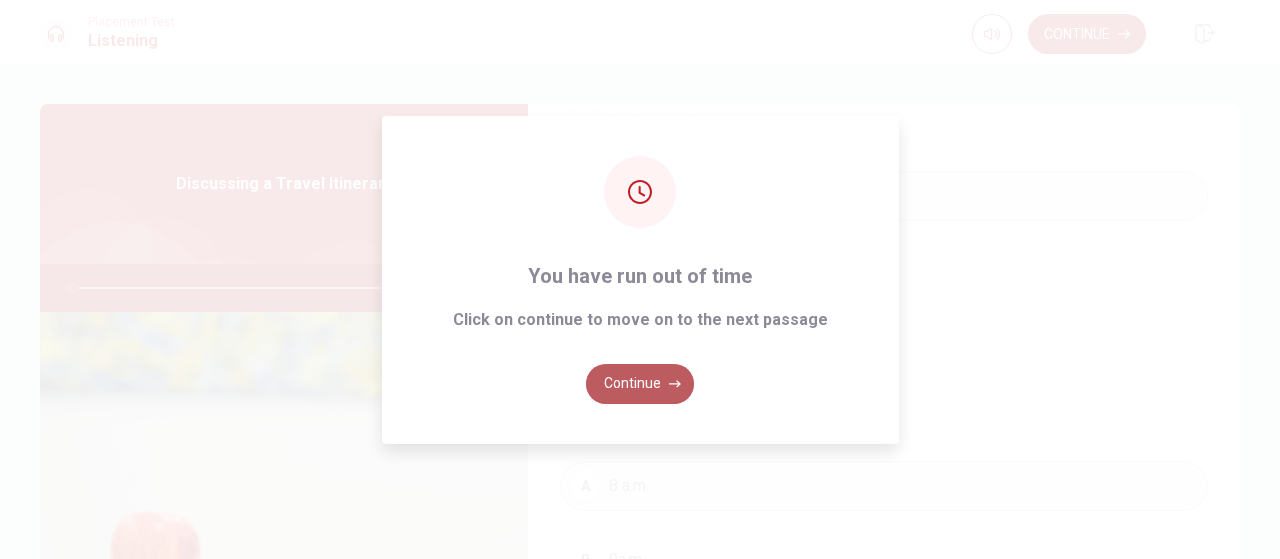 click on "Continue" at bounding box center (640, 384) 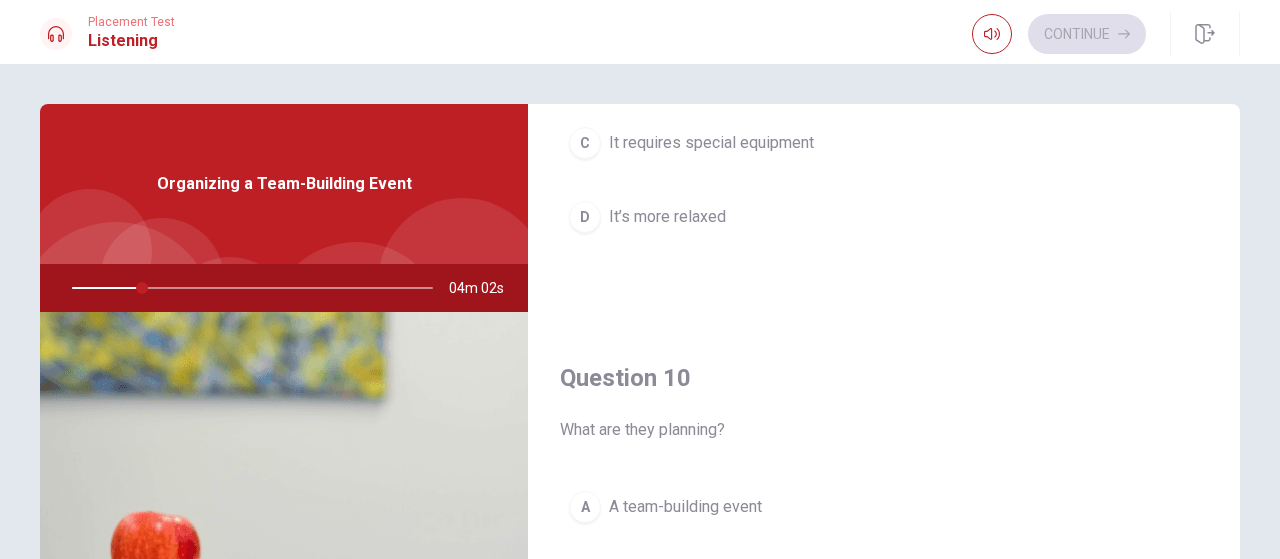 scroll, scrollTop: 1851, scrollLeft: 0, axis: vertical 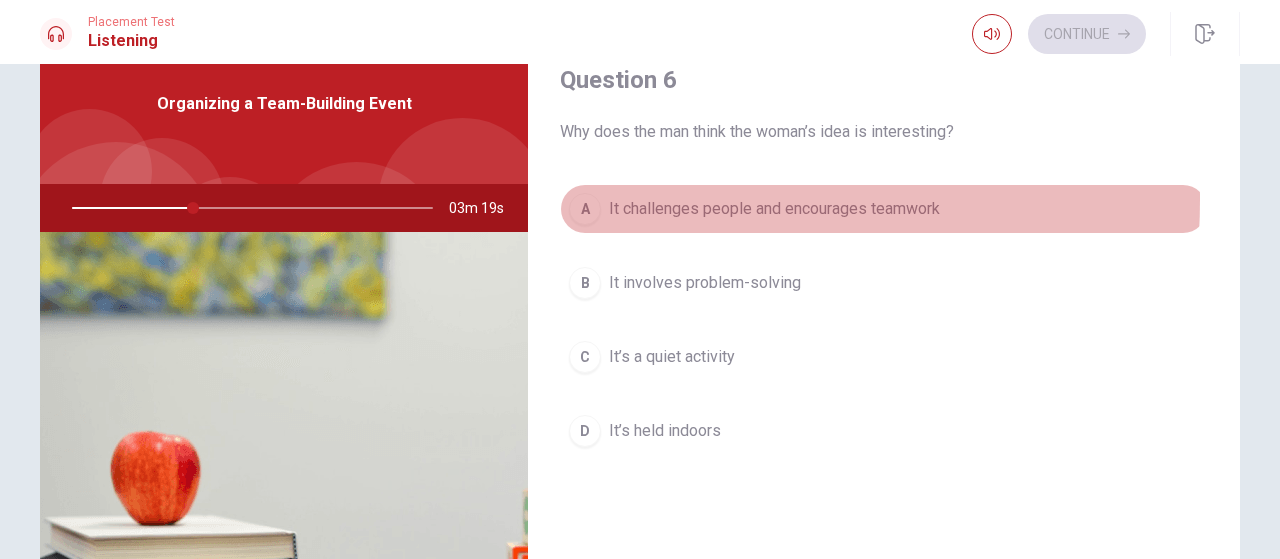 click on "A" at bounding box center [585, 209] 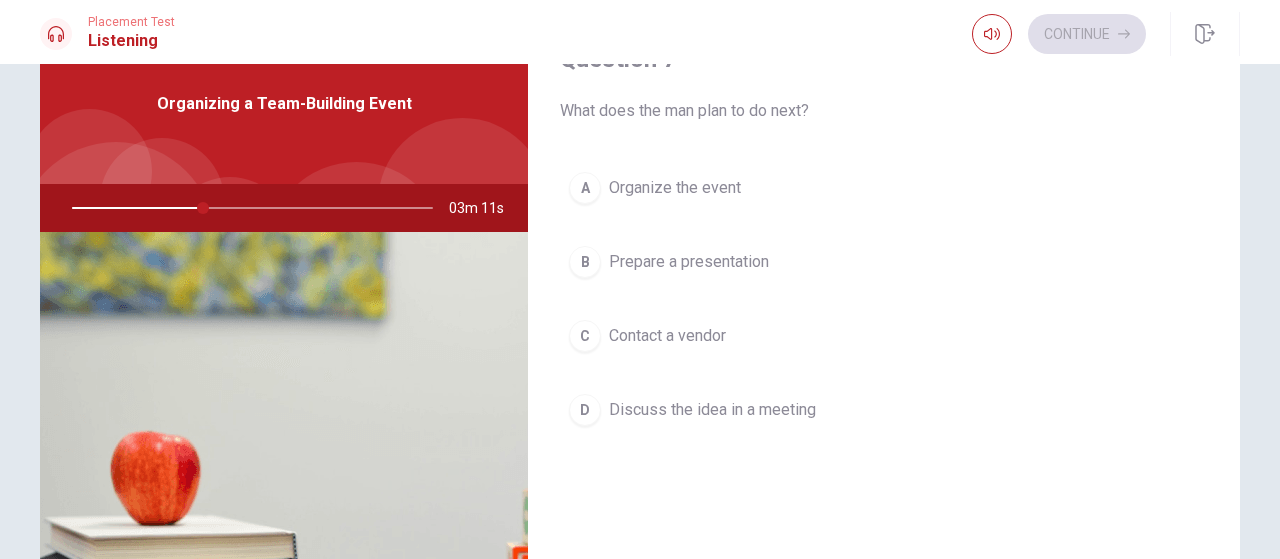 scroll, scrollTop: 526, scrollLeft: 0, axis: vertical 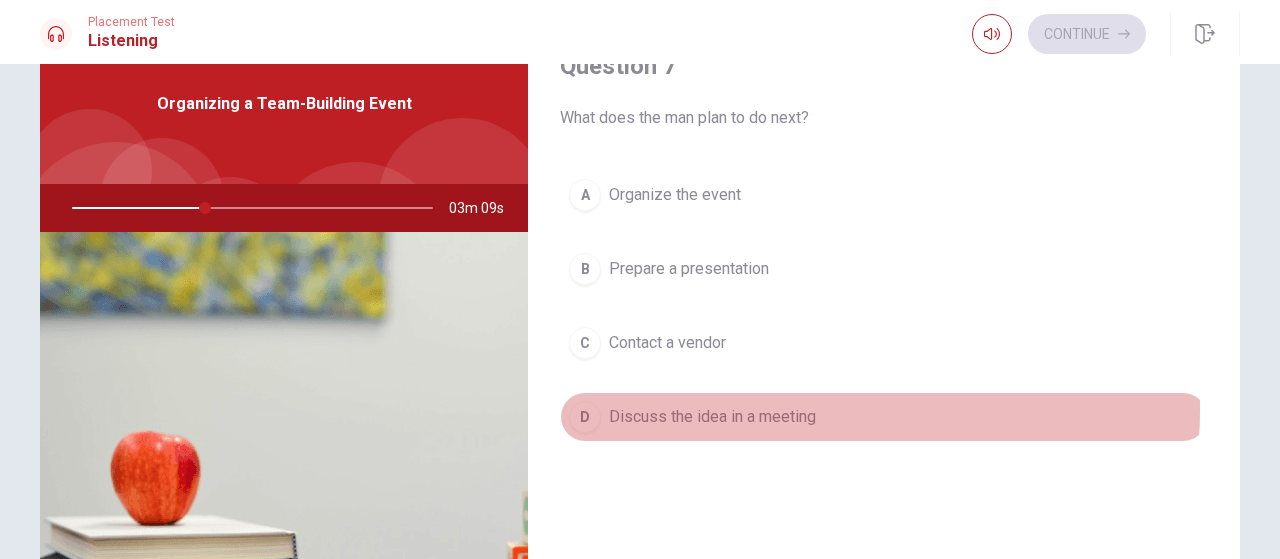 click on "Discuss the idea in a meeting" at bounding box center (712, 417) 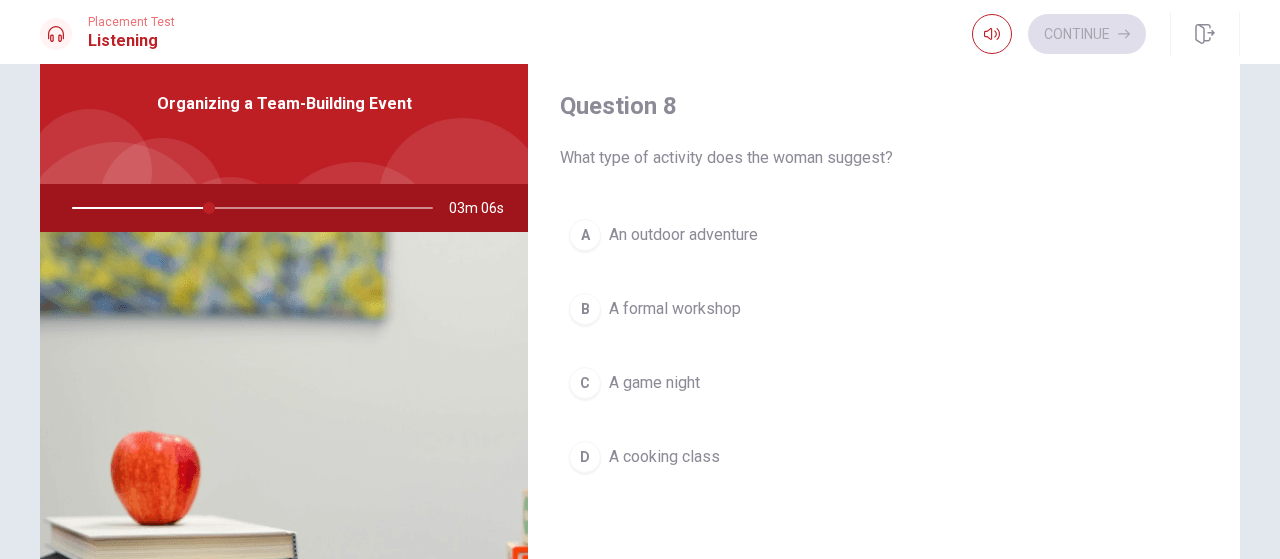scroll, scrollTop: 996, scrollLeft: 0, axis: vertical 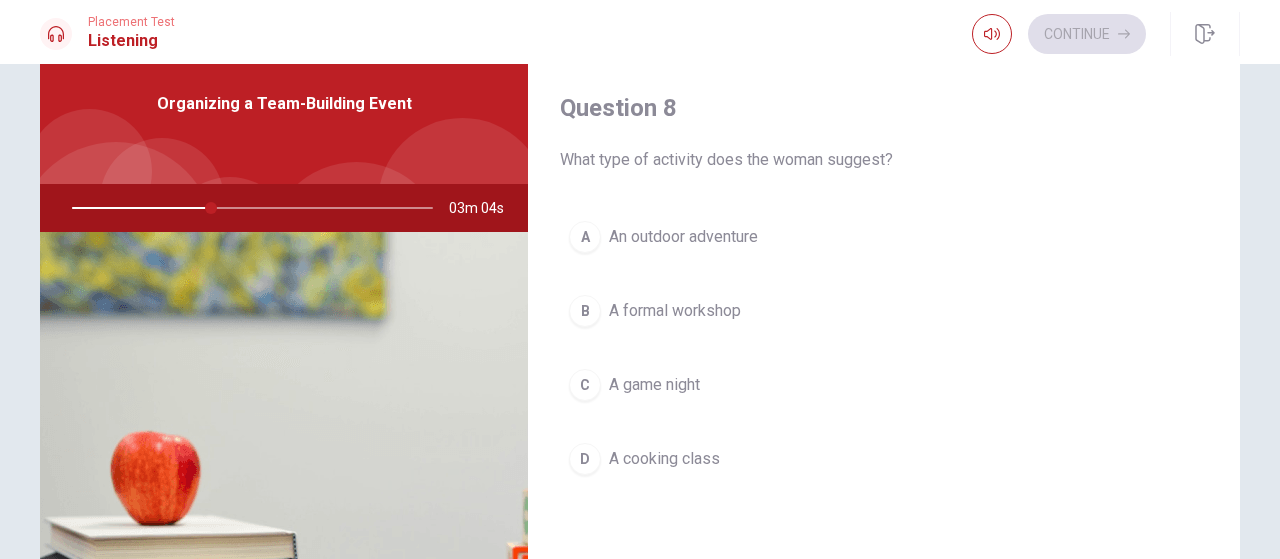 click on "An outdoor adventure" at bounding box center (683, 237) 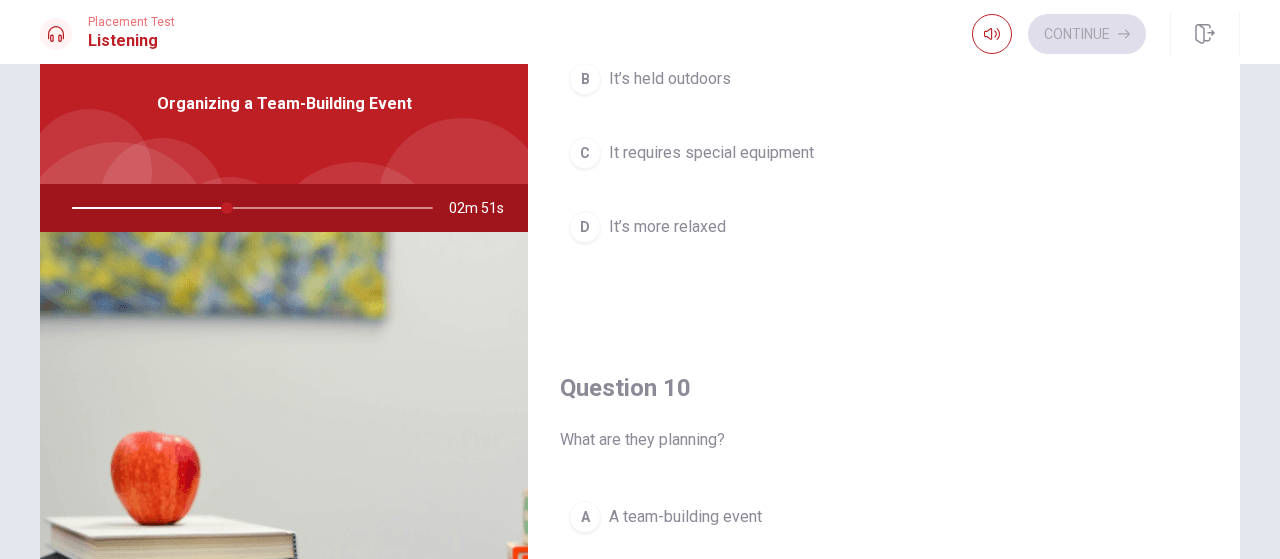 scroll, scrollTop: 1851, scrollLeft: 0, axis: vertical 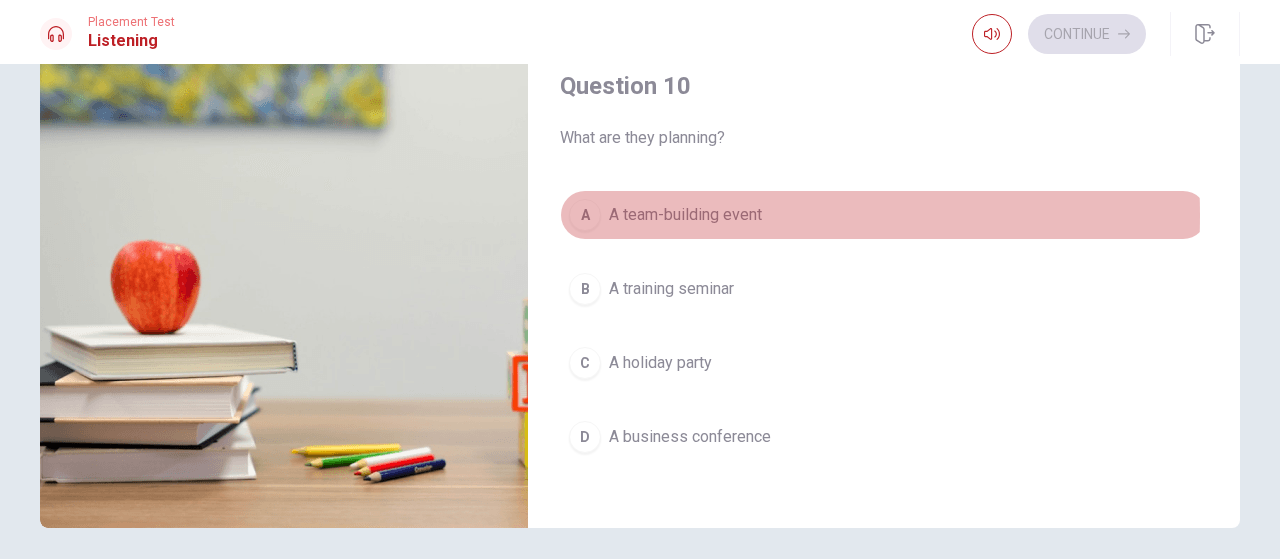 click on "A" at bounding box center (585, 215) 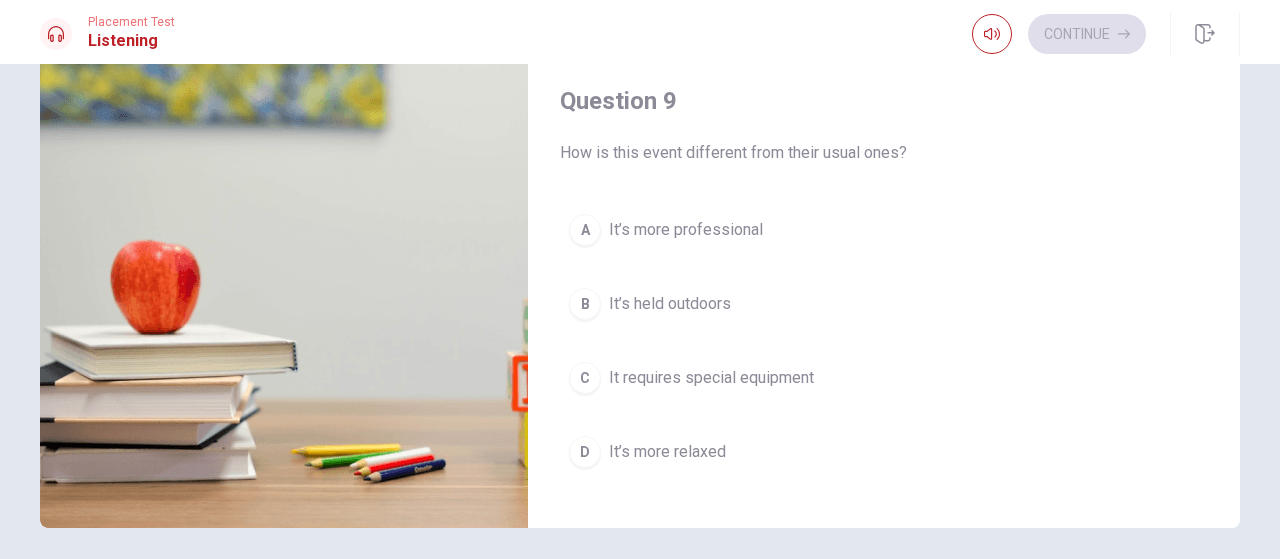 scroll, scrollTop: 1323, scrollLeft: 0, axis: vertical 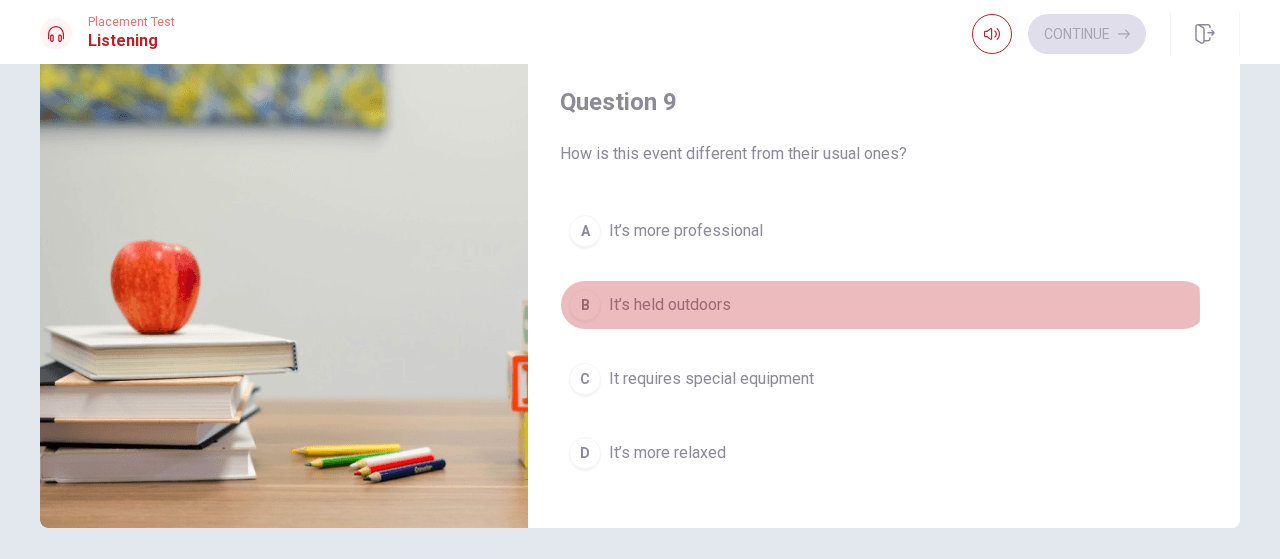 click on "It’s held outdoors" at bounding box center [670, 305] 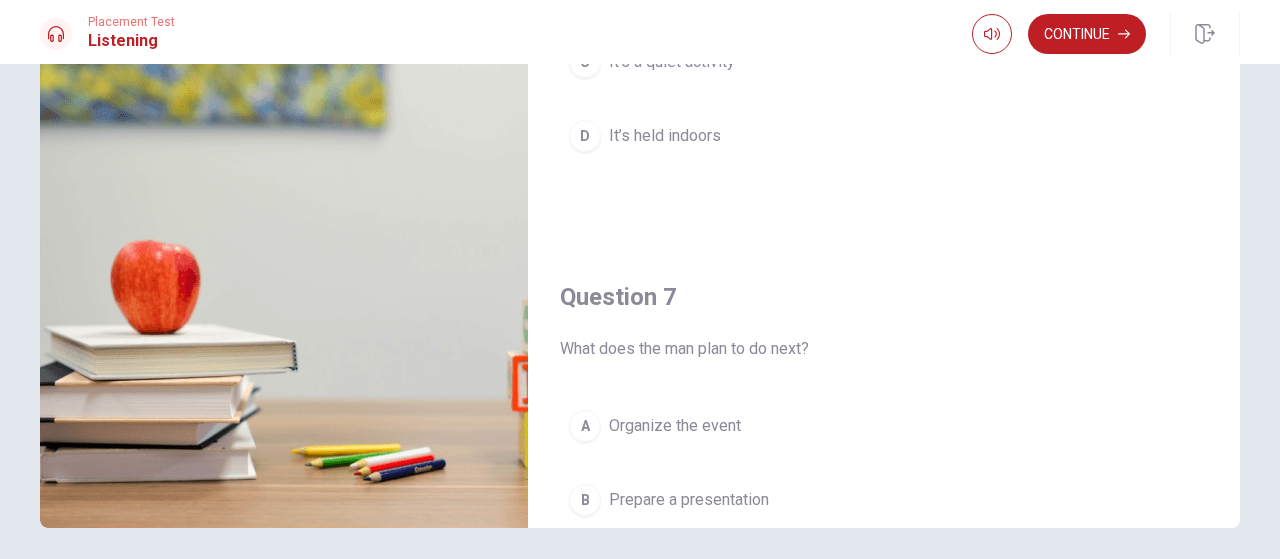 scroll, scrollTop: 0, scrollLeft: 0, axis: both 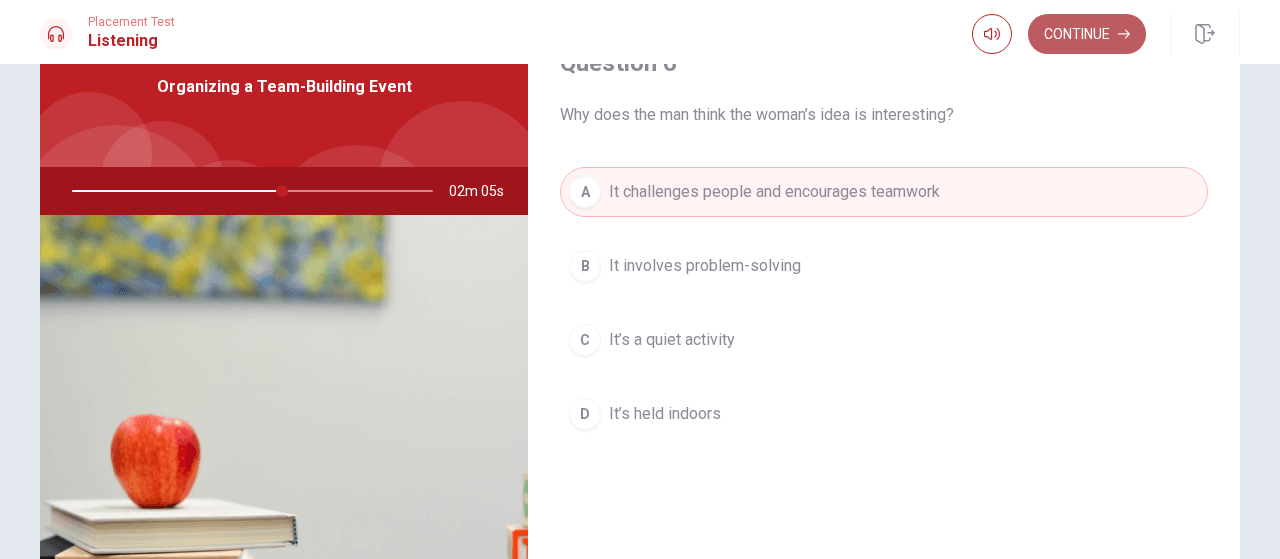 click on "Continue" at bounding box center [1087, 34] 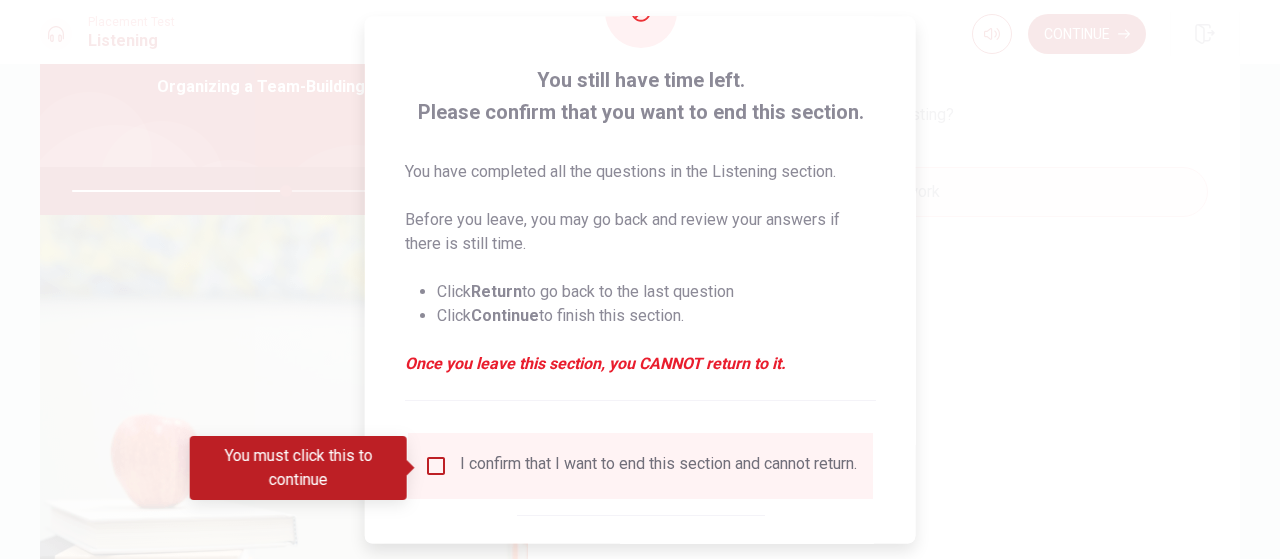 scroll, scrollTop: 81, scrollLeft: 0, axis: vertical 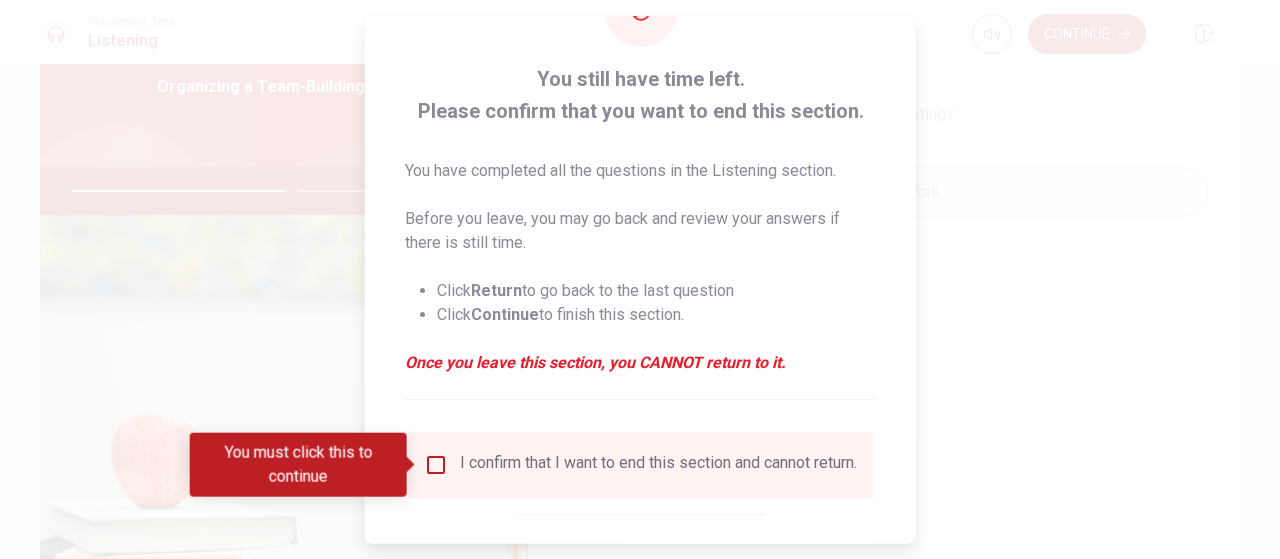 click at bounding box center (640, 279) 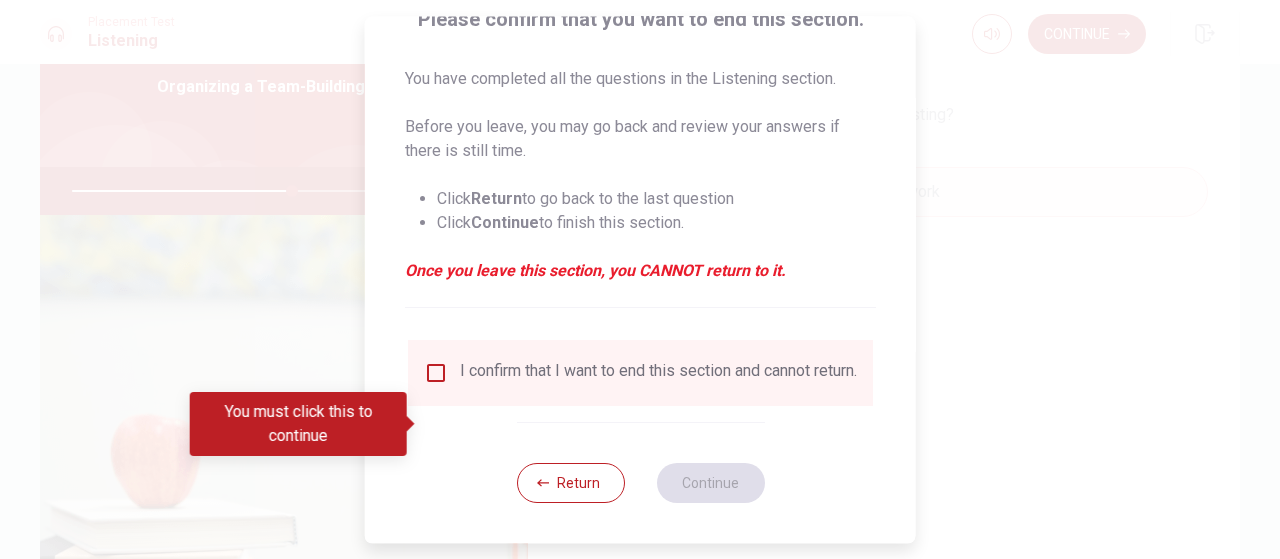 scroll, scrollTop: 186, scrollLeft: 0, axis: vertical 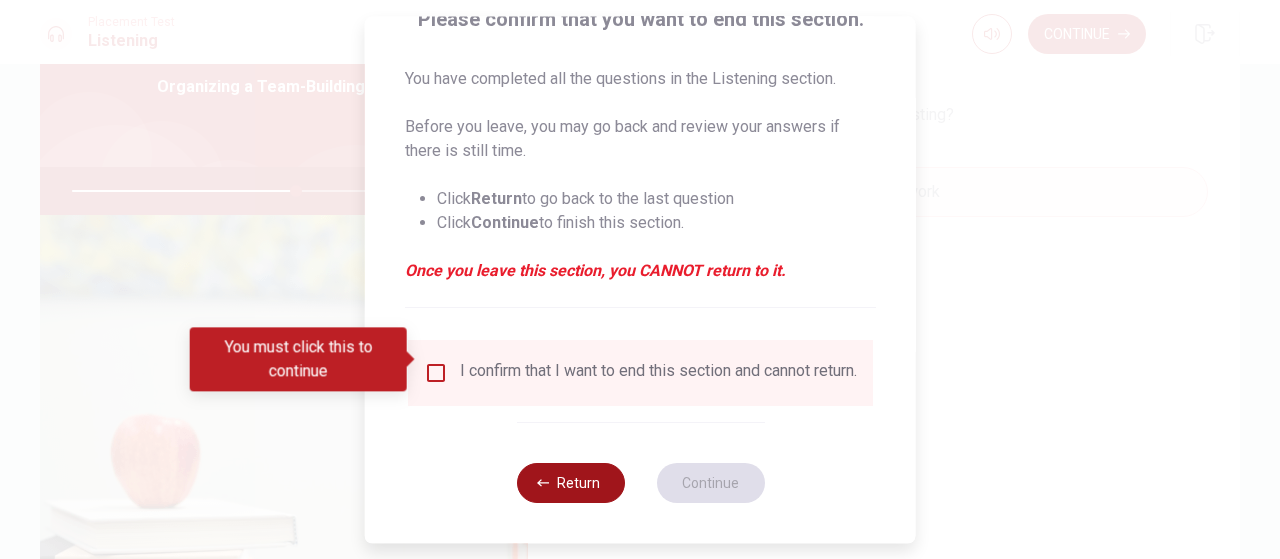click on "Return" at bounding box center (570, 483) 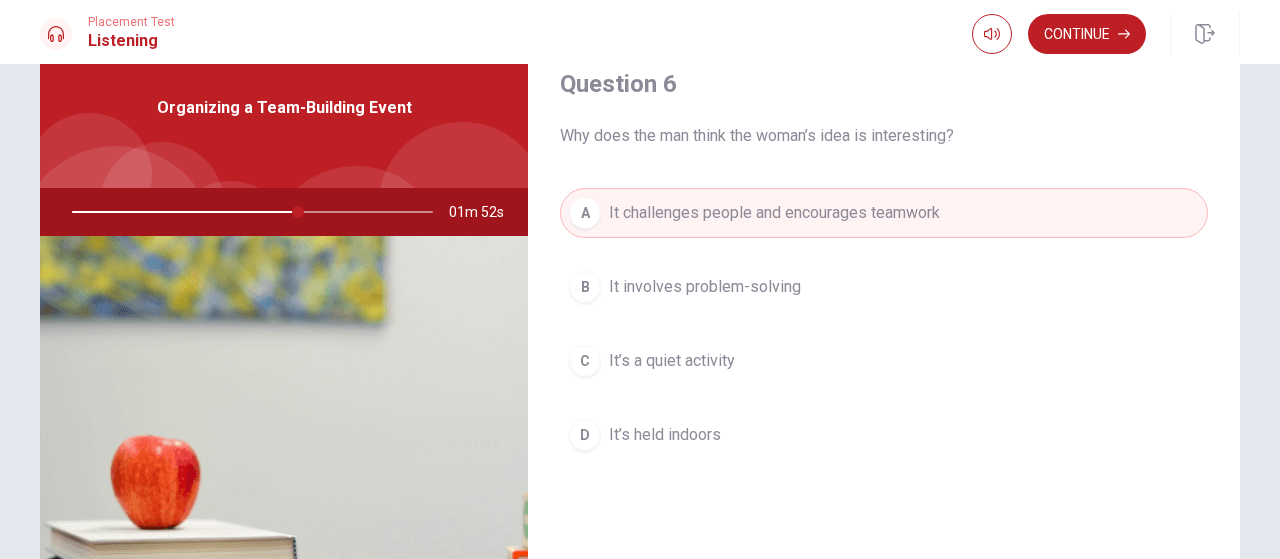 scroll, scrollTop: 85, scrollLeft: 0, axis: vertical 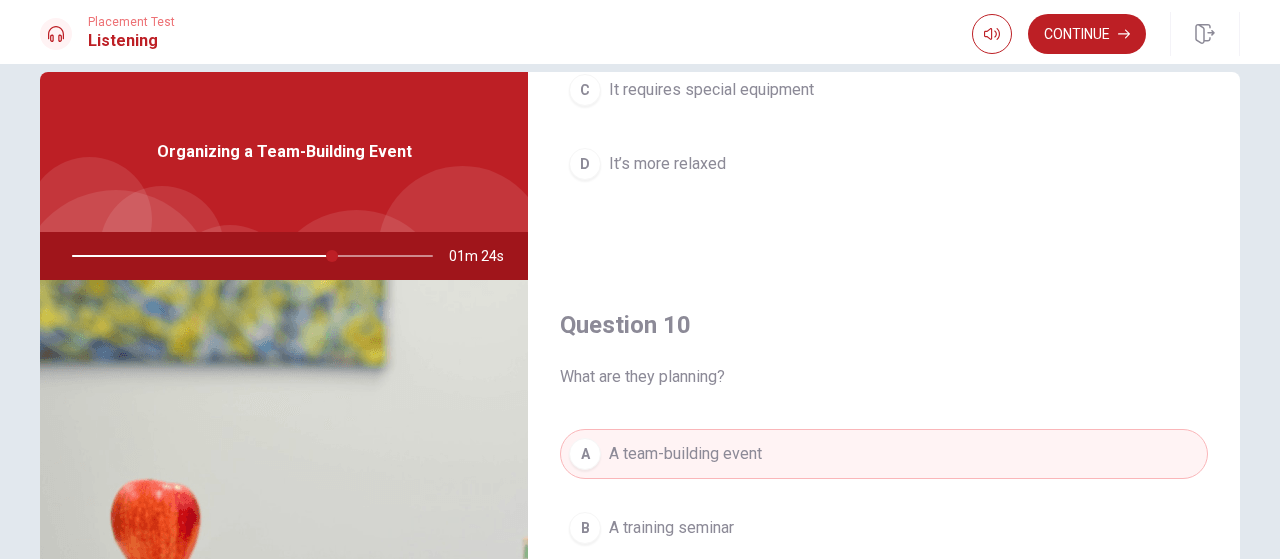 click at bounding box center (284, 523) 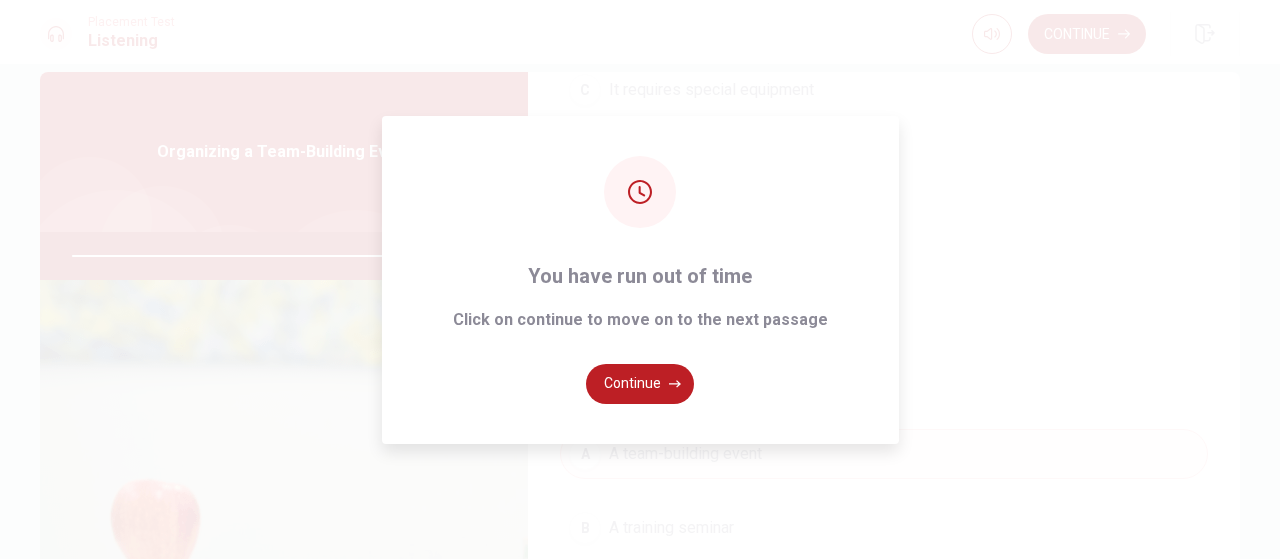 type on "0" 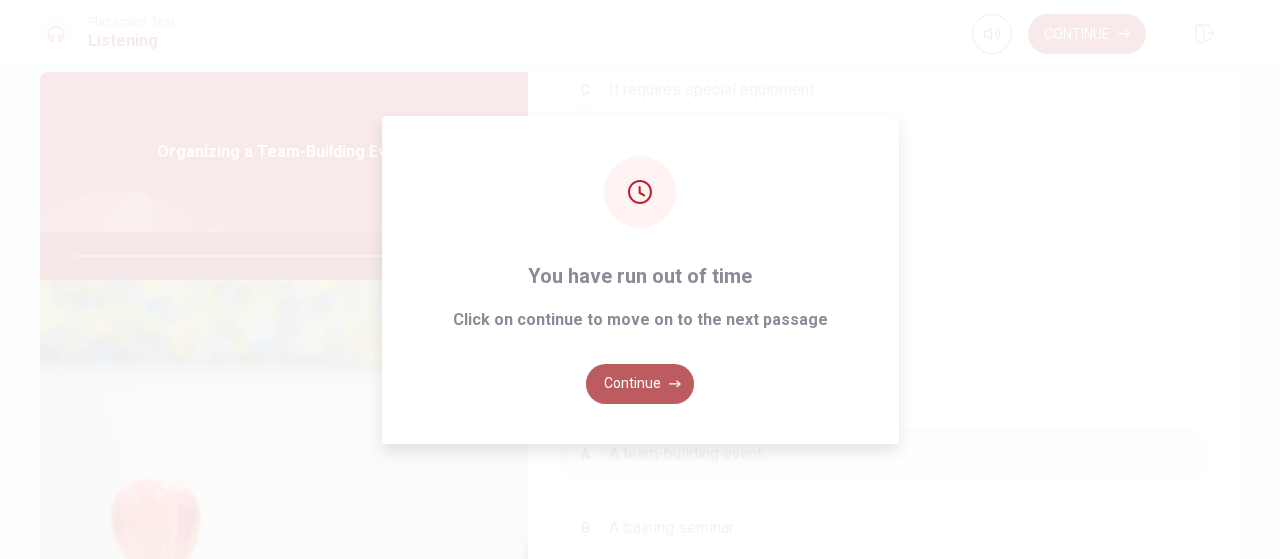 click on "Continue" at bounding box center (640, 384) 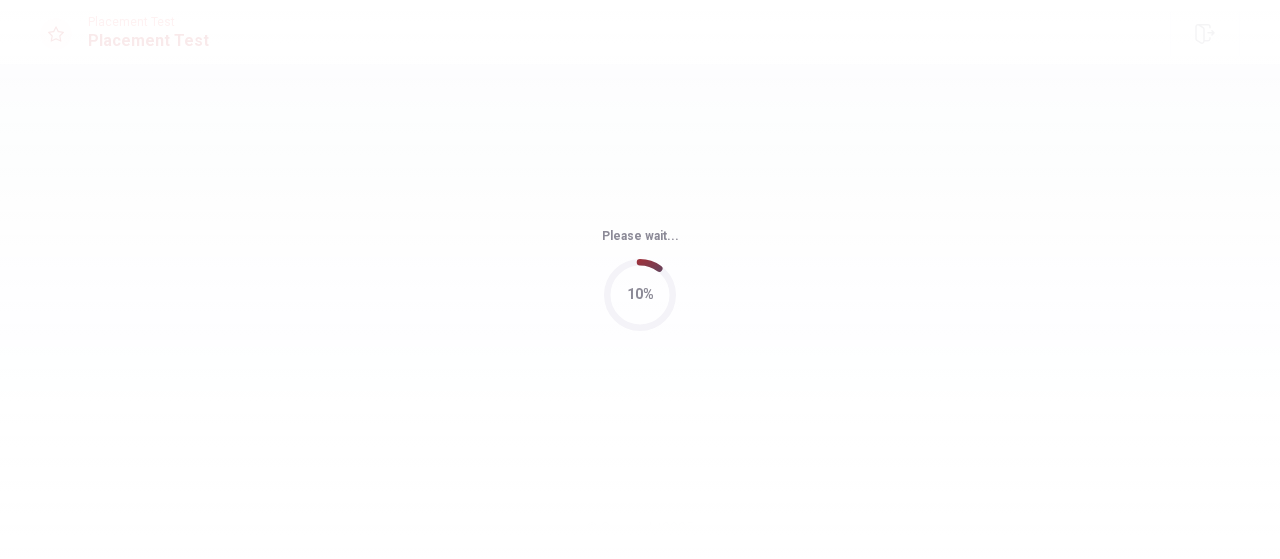 scroll, scrollTop: 0, scrollLeft: 0, axis: both 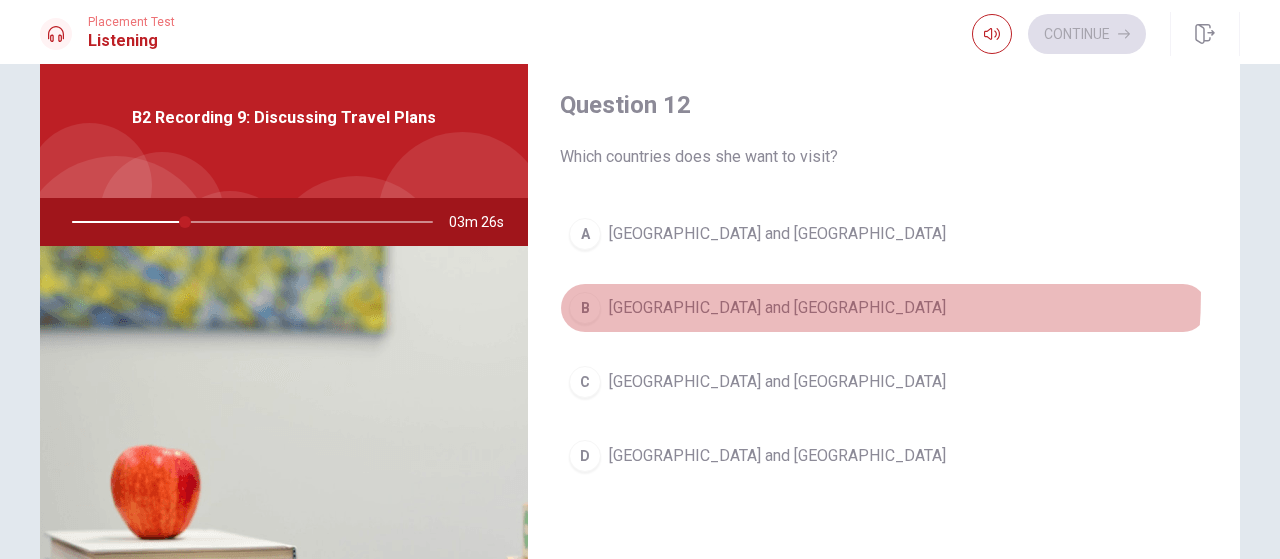 click on "B [GEOGRAPHIC_DATA] and [GEOGRAPHIC_DATA]" at bounding box center (884, 308) 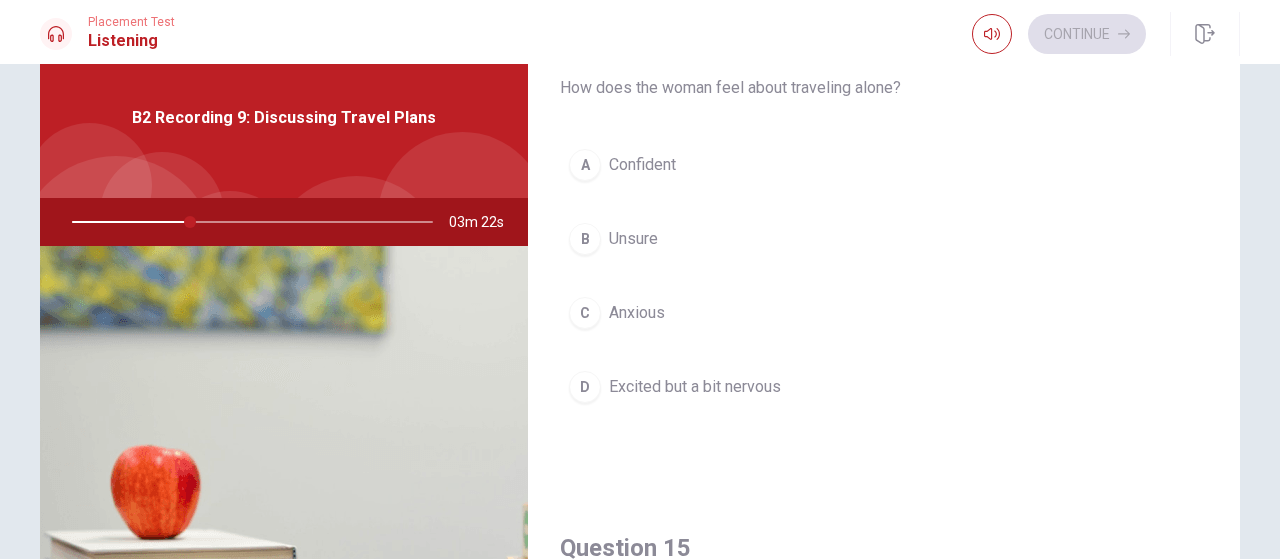 scroll, scrollTop: 1851, scrollLeft: 0, axis: vertical 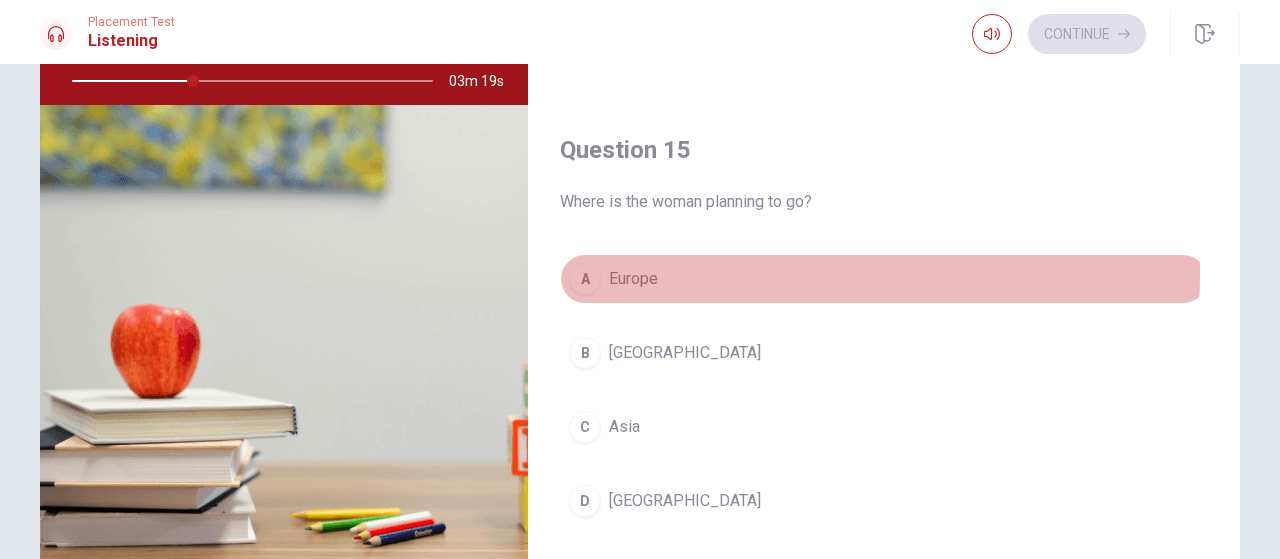 click on "Europe" at bounding box center (633, 279) 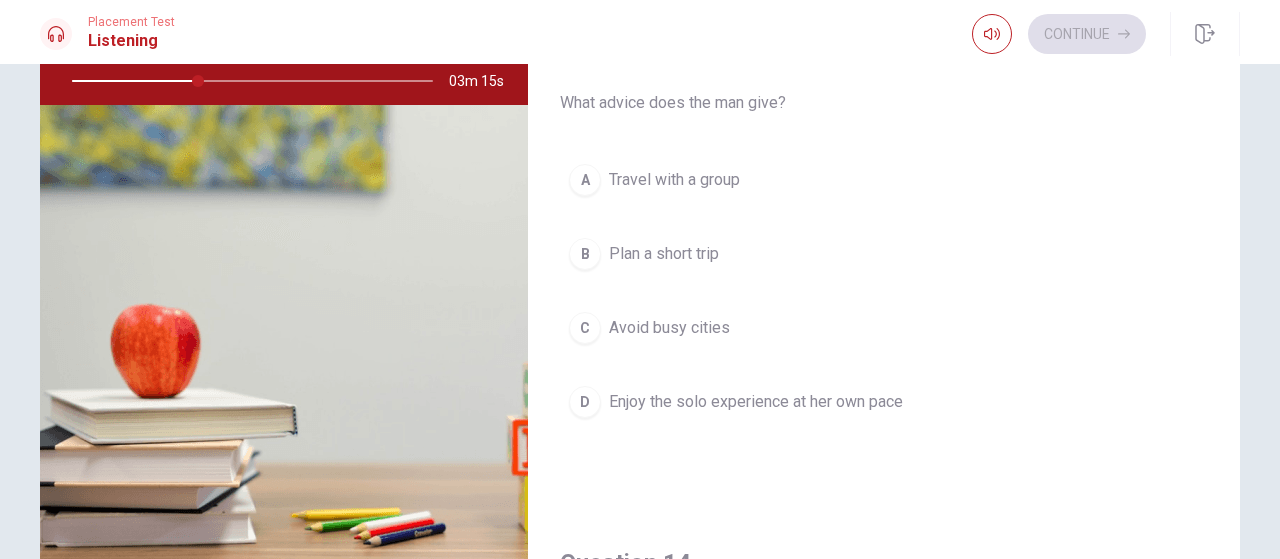 click on "Question 13 What advice does the man give? A Travel with a group B Plan a short trip C Avoid busy cities D Enjoy the solo experience at her own pace" at bounding box center (884, 251) 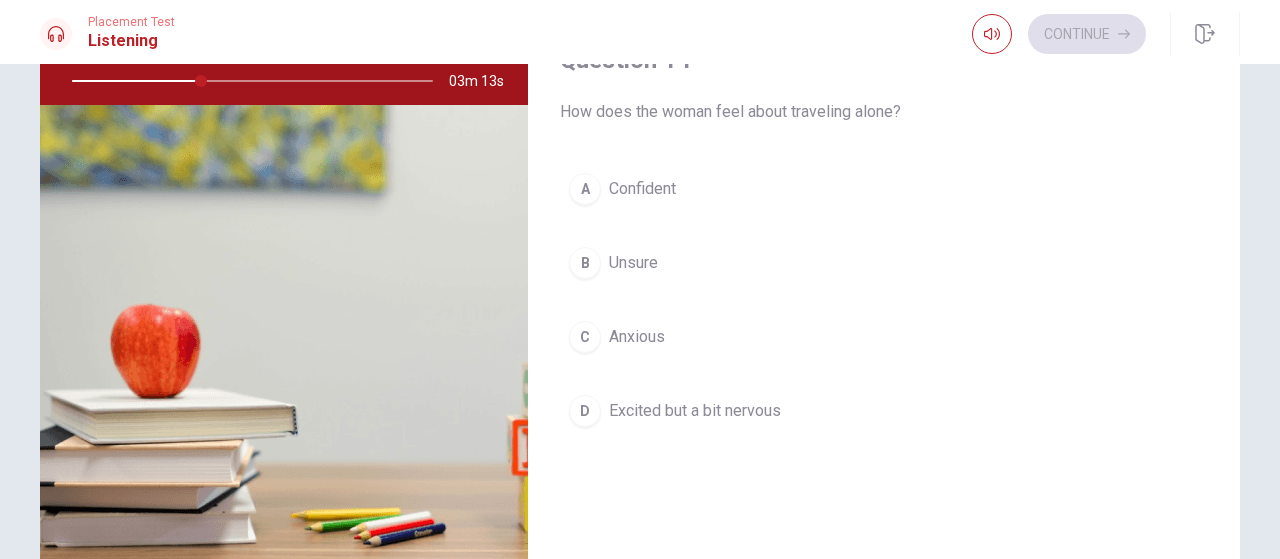 scroll, scrollTop: 1429, scrollLeft: 0, axis: vertical 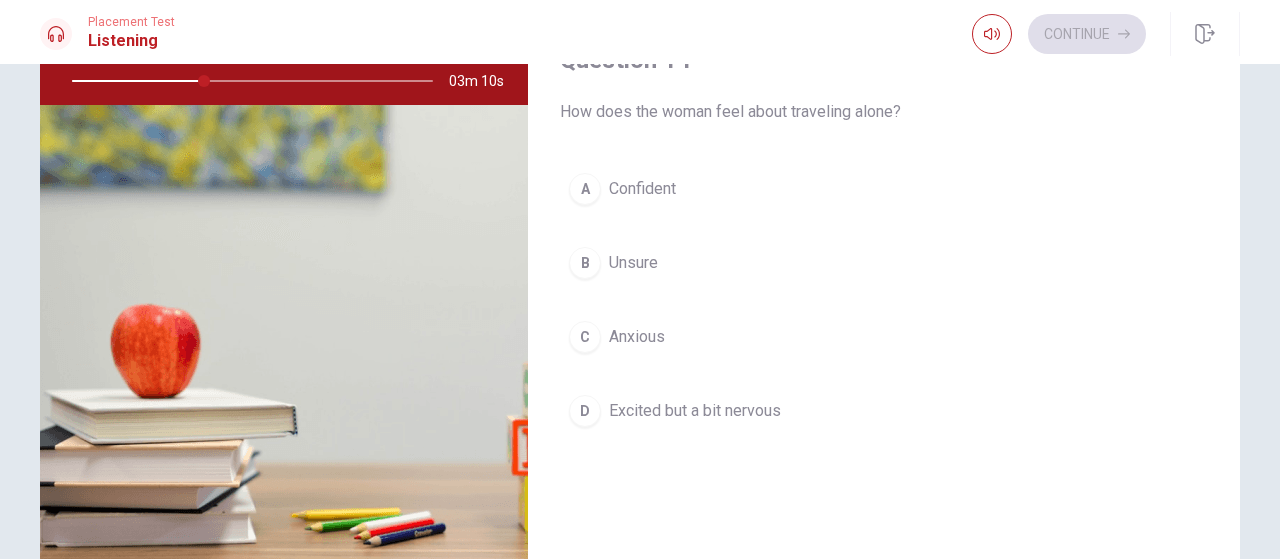 click on "D" at bounding box center [585, 411] 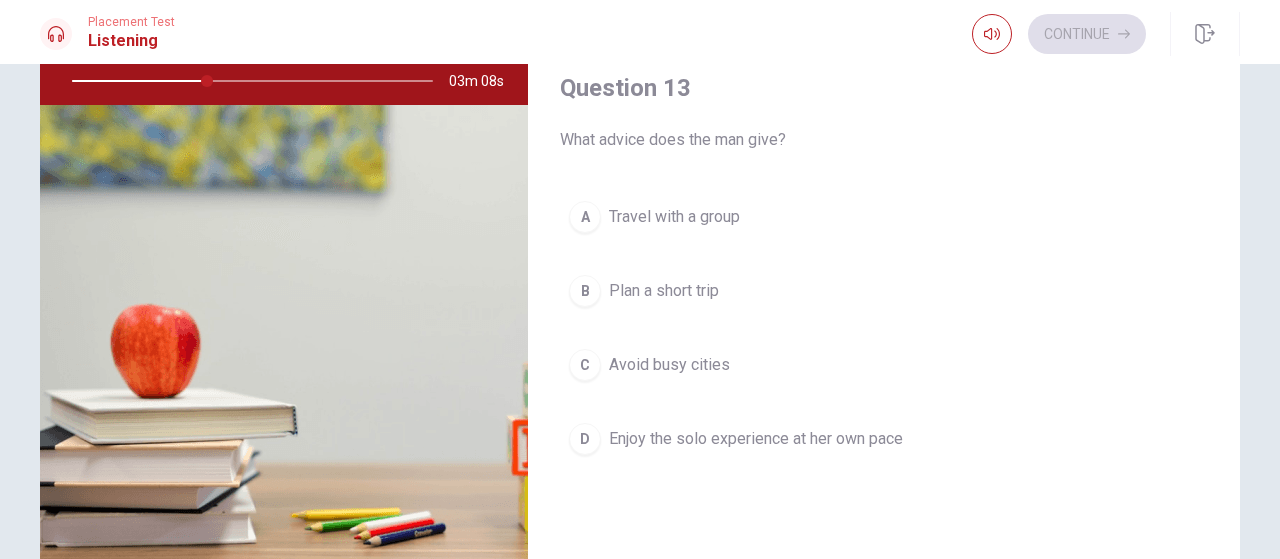 scroll, scrollTop: 886, scrollLeft: 0, axis: vertical 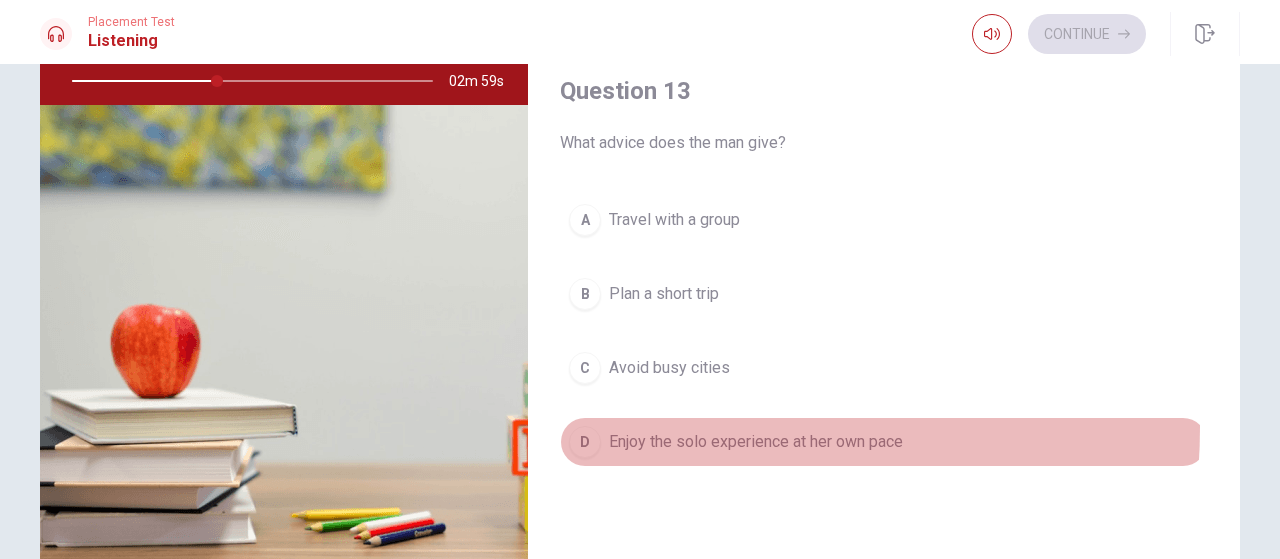 click on "D Enjoy the solo experience at her own pace" at bounding box center (884, 442) 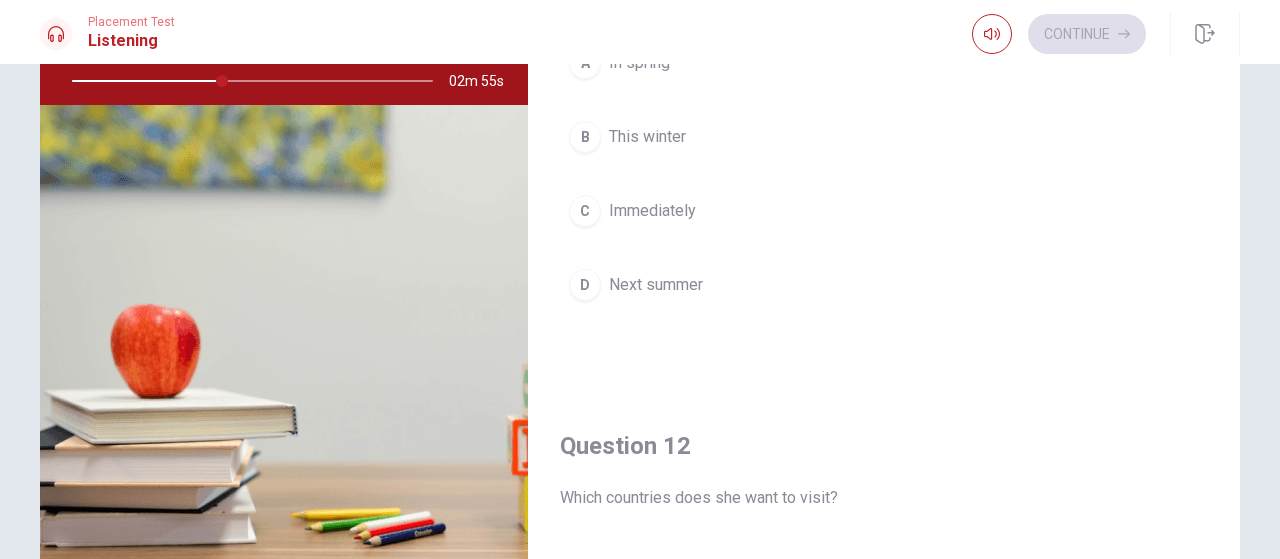 scroll, scrollTop: 0, scrollLeft: 0, axis: both 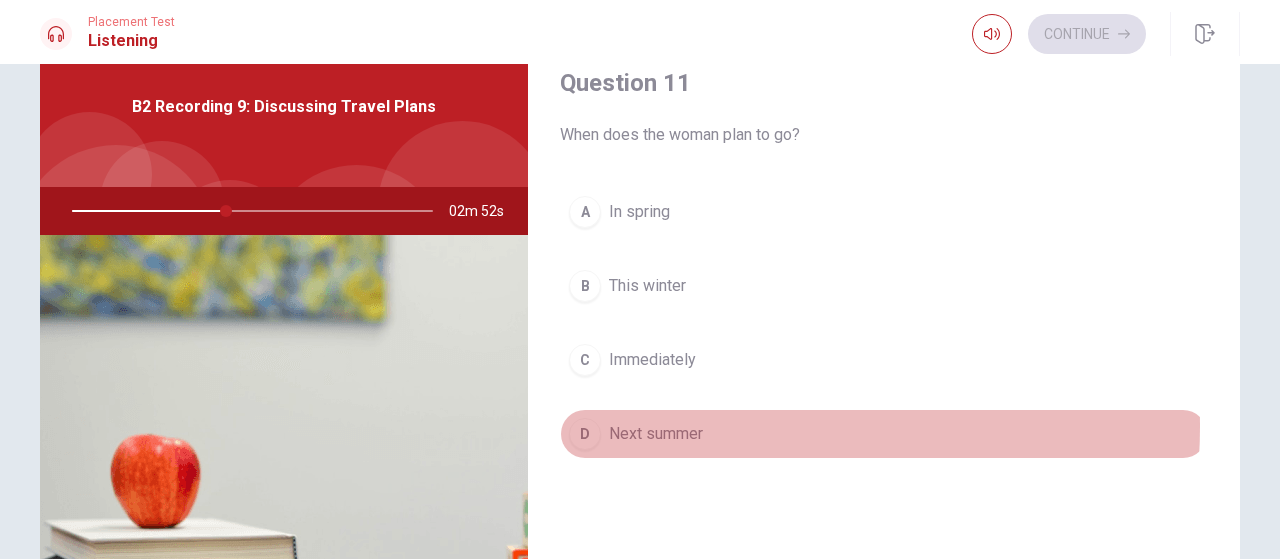 click on "Next summer" at bounding box center (656, 434) 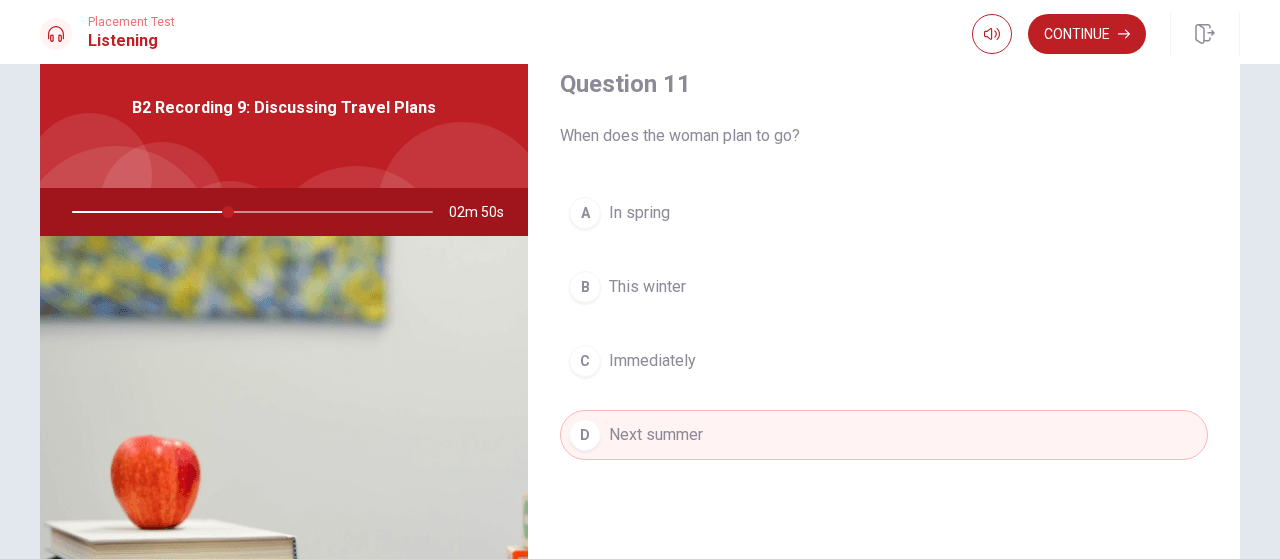 scroll, scrollTop: 81, scrollLeft: 0, axis: vertical 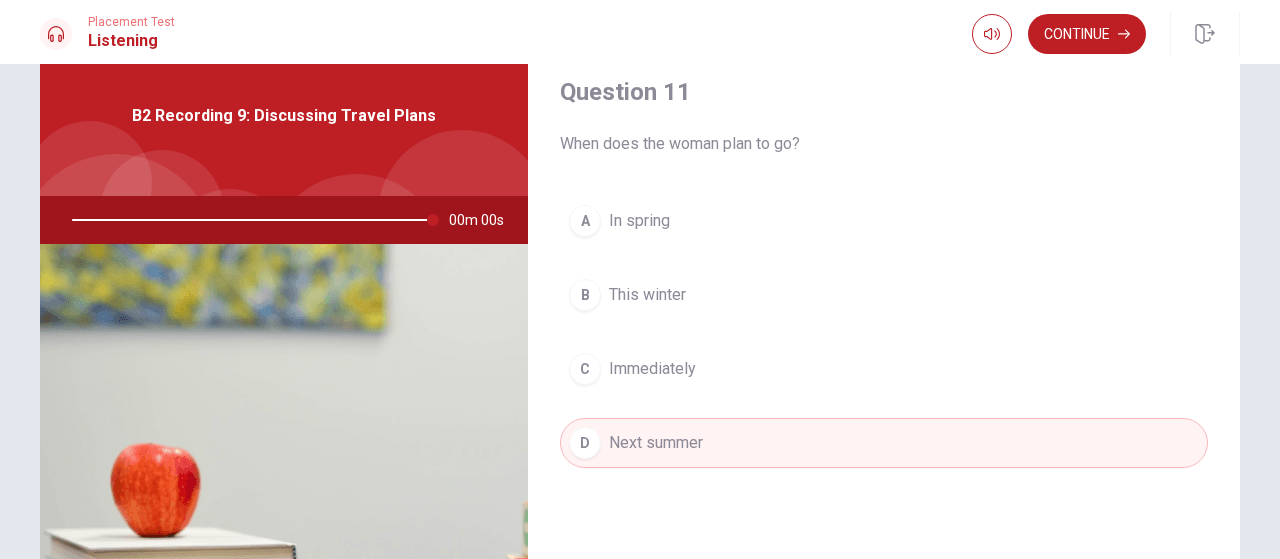 type on "0" 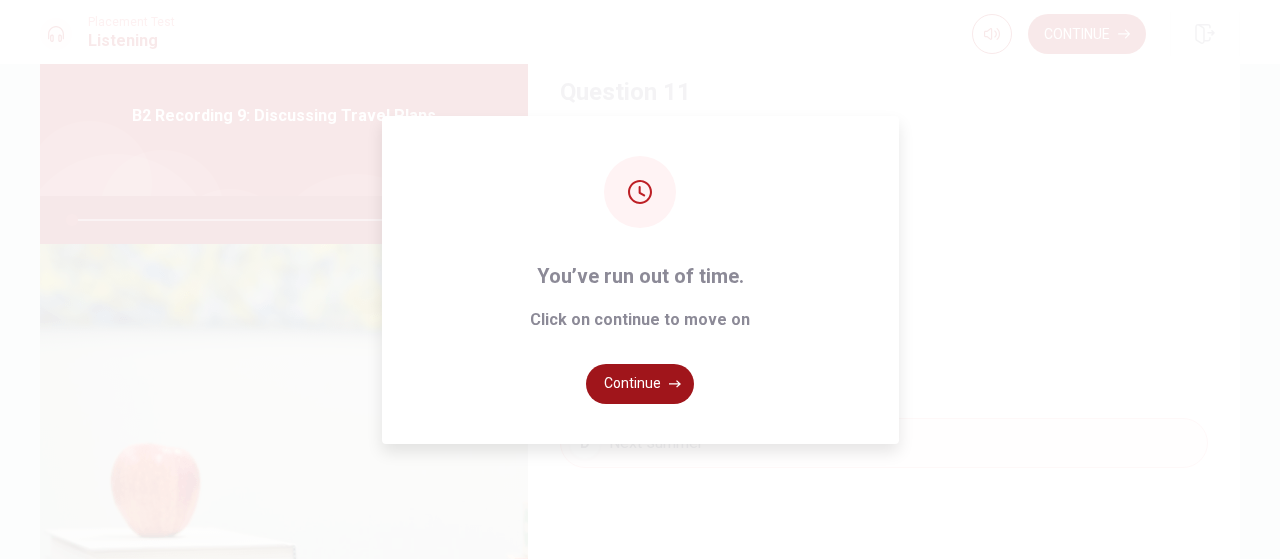 click on "Continue" at bounding box center (640, 384) 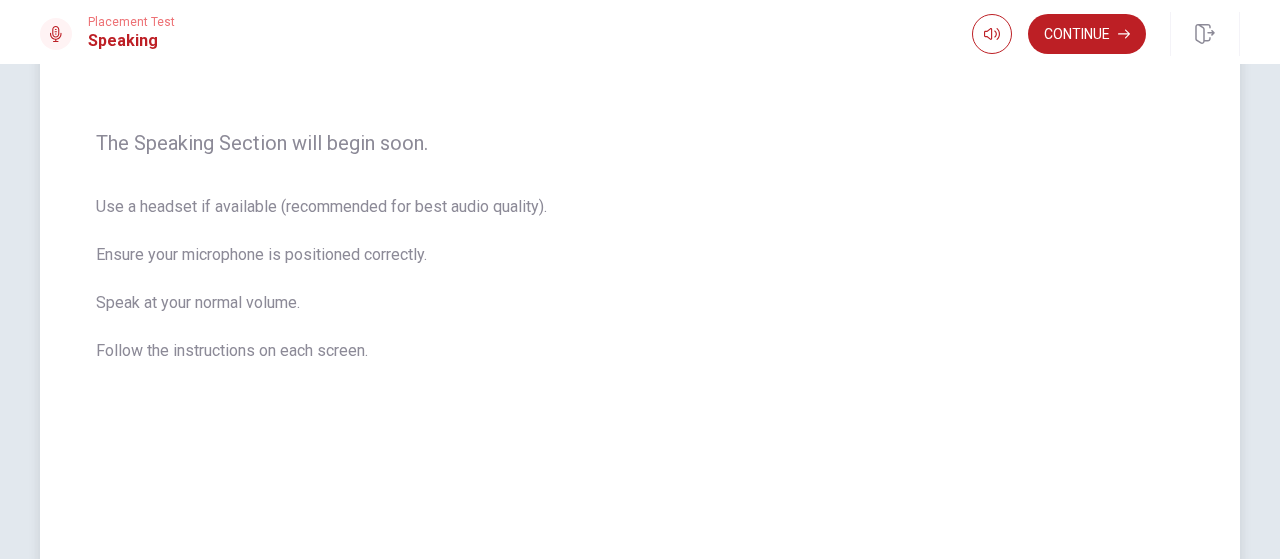 scroll, scrollTop: 281, scrollLeft: 0, axis: vertical 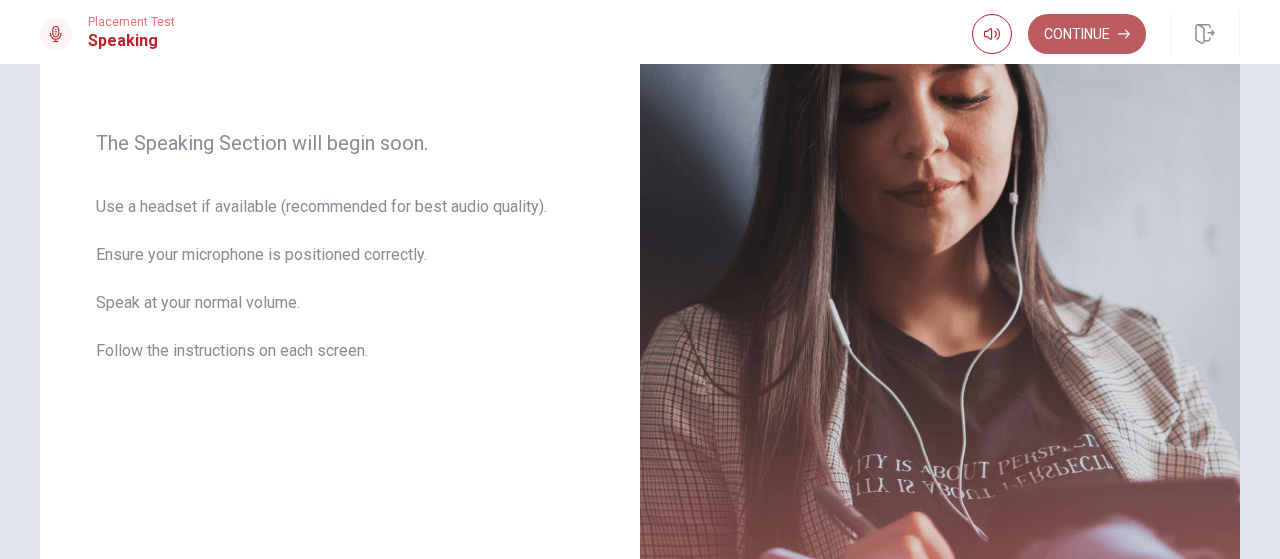click on "Continue" at bounding box center (1087, 34) 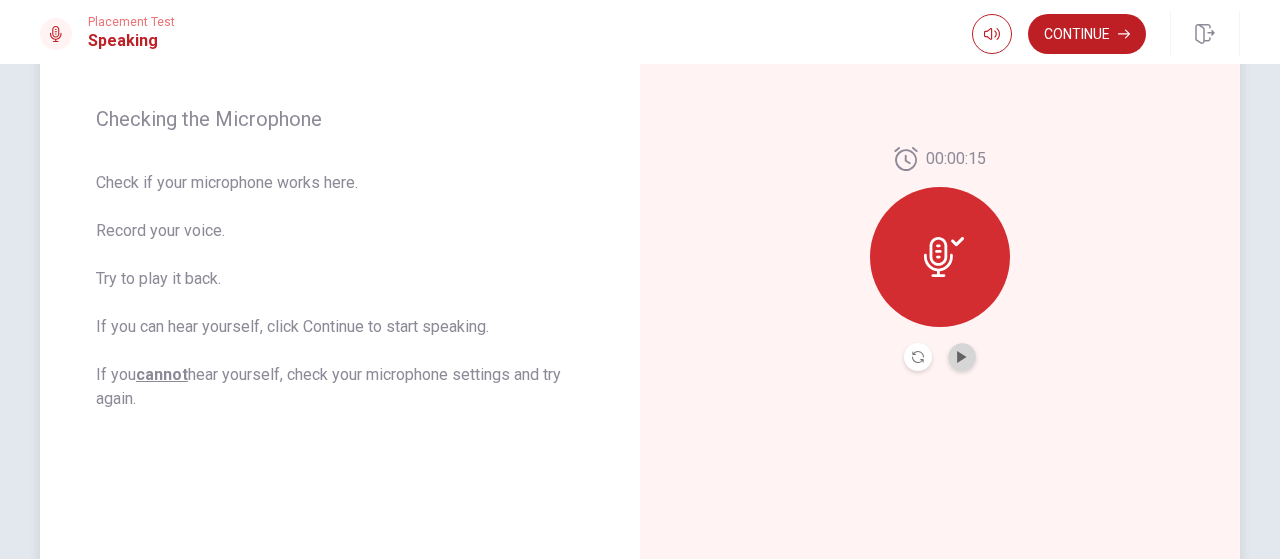 click at bounding box center [962, 357] 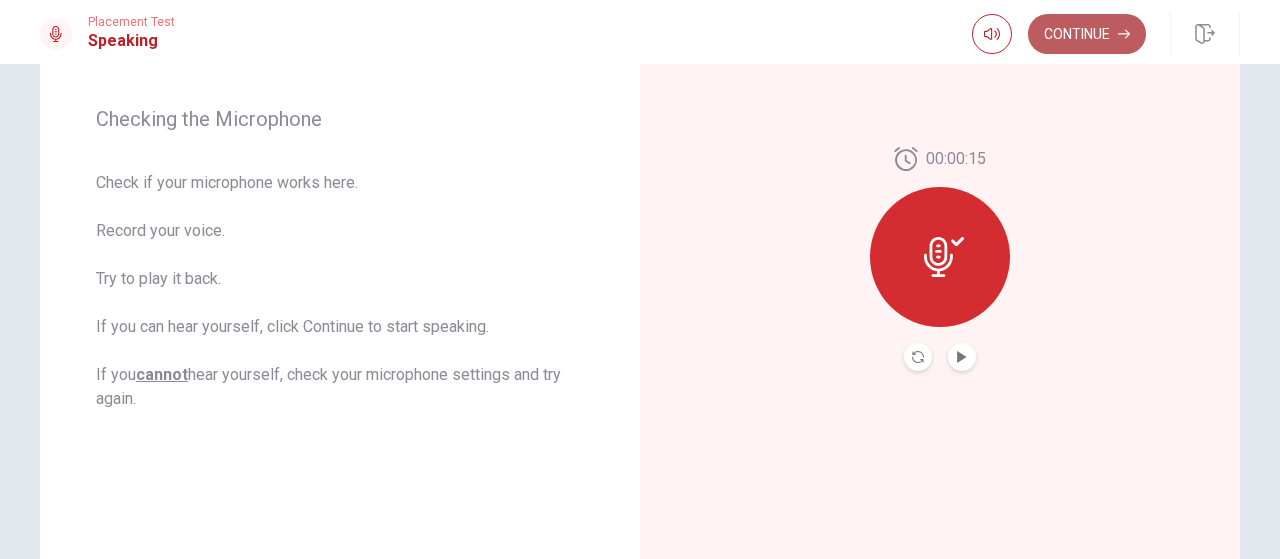 click on "Continue" at bounding box center [1087, 34] 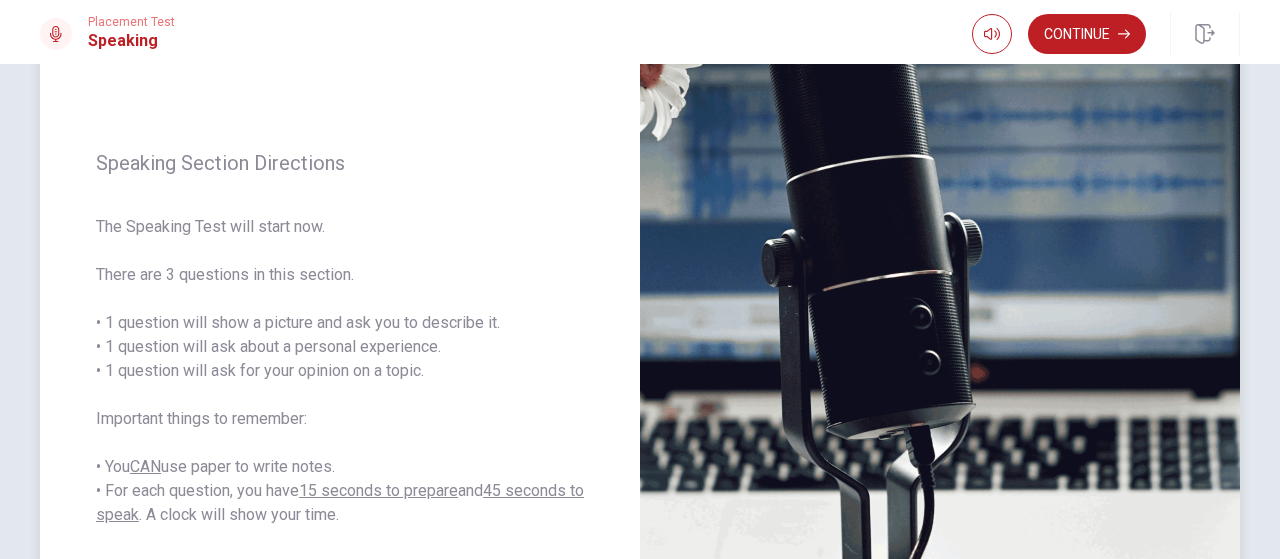 scroll, scrollTop: 192, scrollLeft: 0, axis: vertical 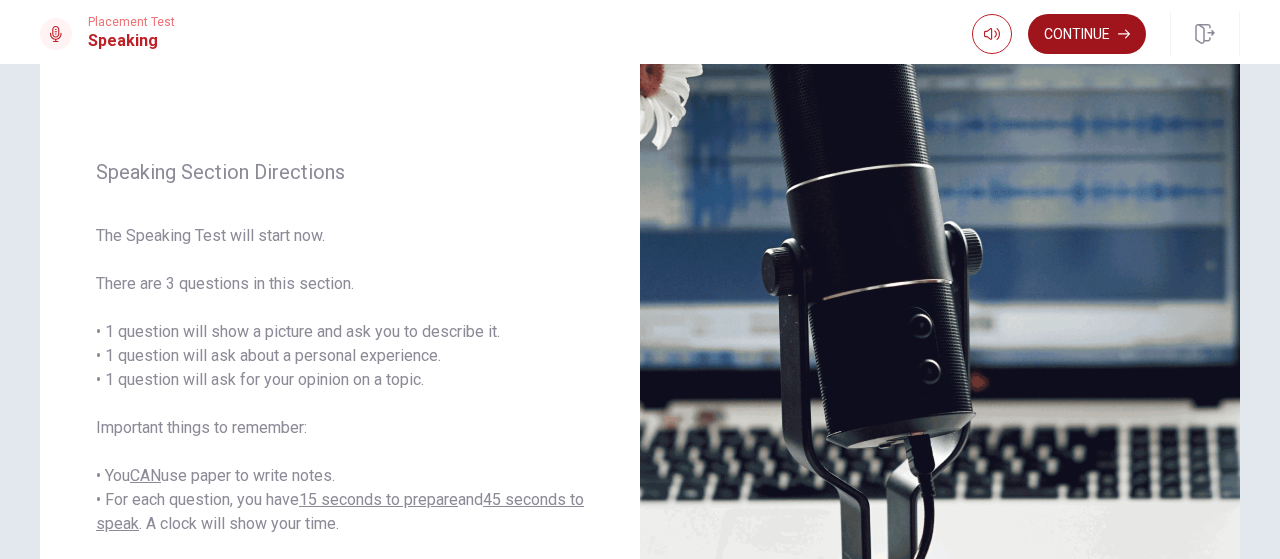 click on "Continue" at bounding box center [1087, 34] 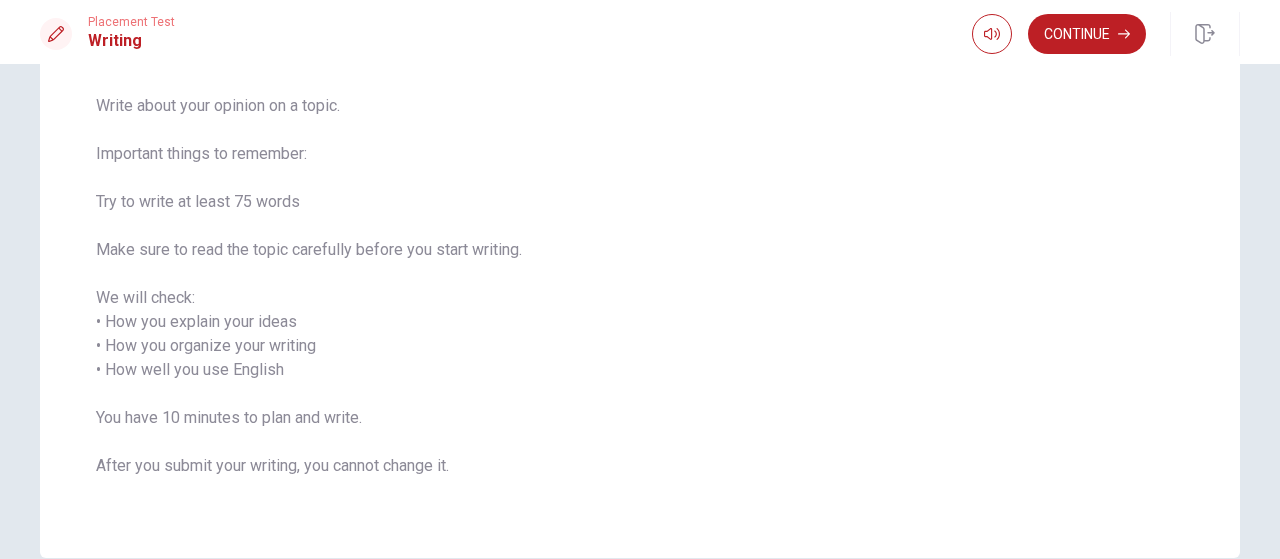 scroll, scrollTop: 149, scrollLeft: 0, axis: vertical 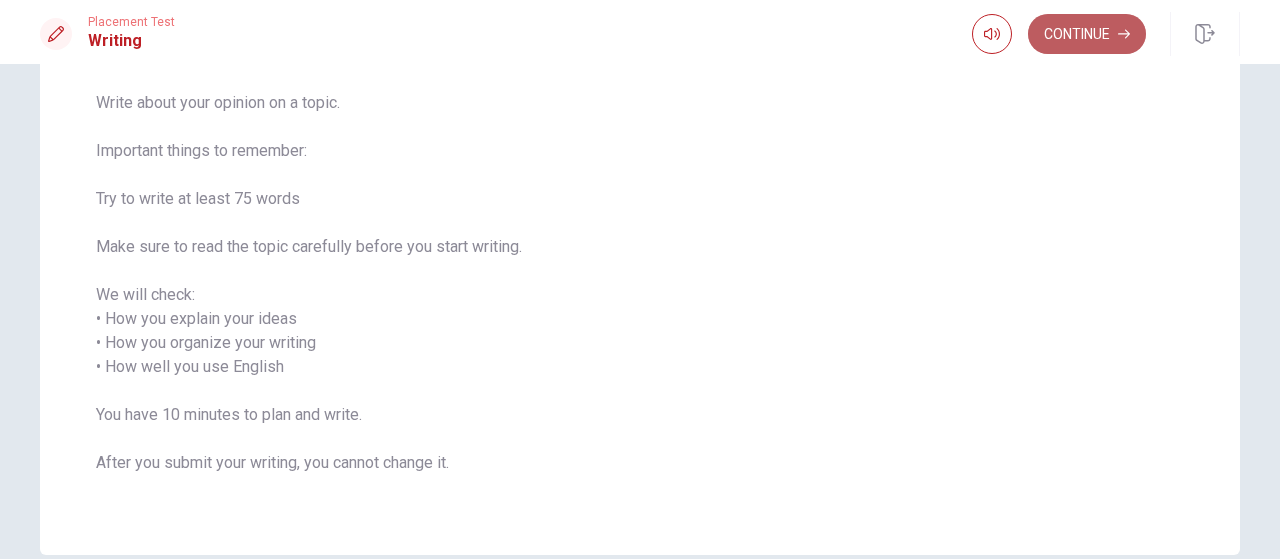 click on "Continue" at bounding box center [1087, 34] 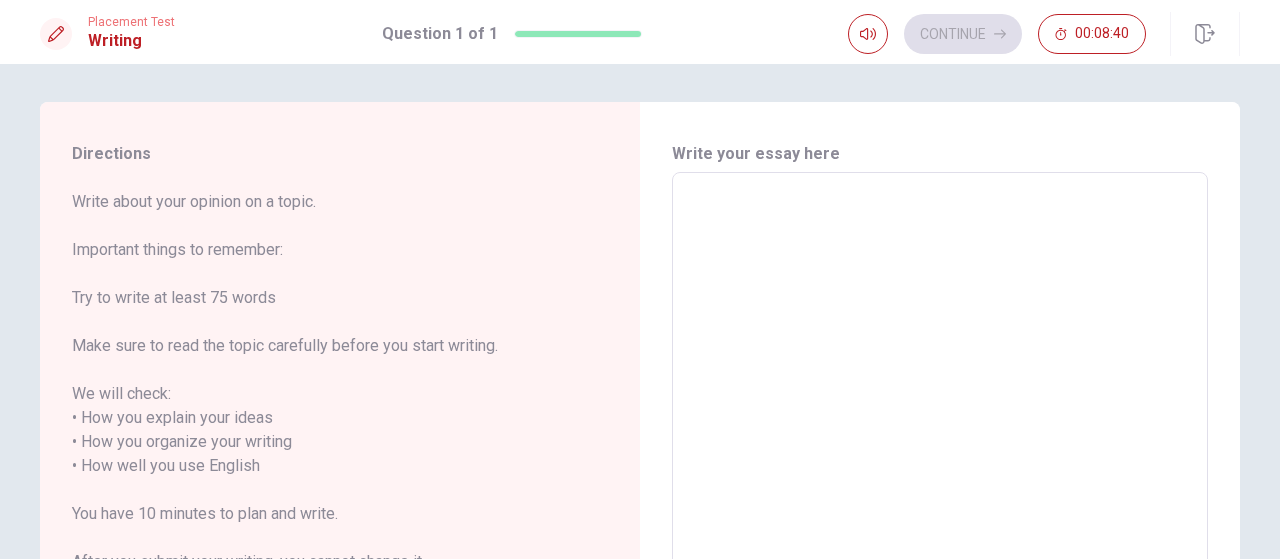 scroll, scrollTop: 0, scrollLeft: 0, axis: both 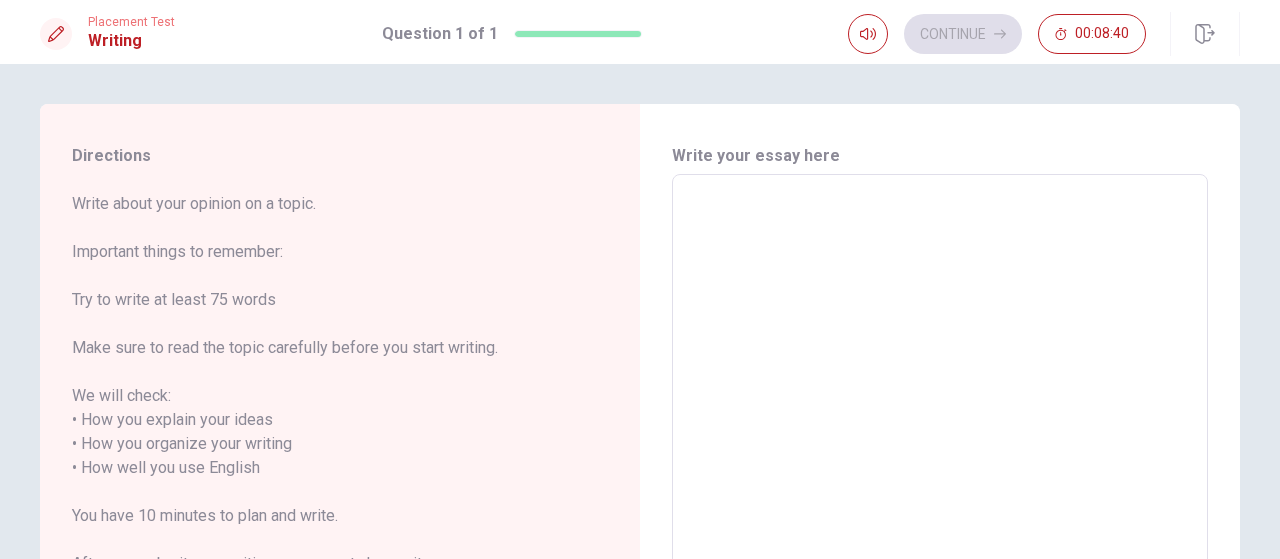 click at bounding box center (940, 456) 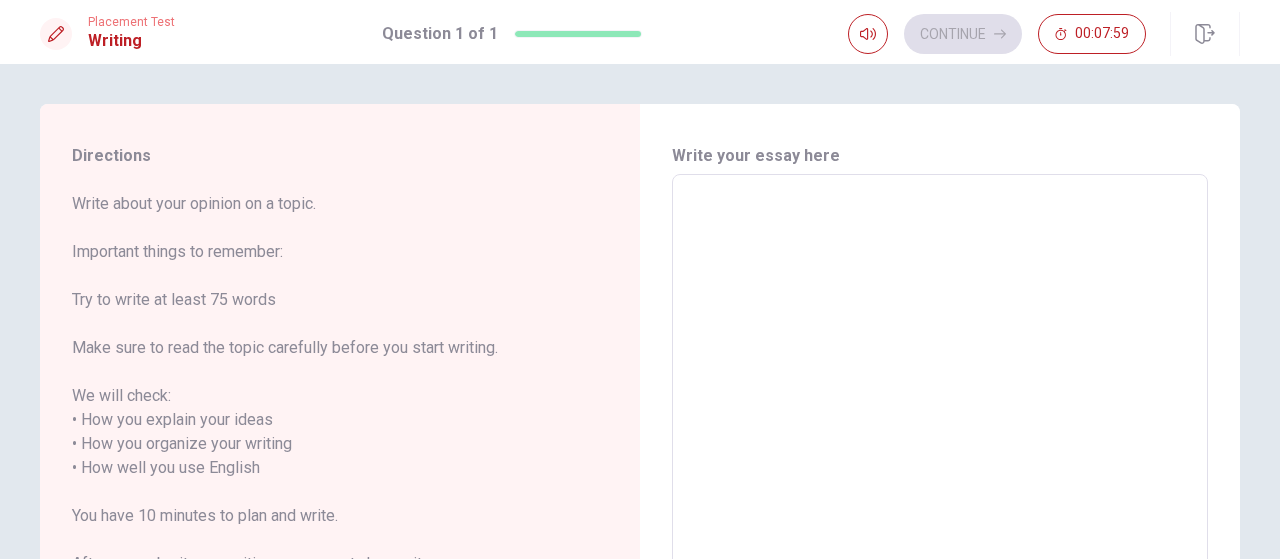 type on "A" 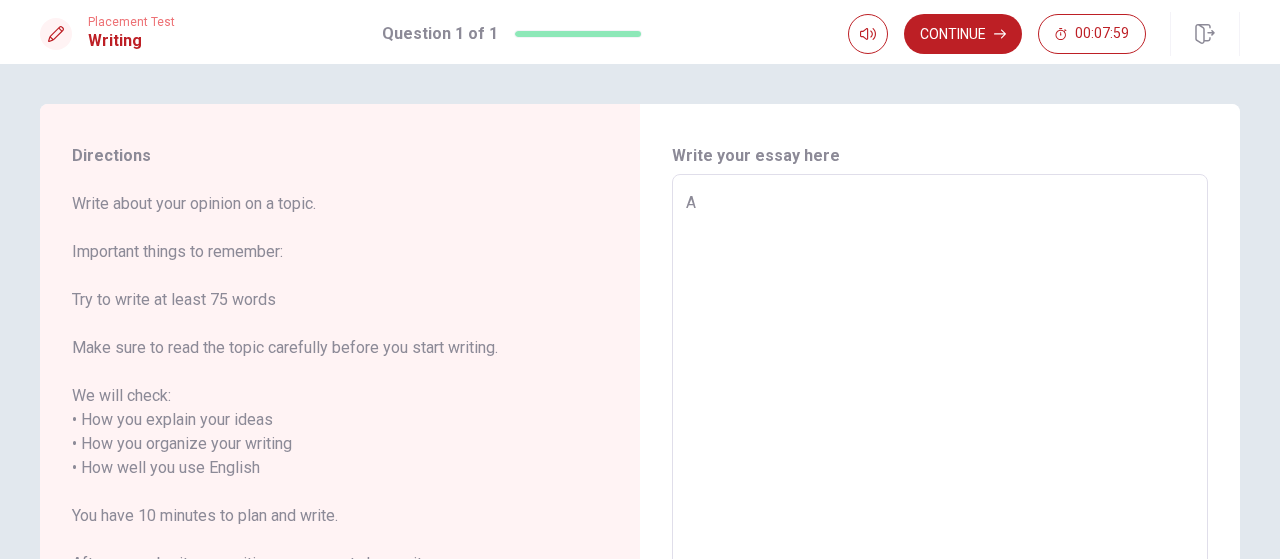 type on "x" 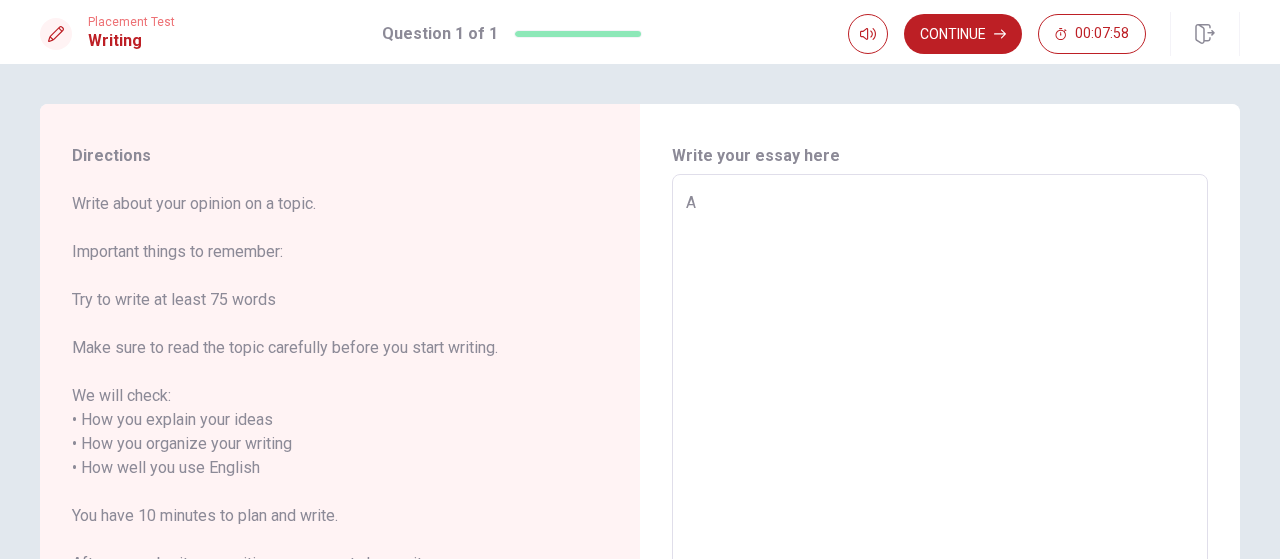 type on "As" 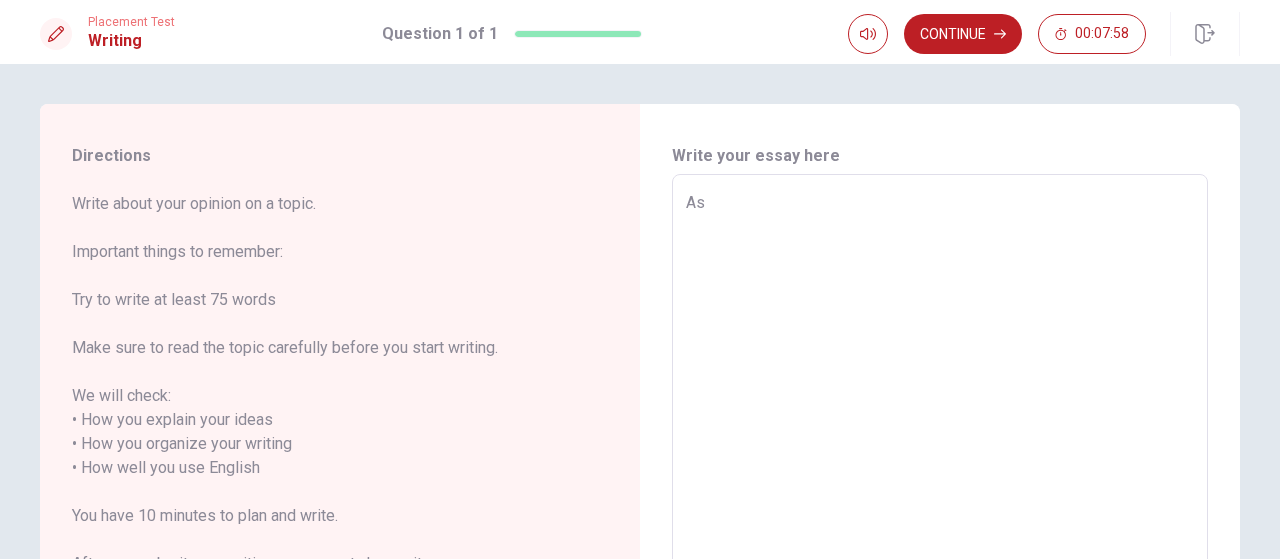 type on "x" 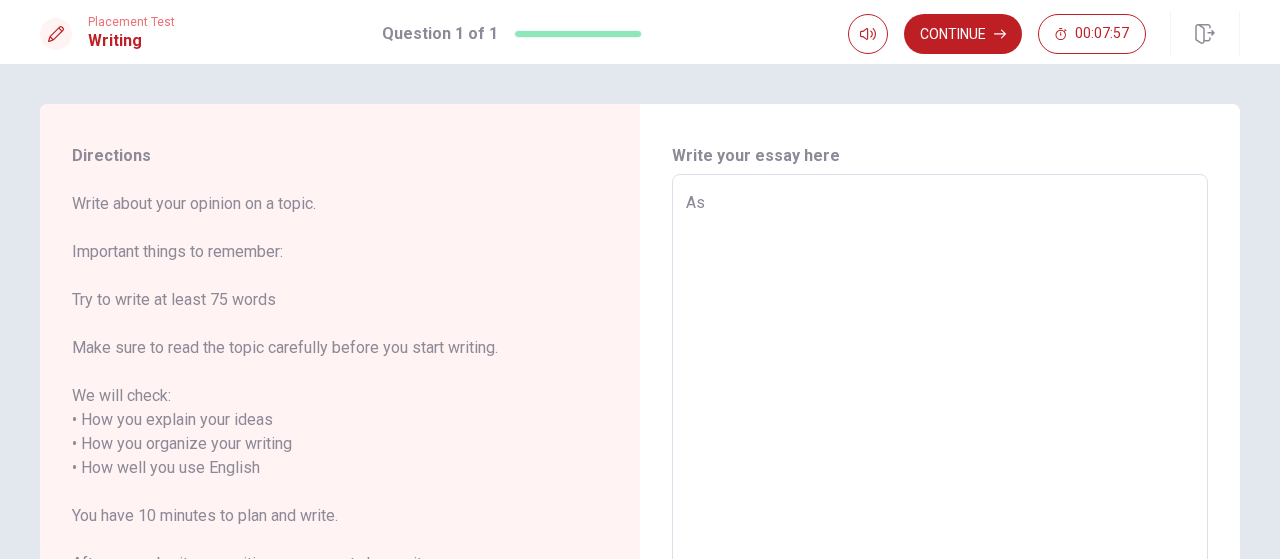 type on "As f" 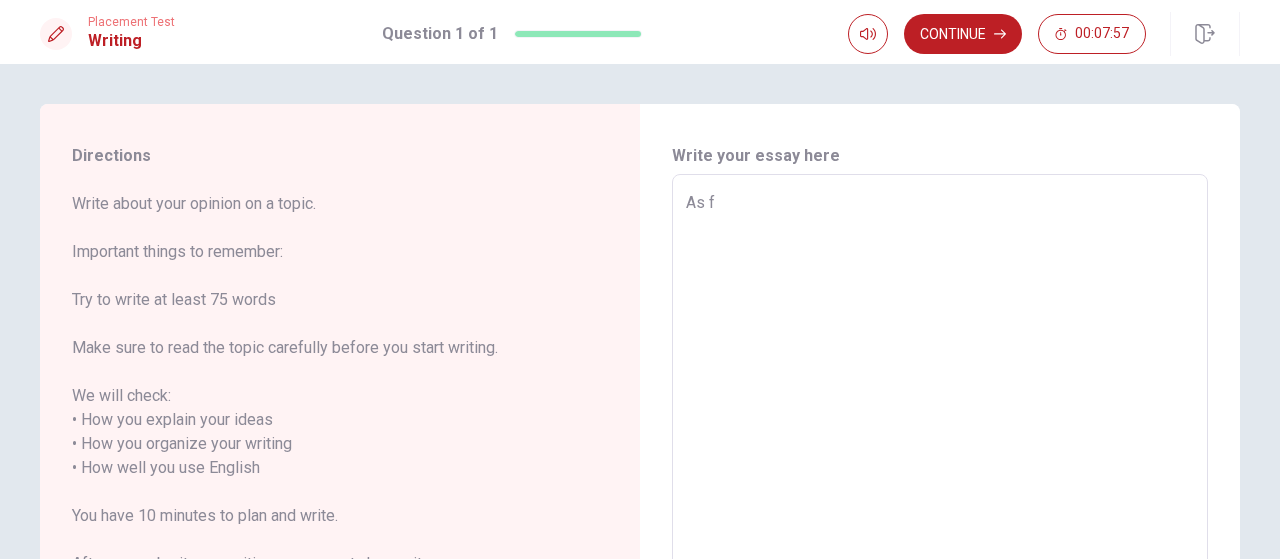 type on "x" 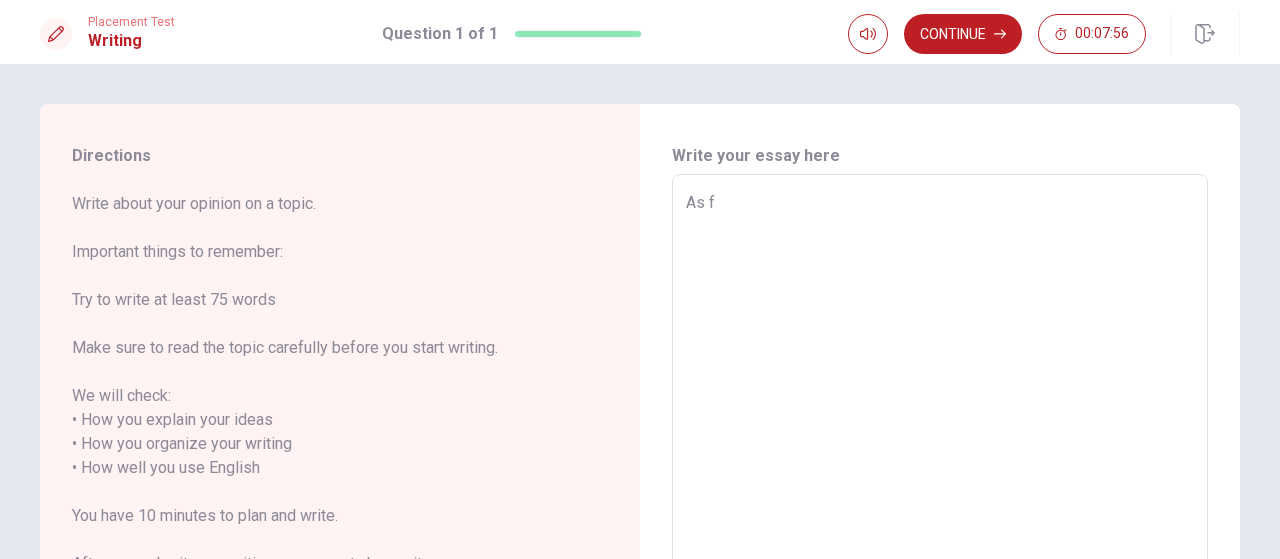 type on "As fr" 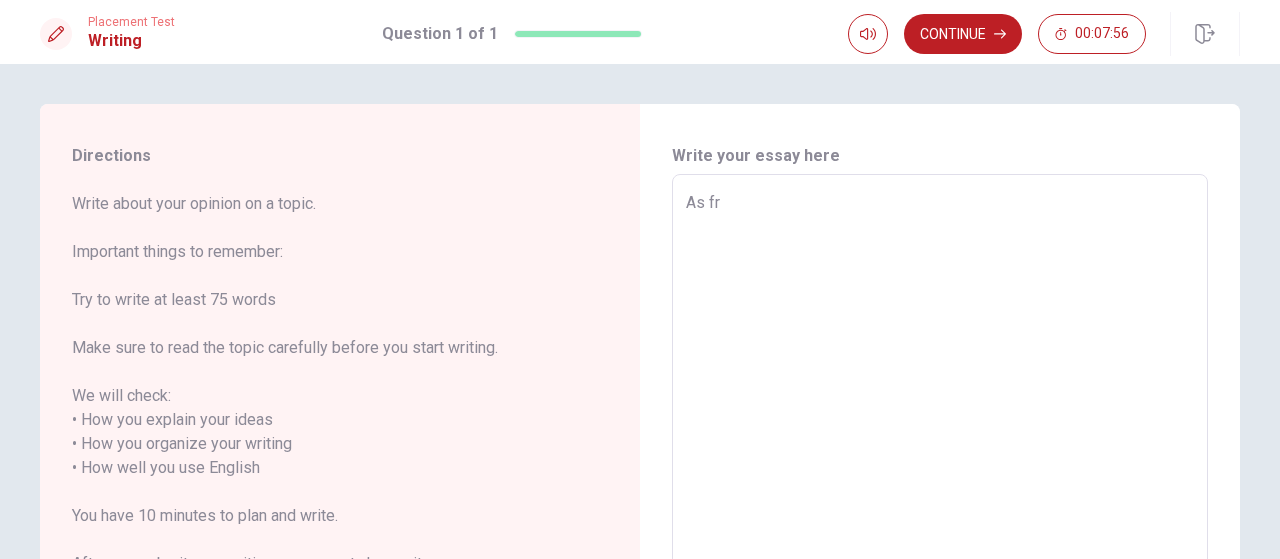 type on "x" 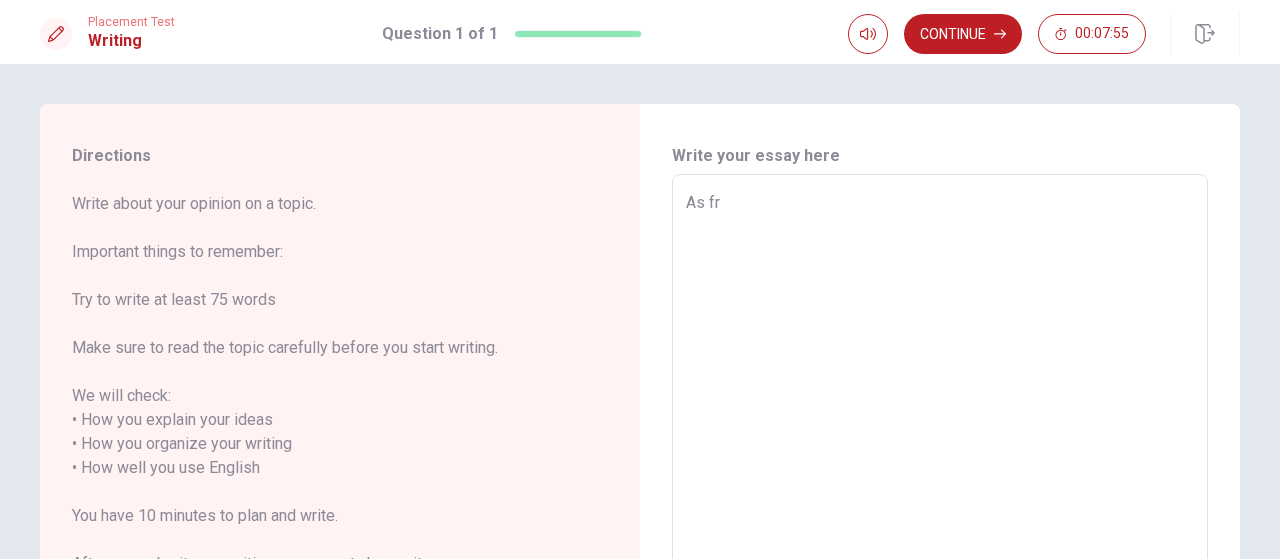 type on "As f" 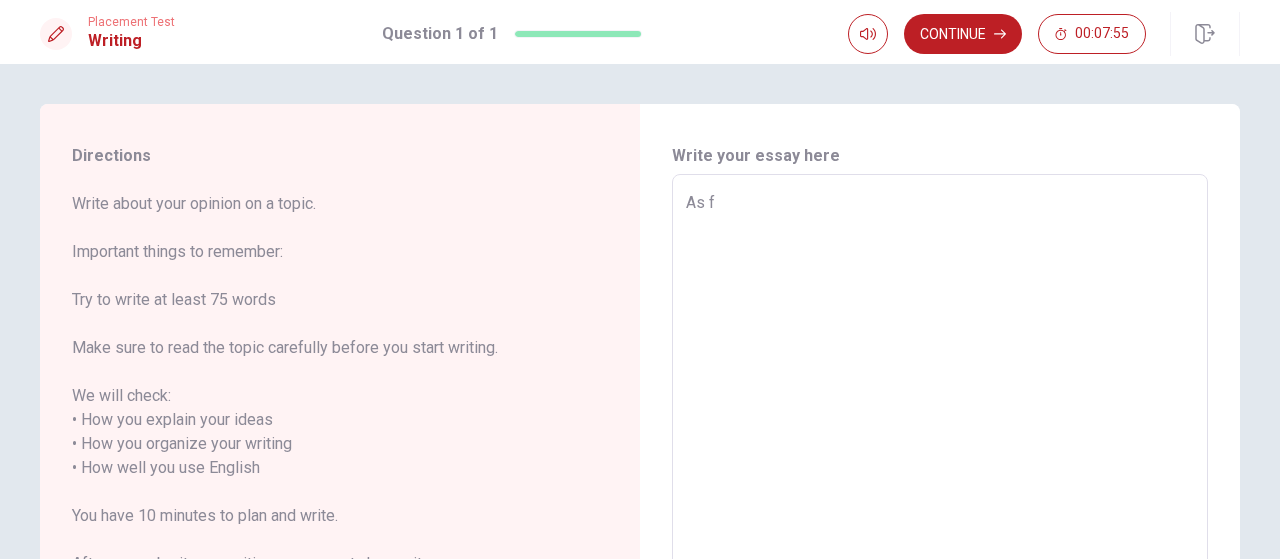 type on "x" 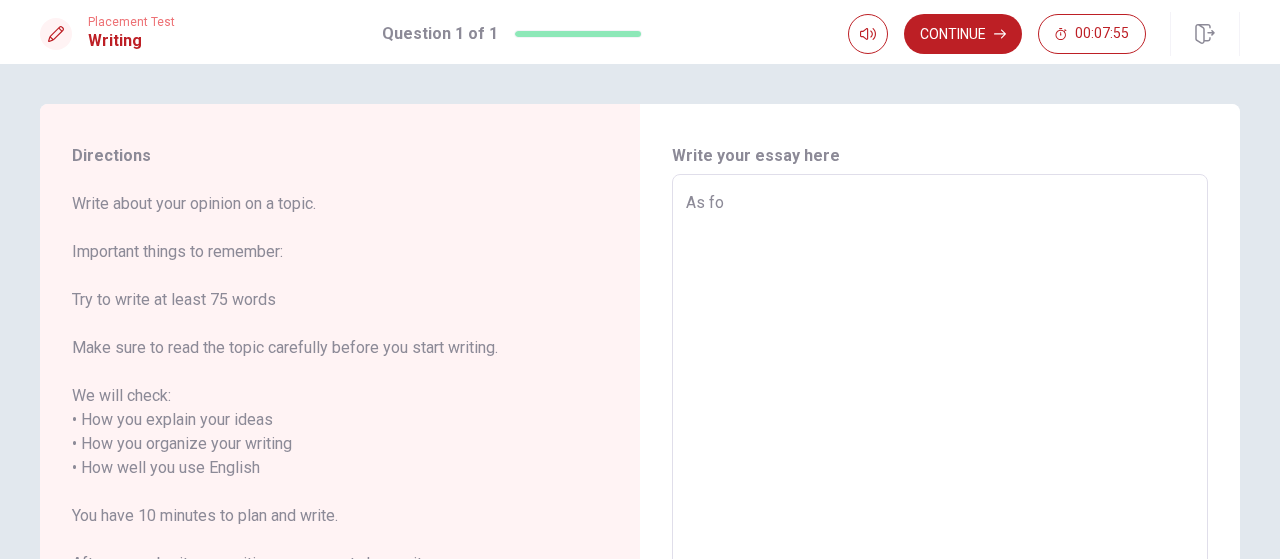 type on "x" 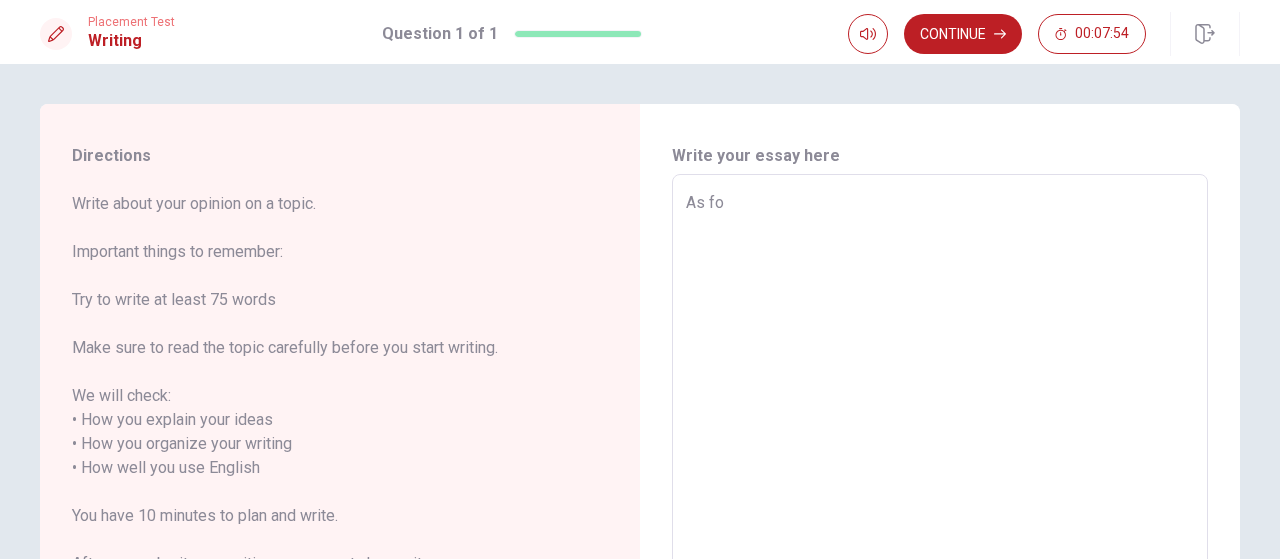 type on "As for" 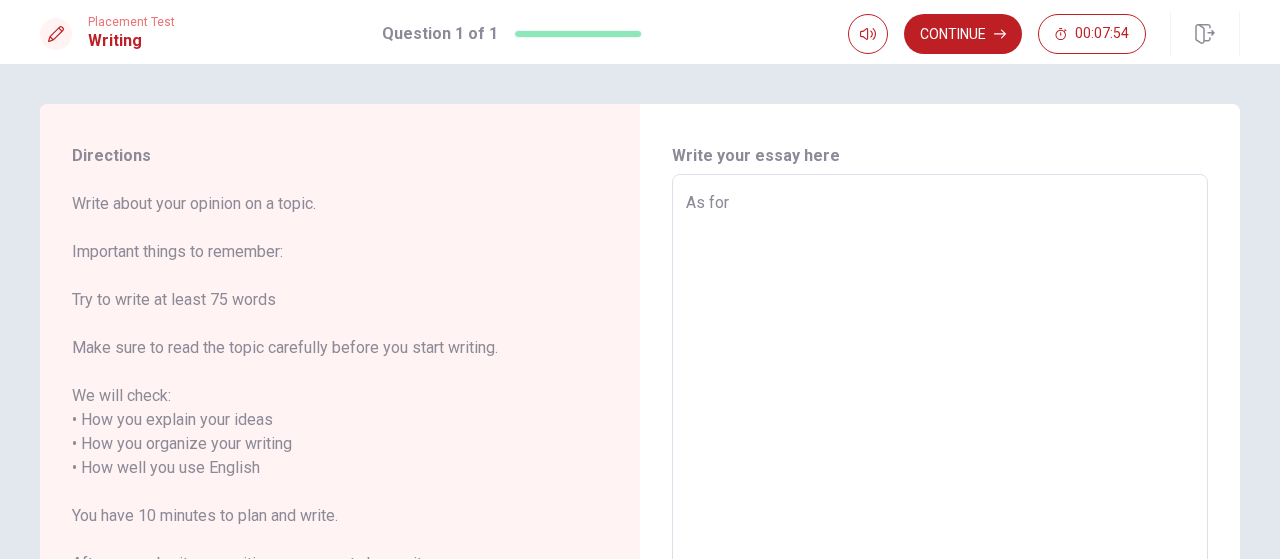 type on "x" 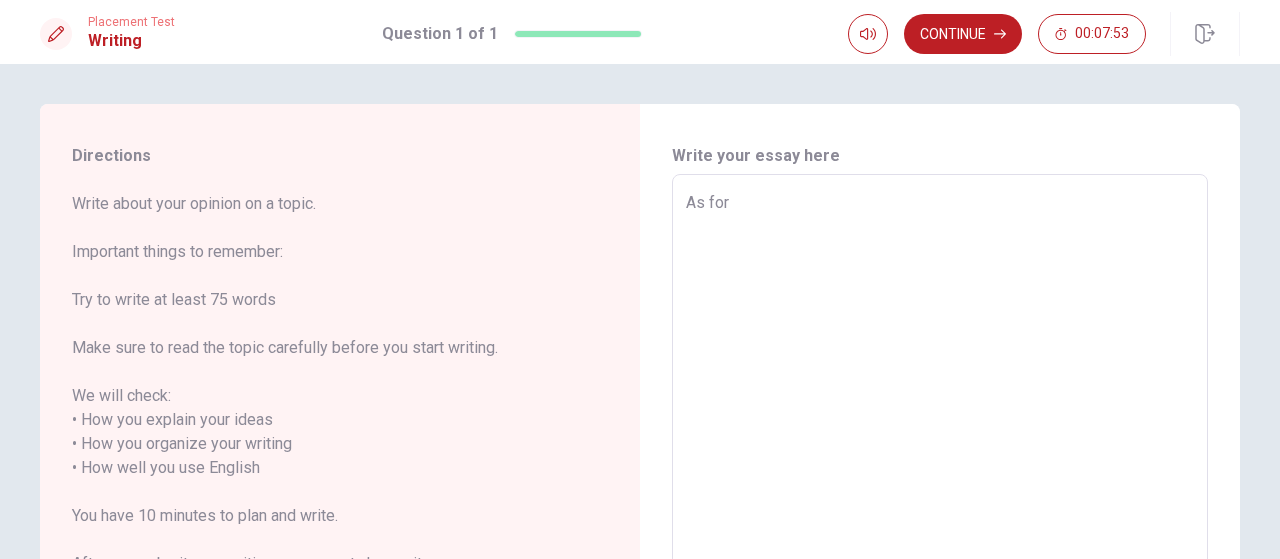 type on "As for m" 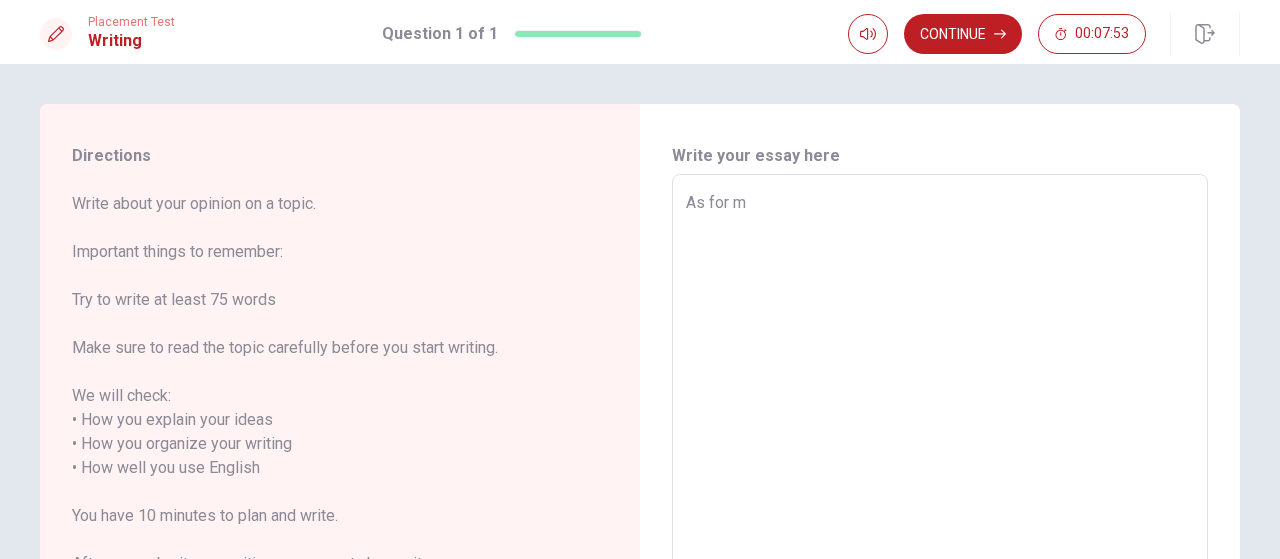 type on "x" 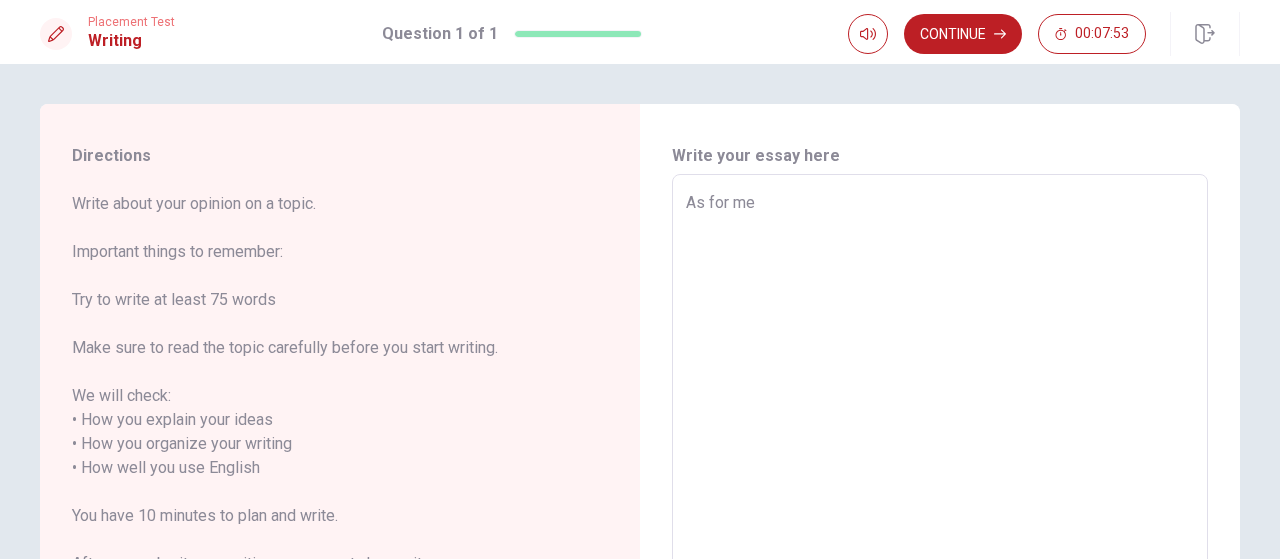 type on "x" 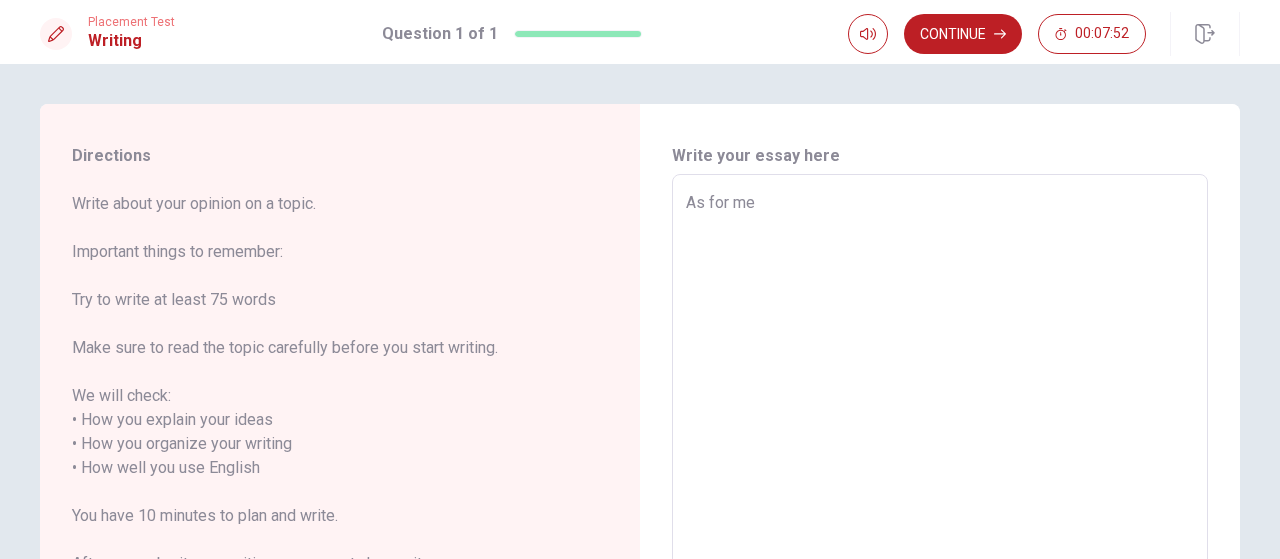 type on "As for me?" 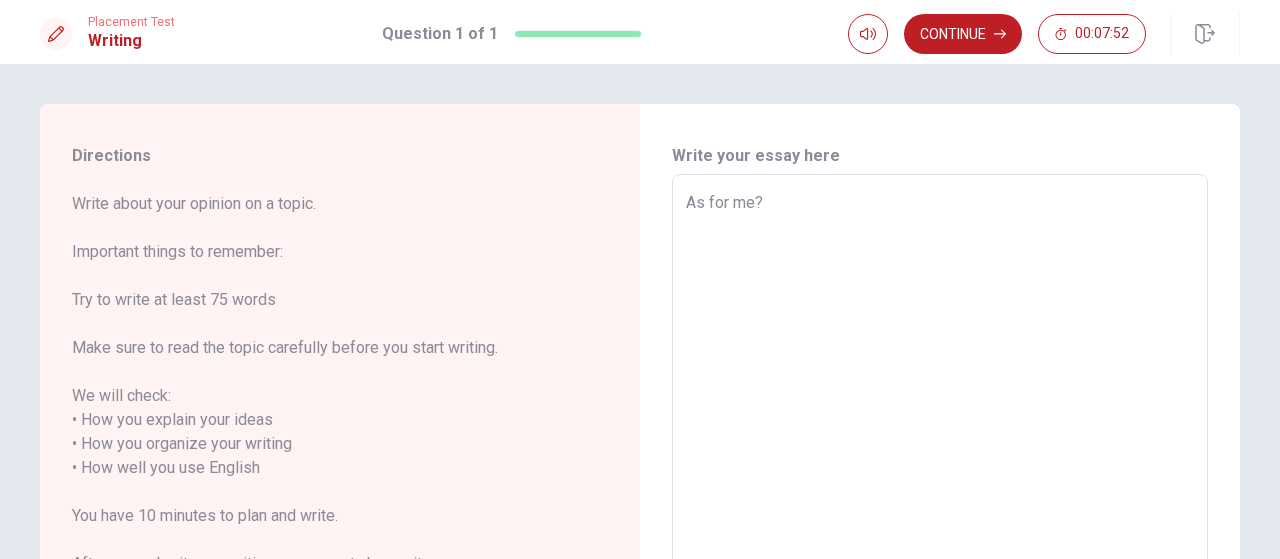 type on "x" 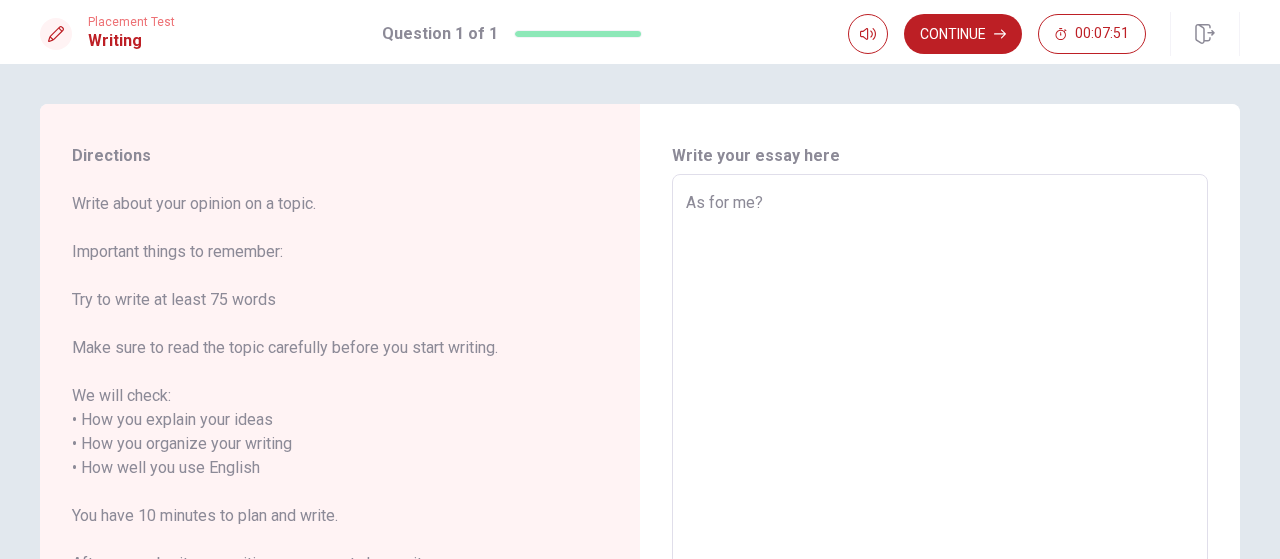 type on "As for me" 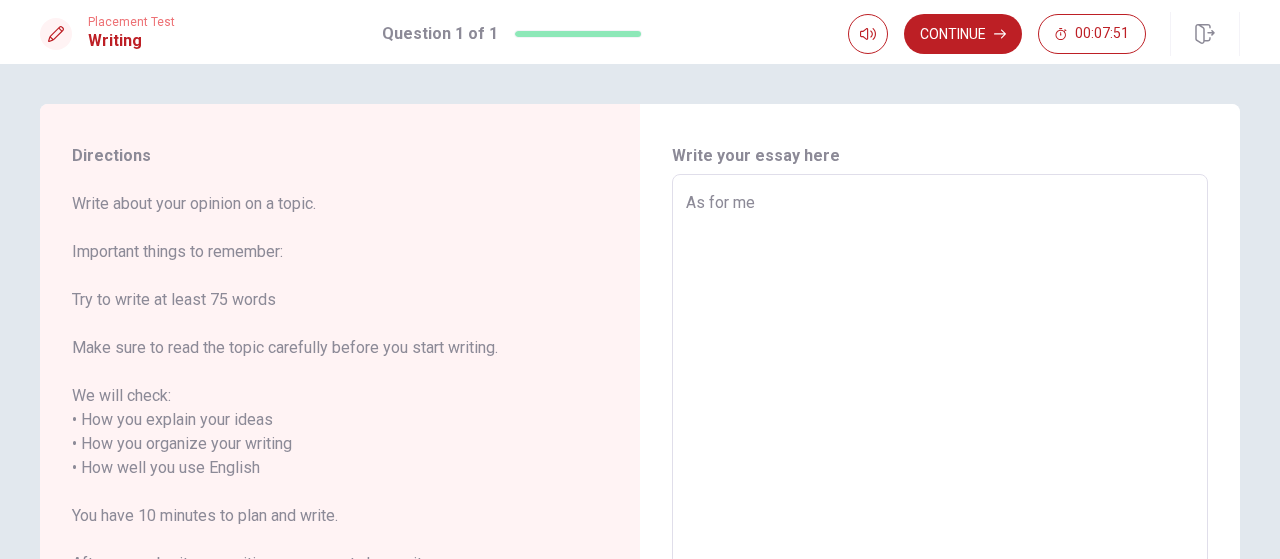 type on "x" 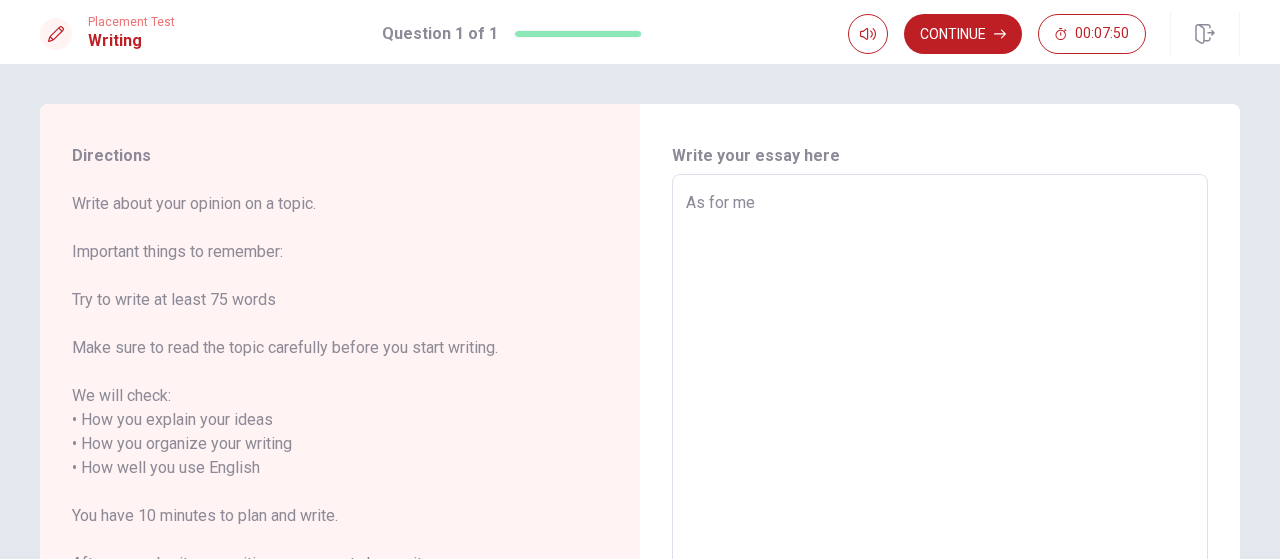 type on "As for me>" 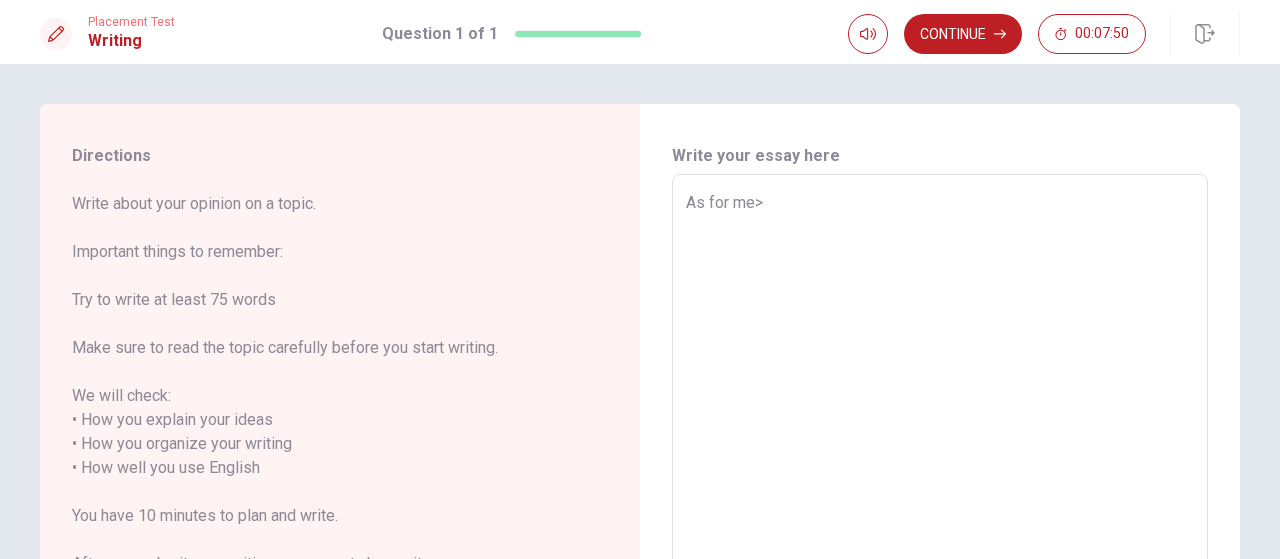 type on "x" 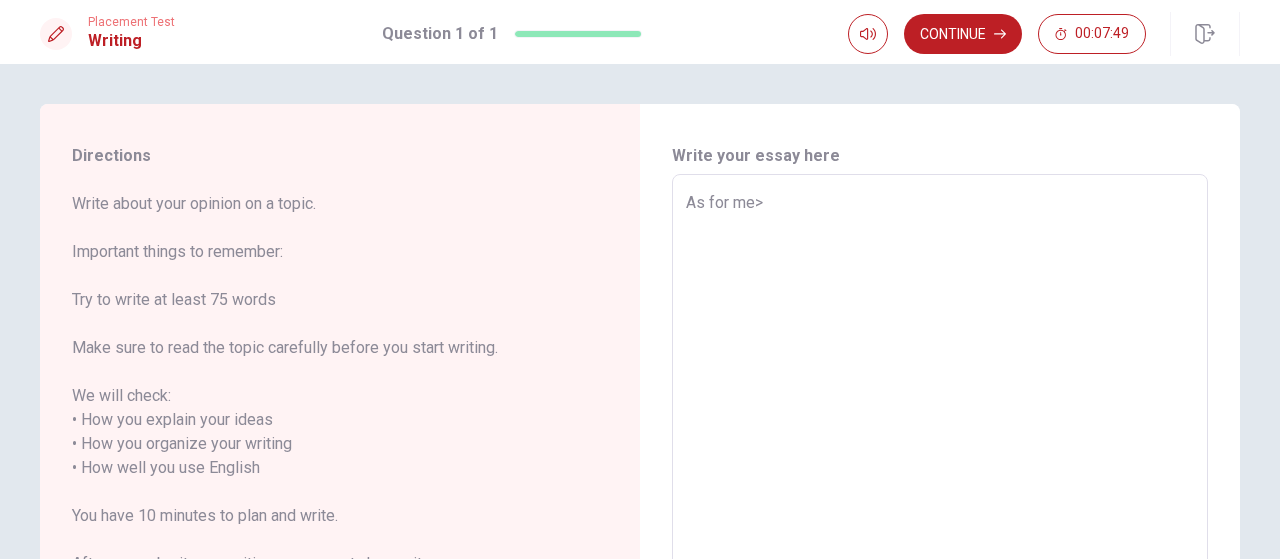 type on "As for me" 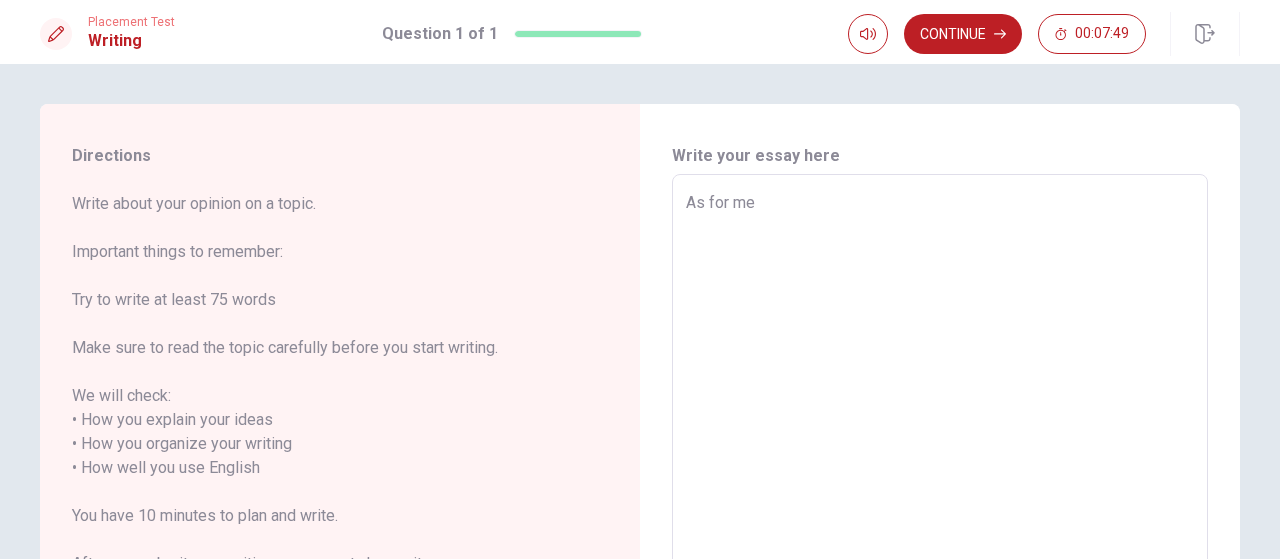 type on "x" 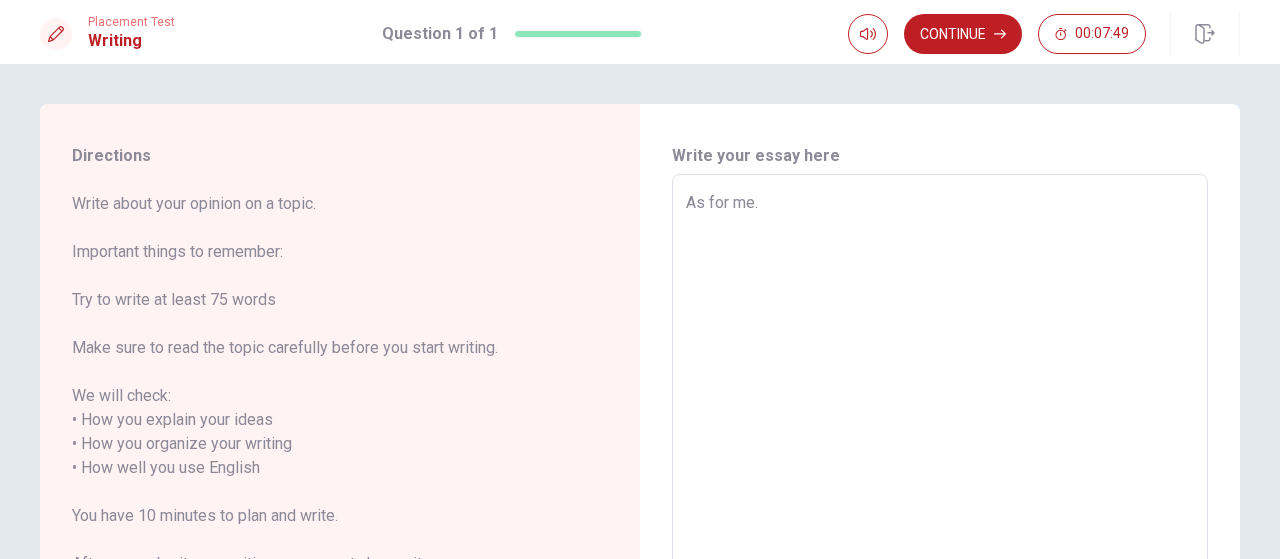 type on "x" 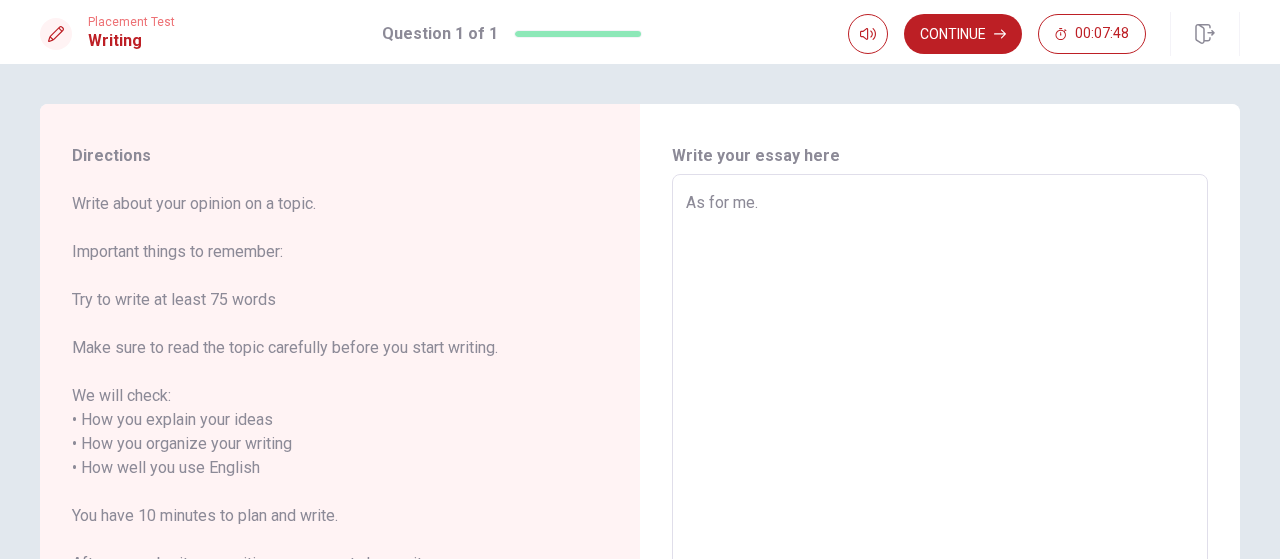 type on "As for me" 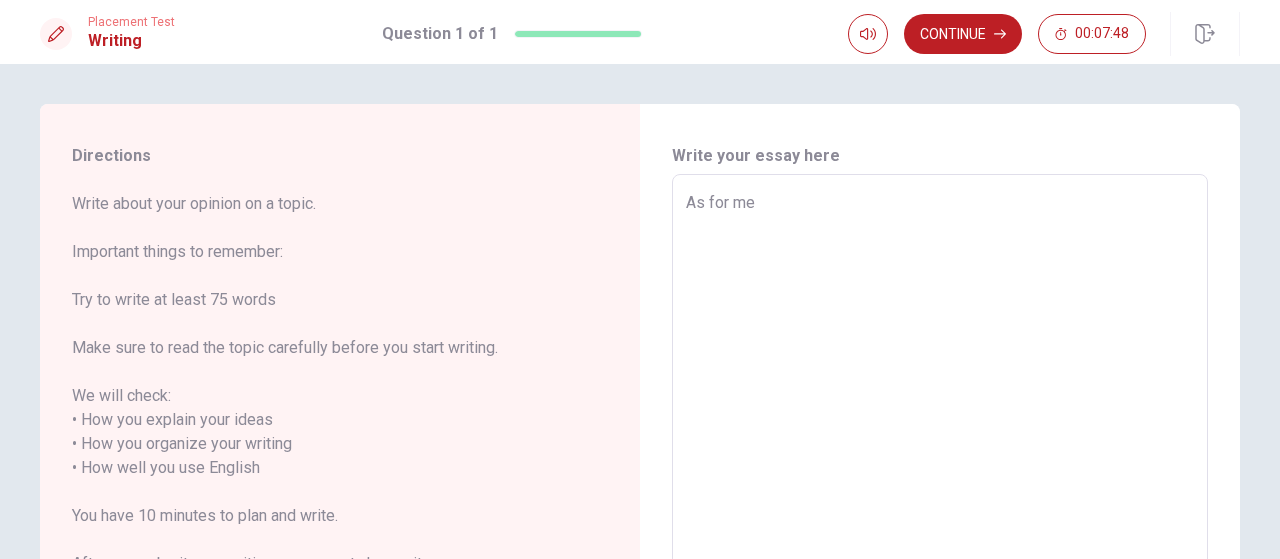 type on "x" 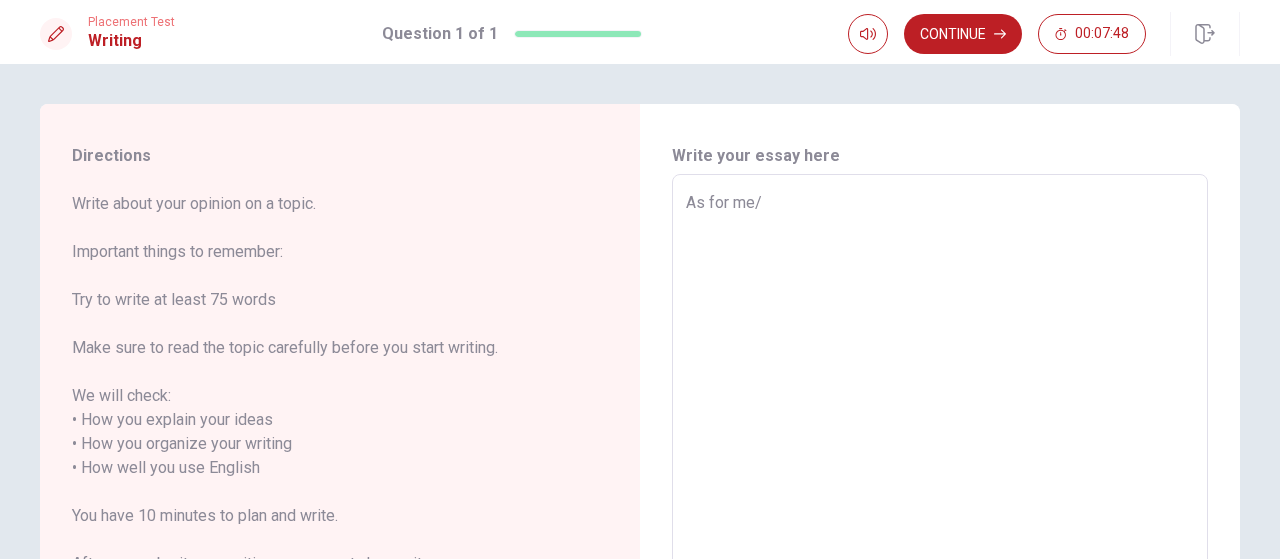 type on "x" 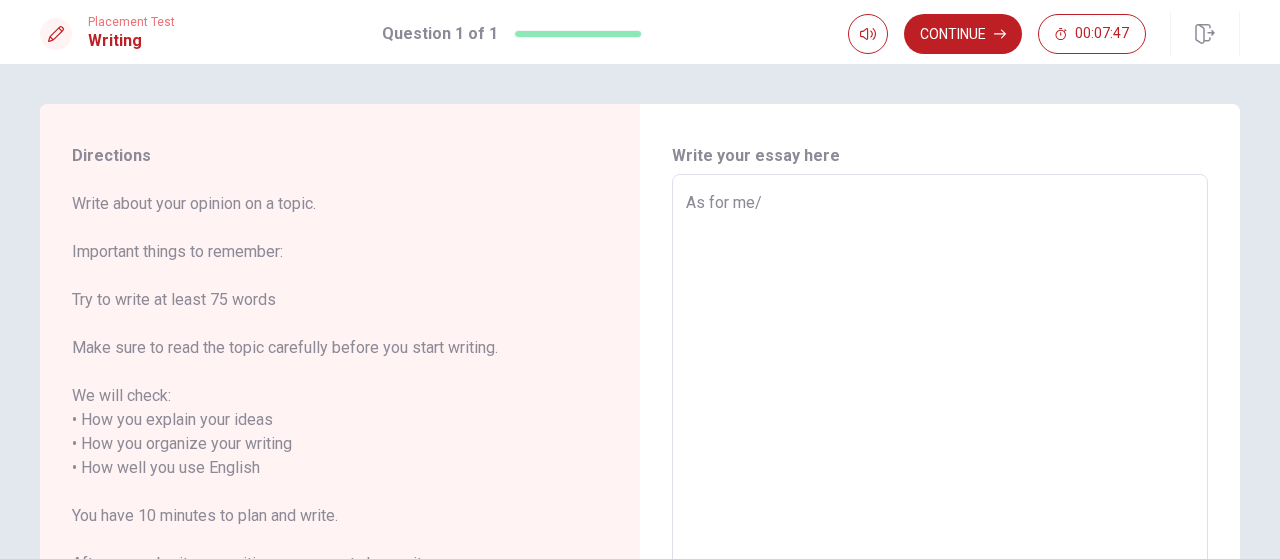 type on "As for me" 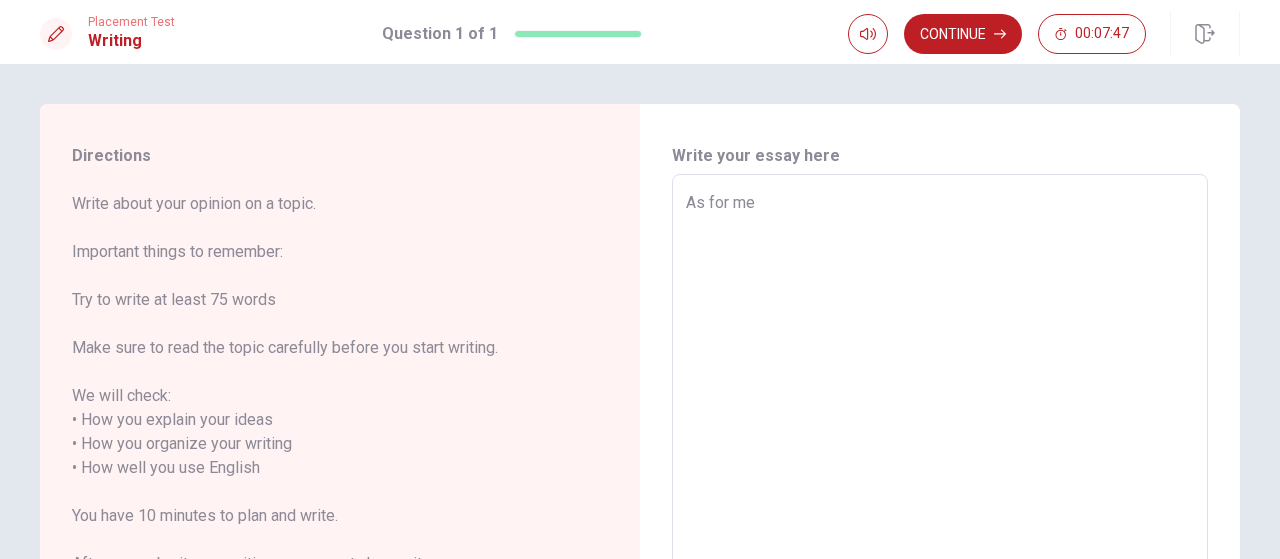 type on "x" 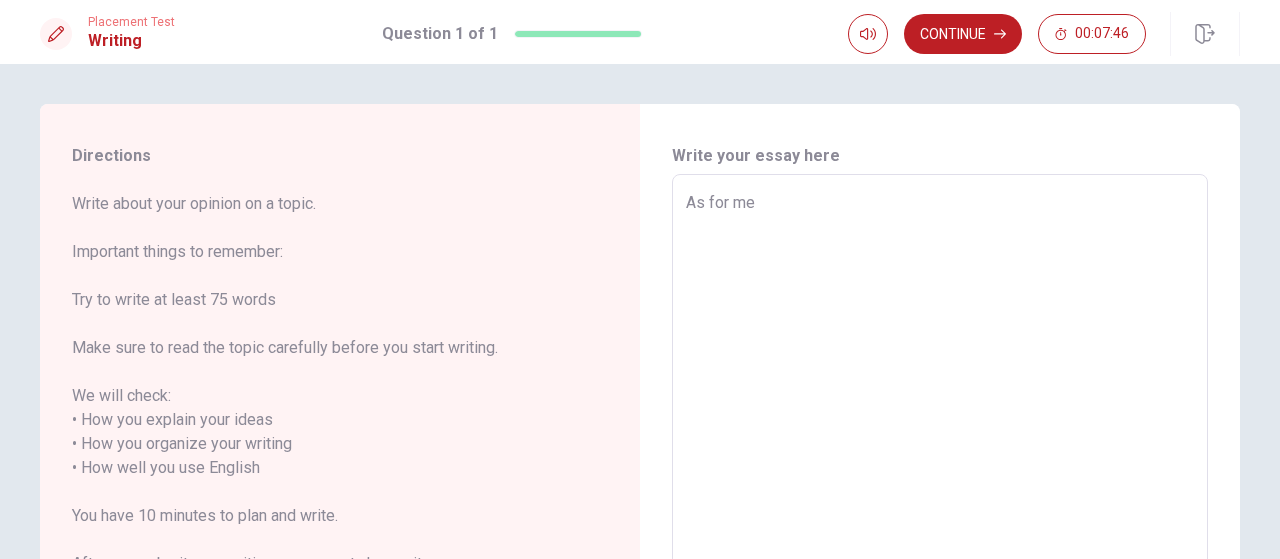 type on "As for me," 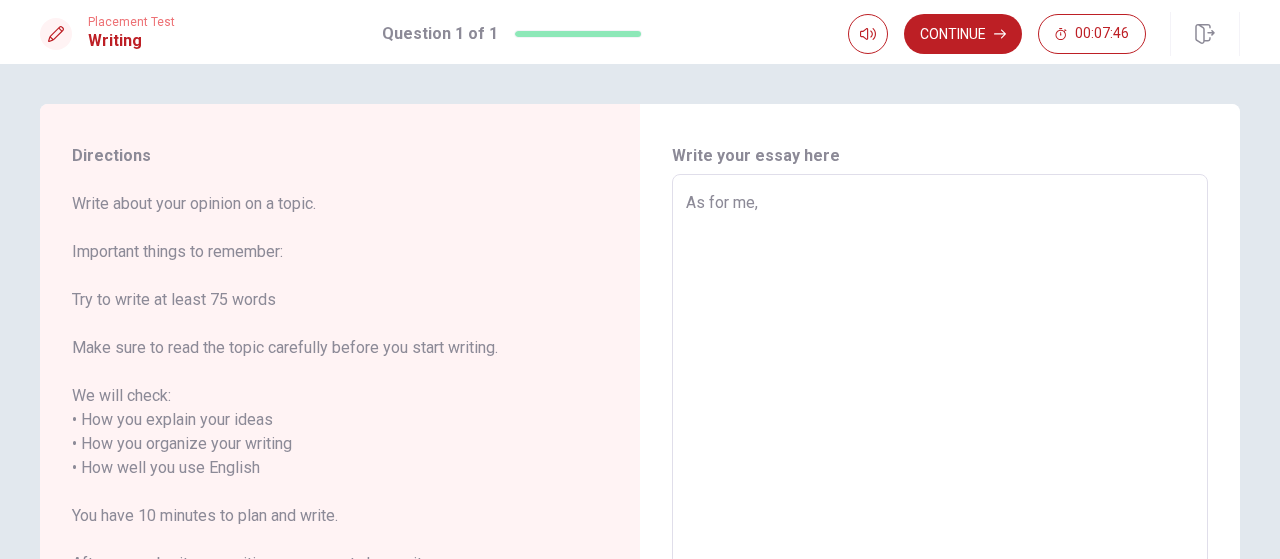type on "x" 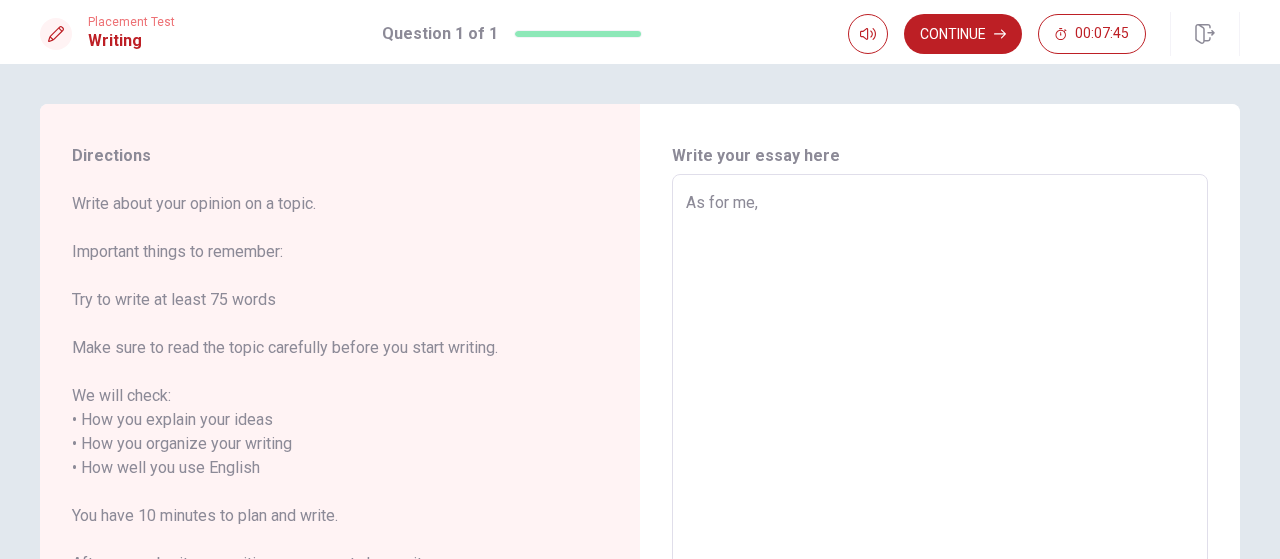 type on "As for me," 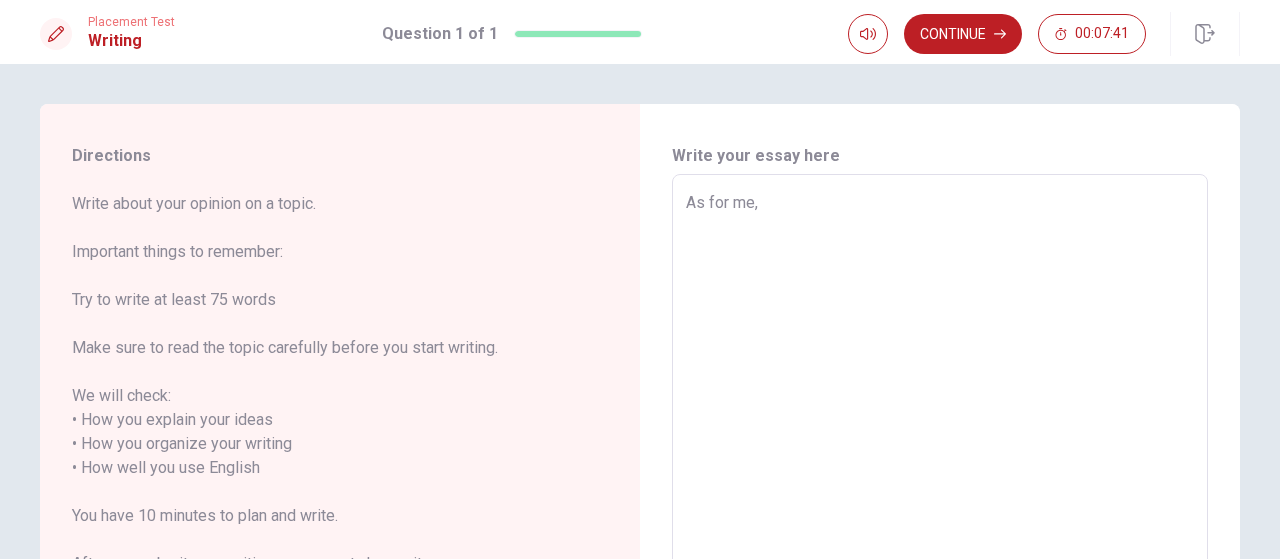 type on "x" 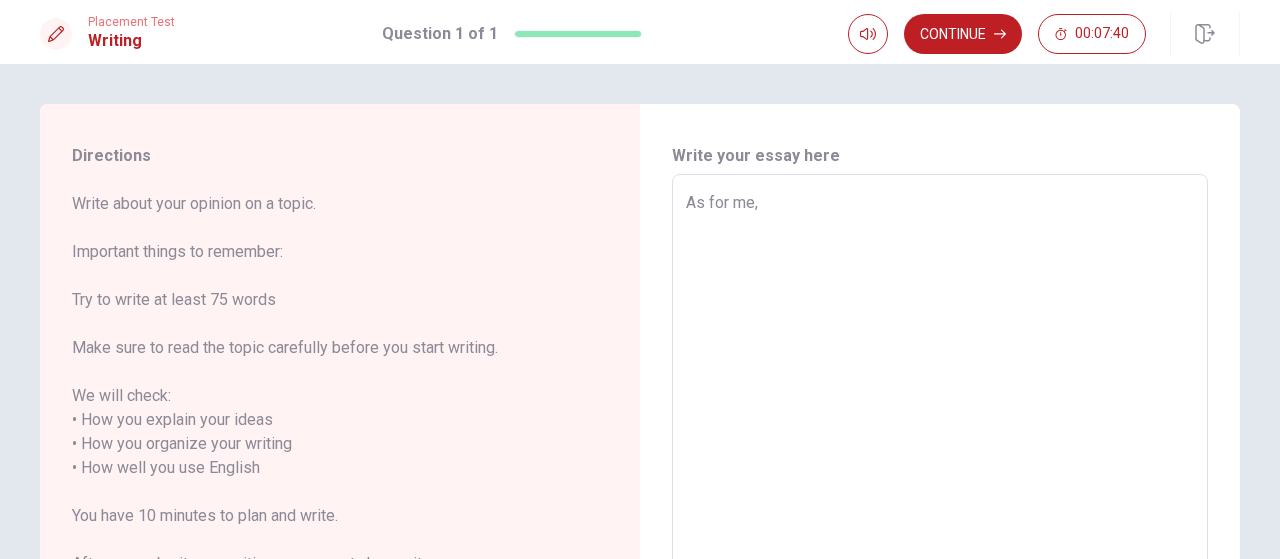 type on "As for me, @" 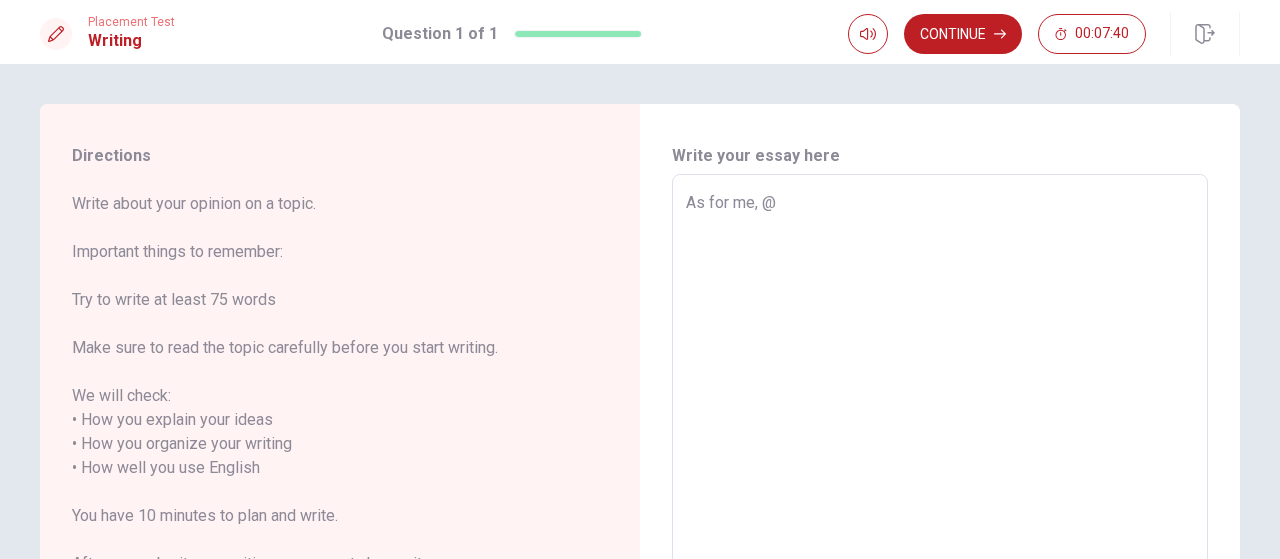 type on "x" 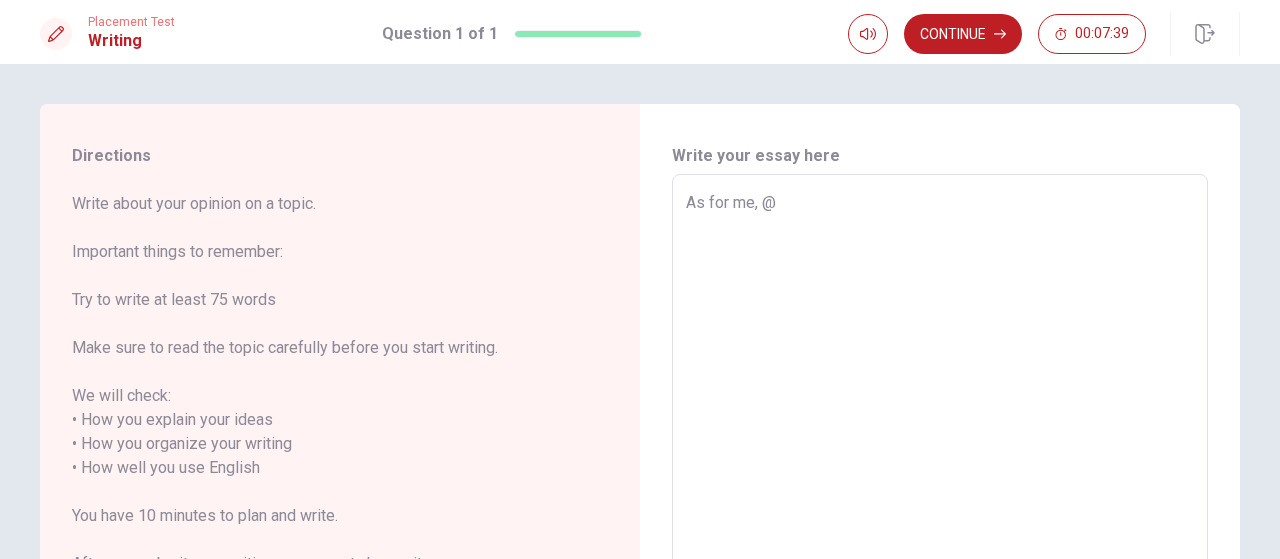 type on "As for me," 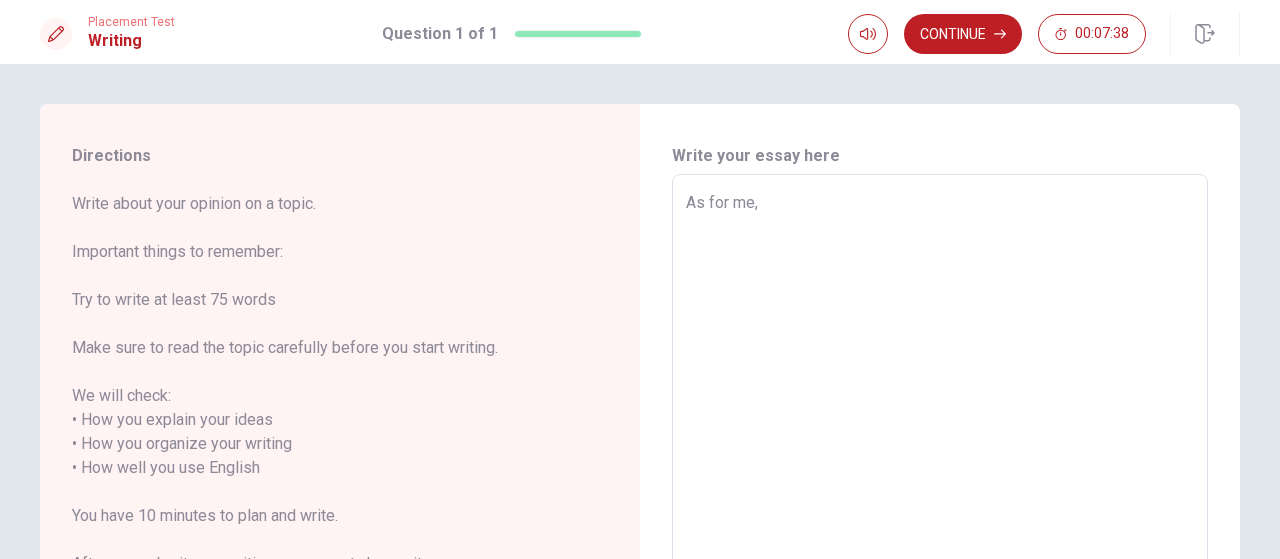 type on "x" 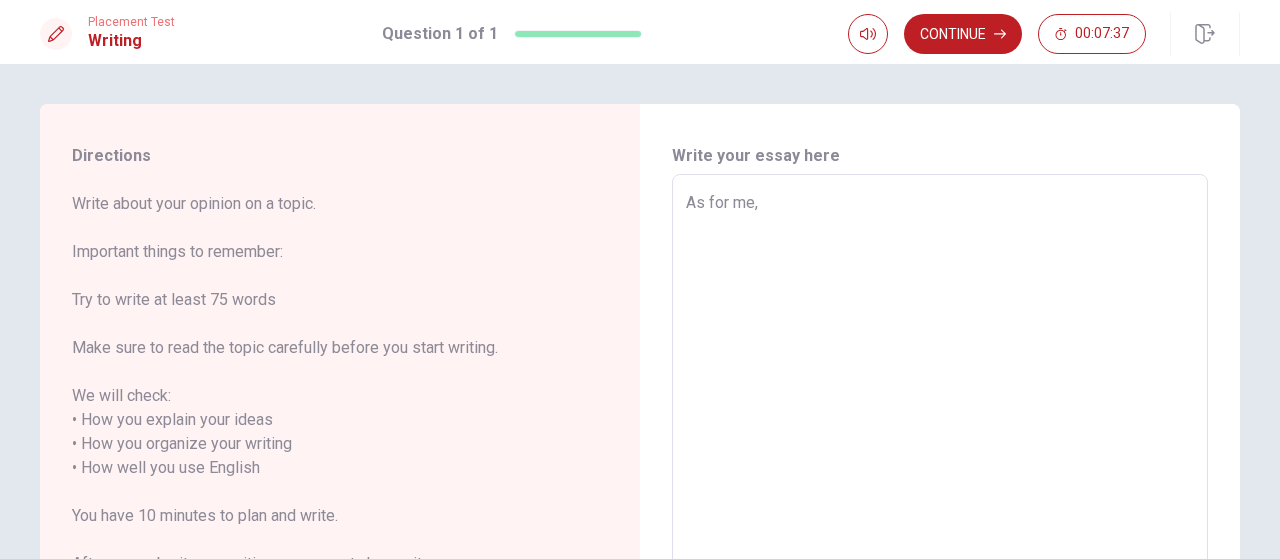 type on "As for me, "" 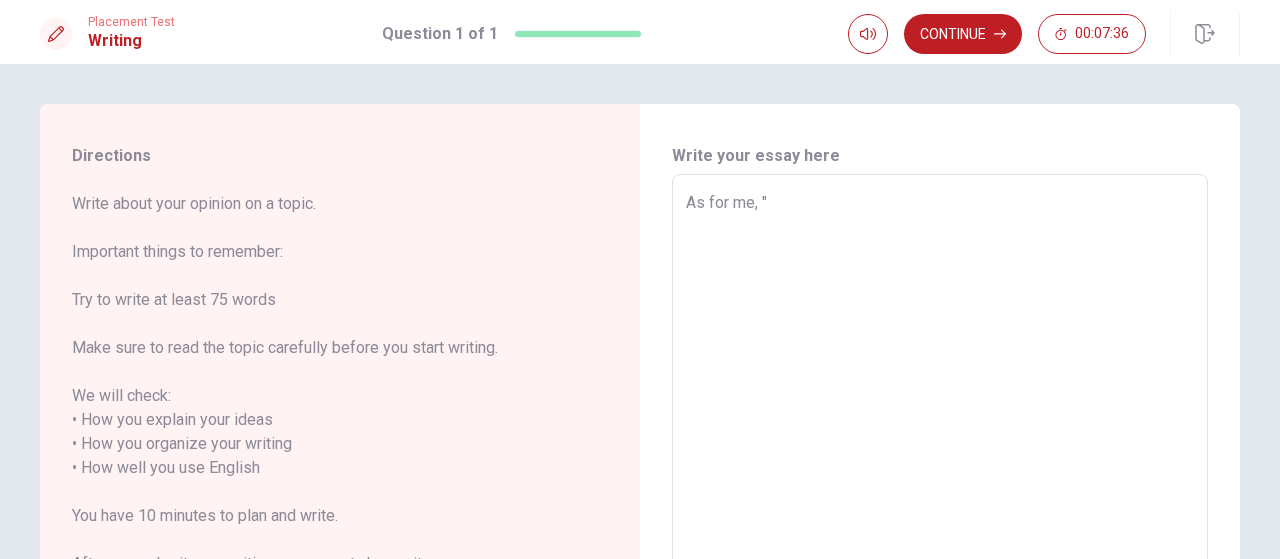 type on "x" 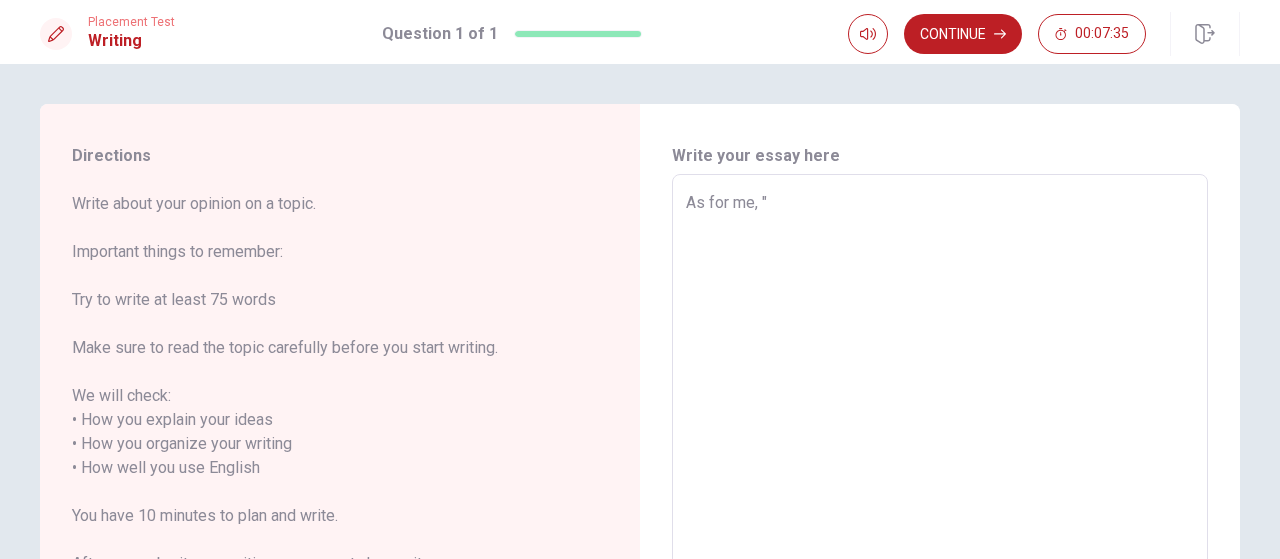 type on "As for me, "W" 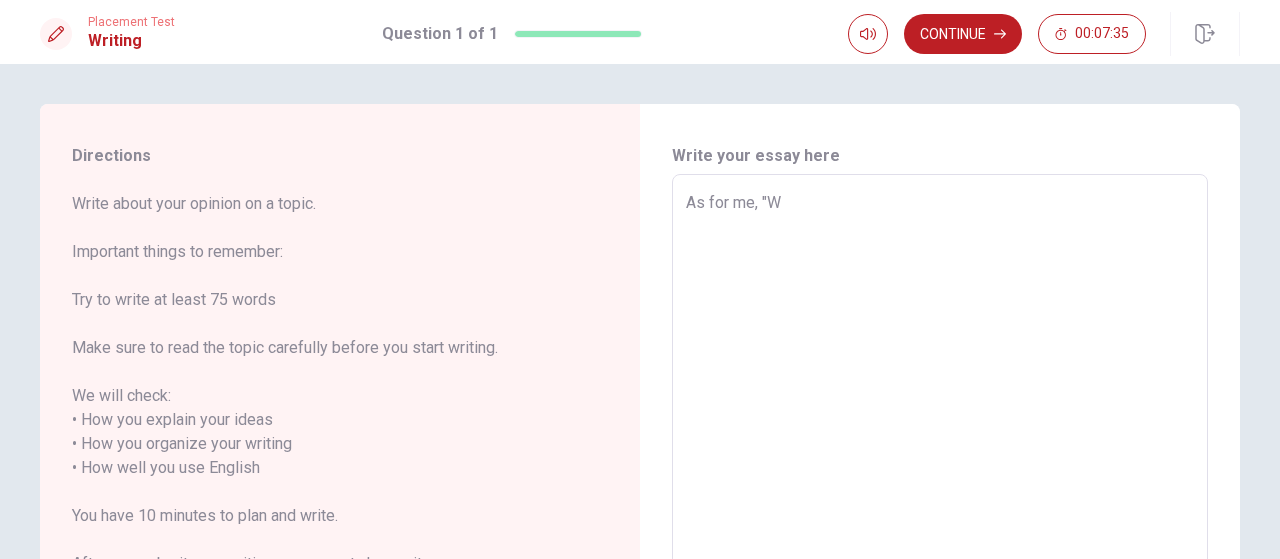 type on "x" 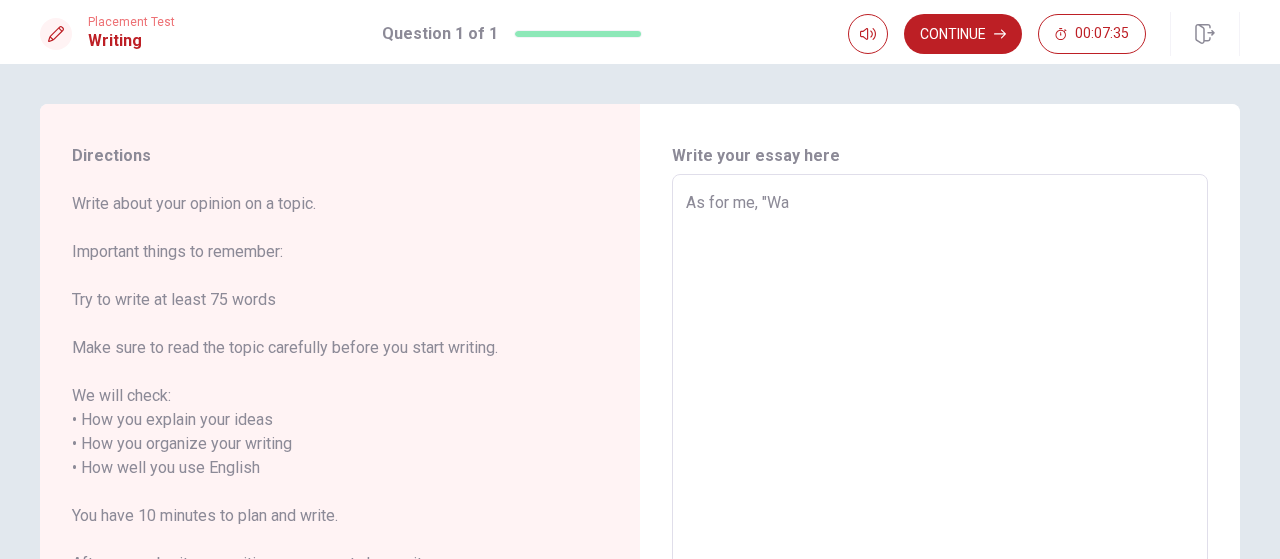 type on "x" 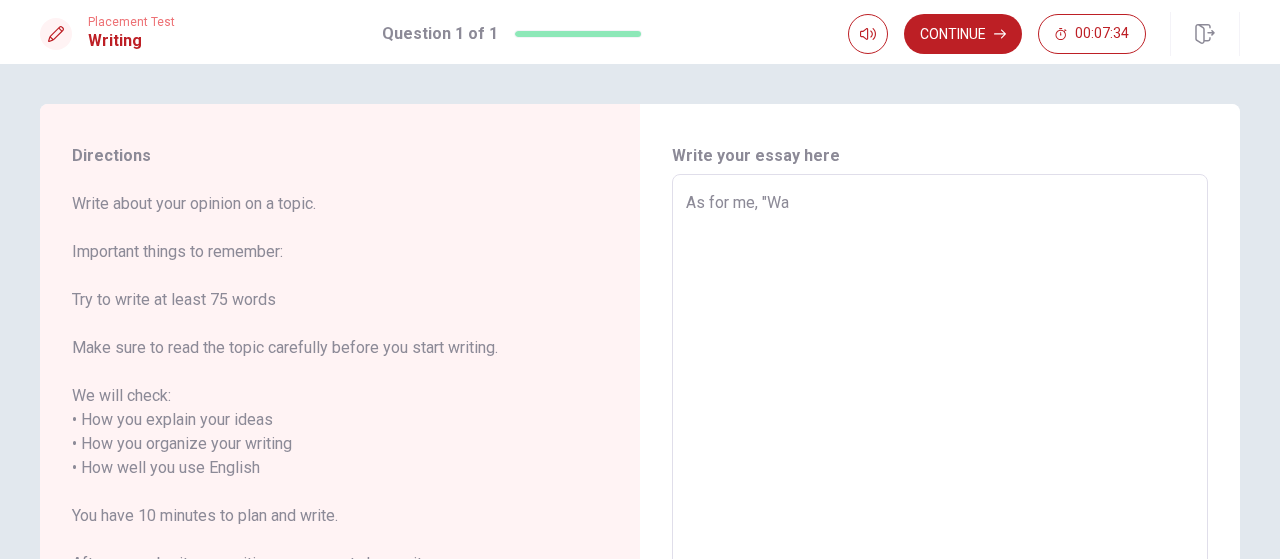 type on "As for me, "War" 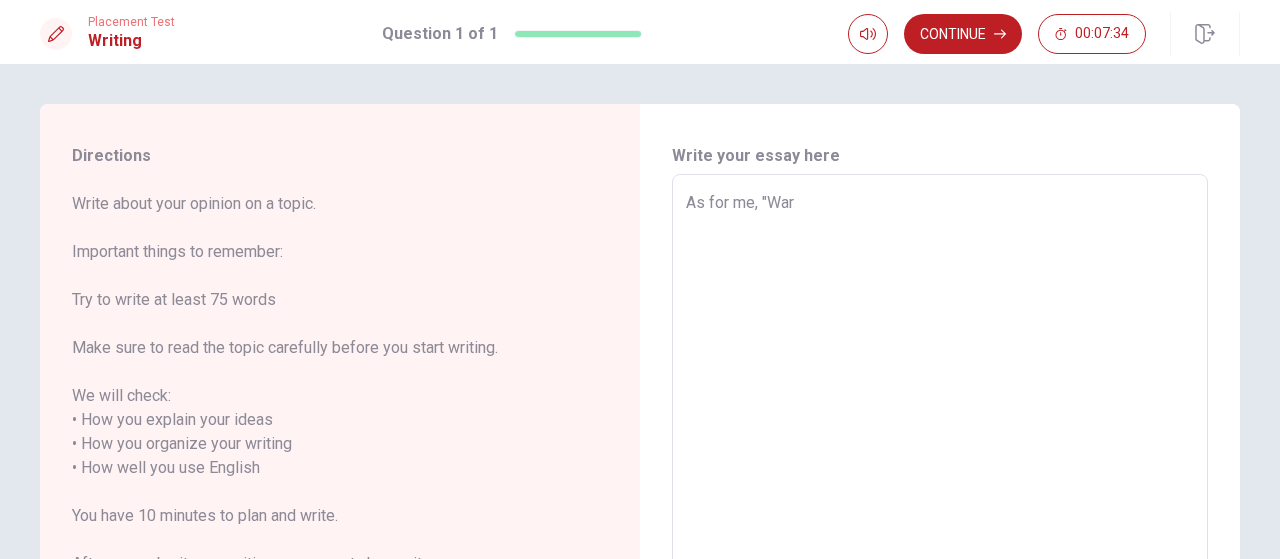 type on "x" 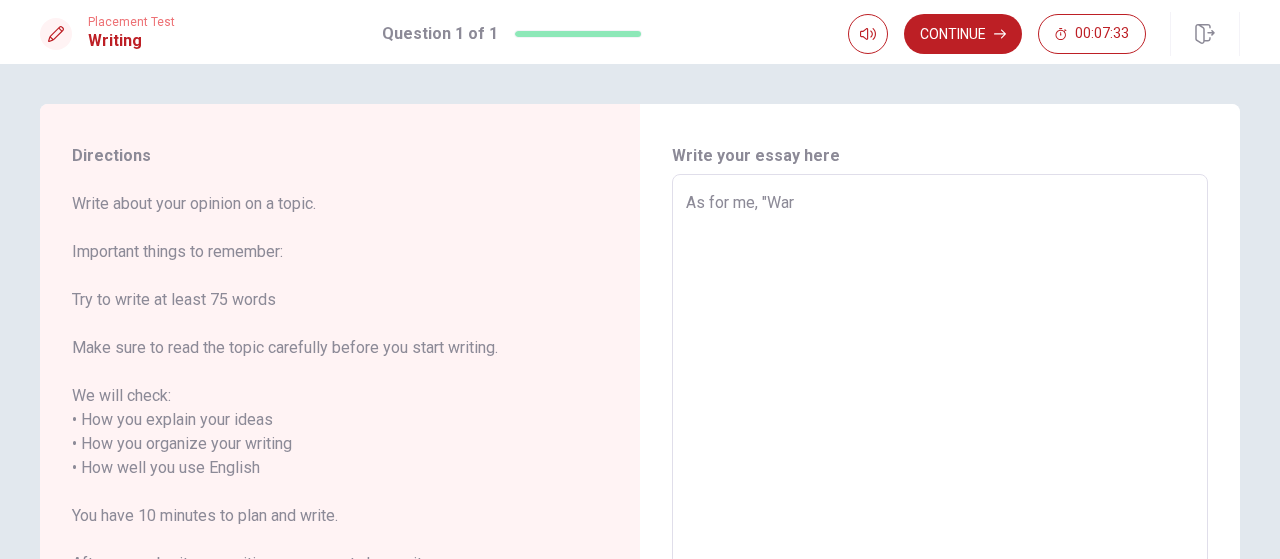 type on "x" 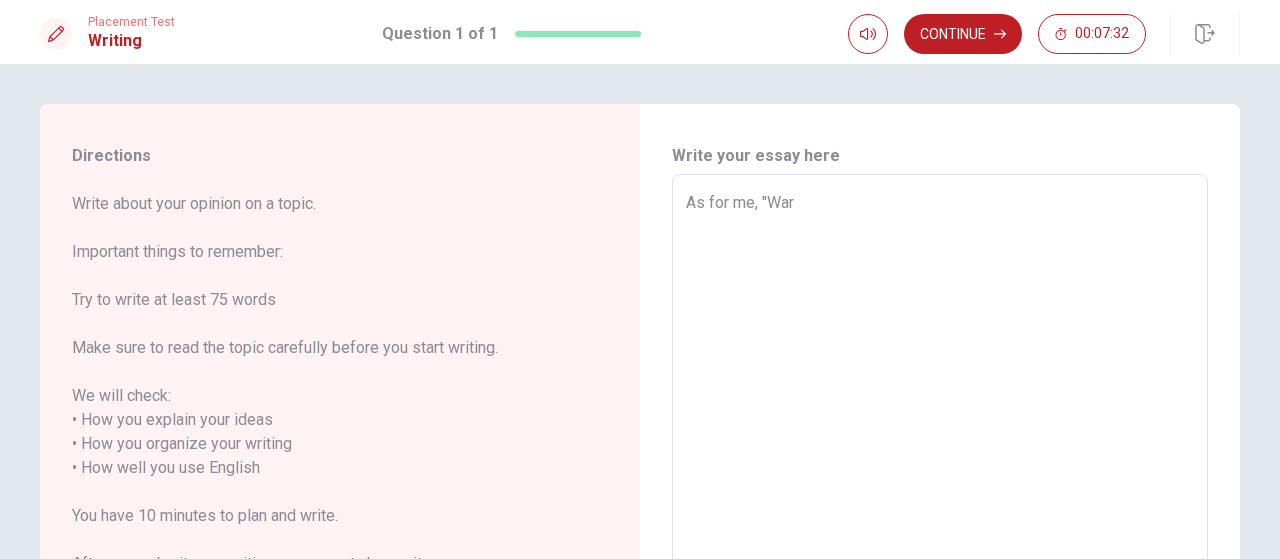 type on "As for me, "War a" 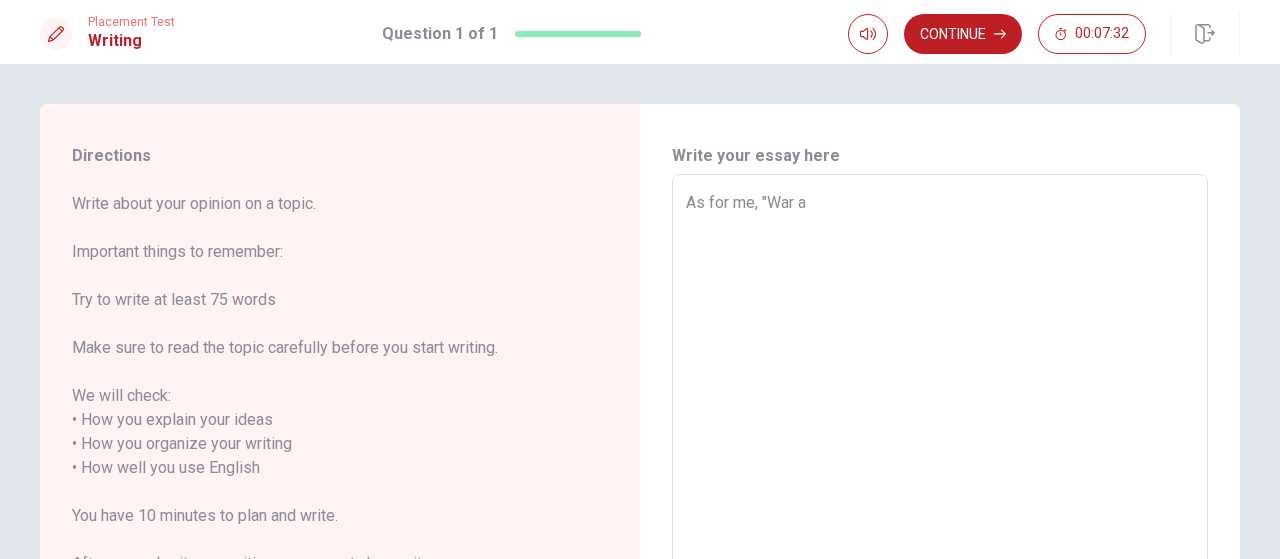 type on "x" 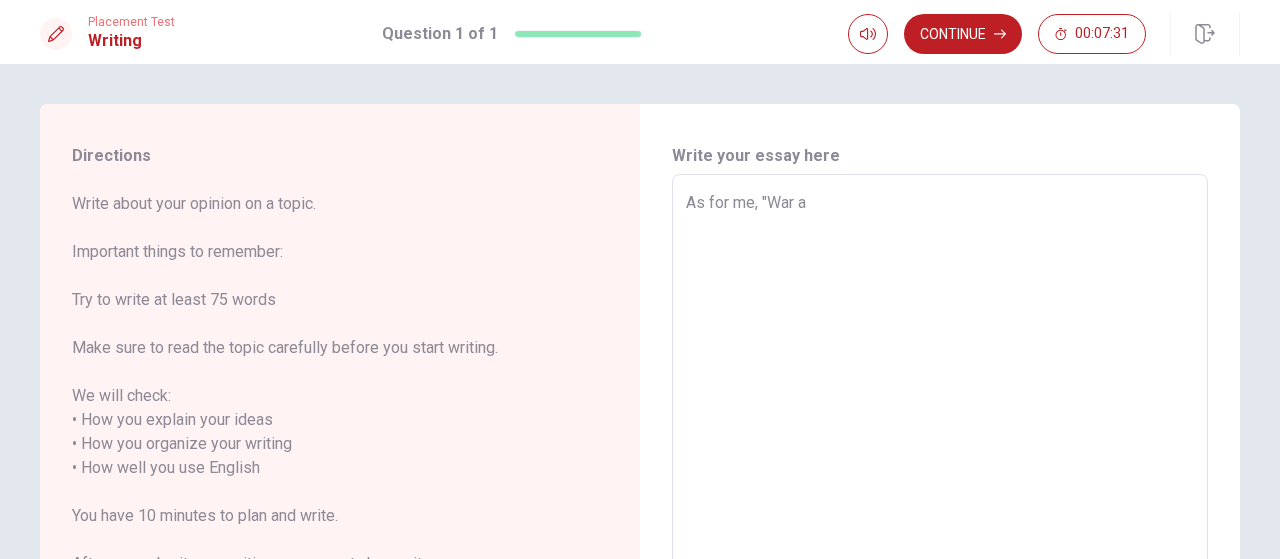 type on "As for me, "War an" 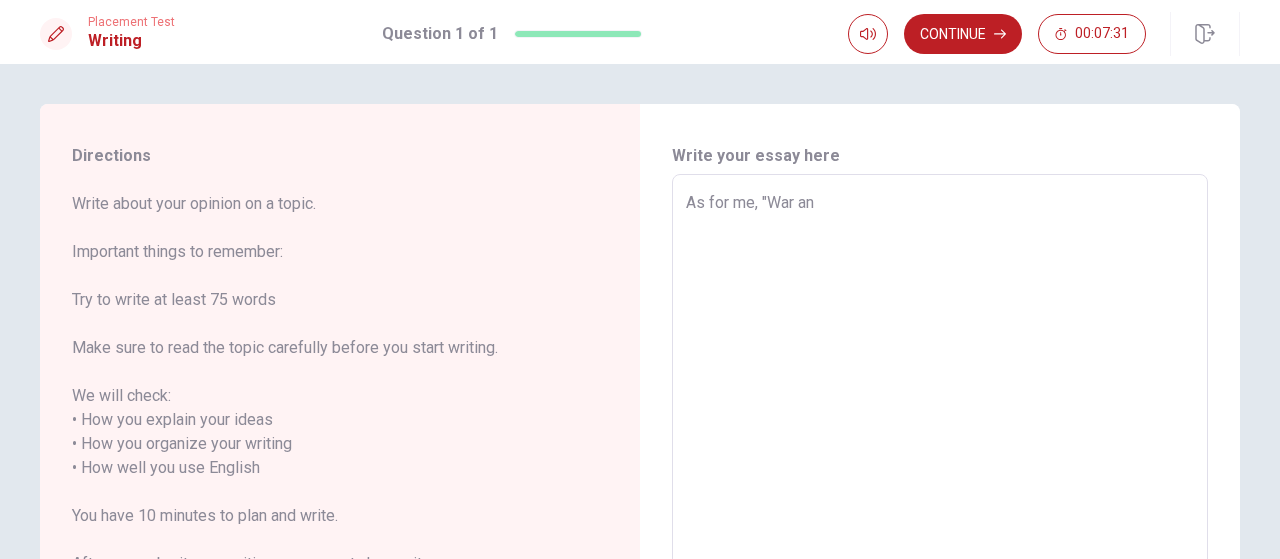 type on "x" 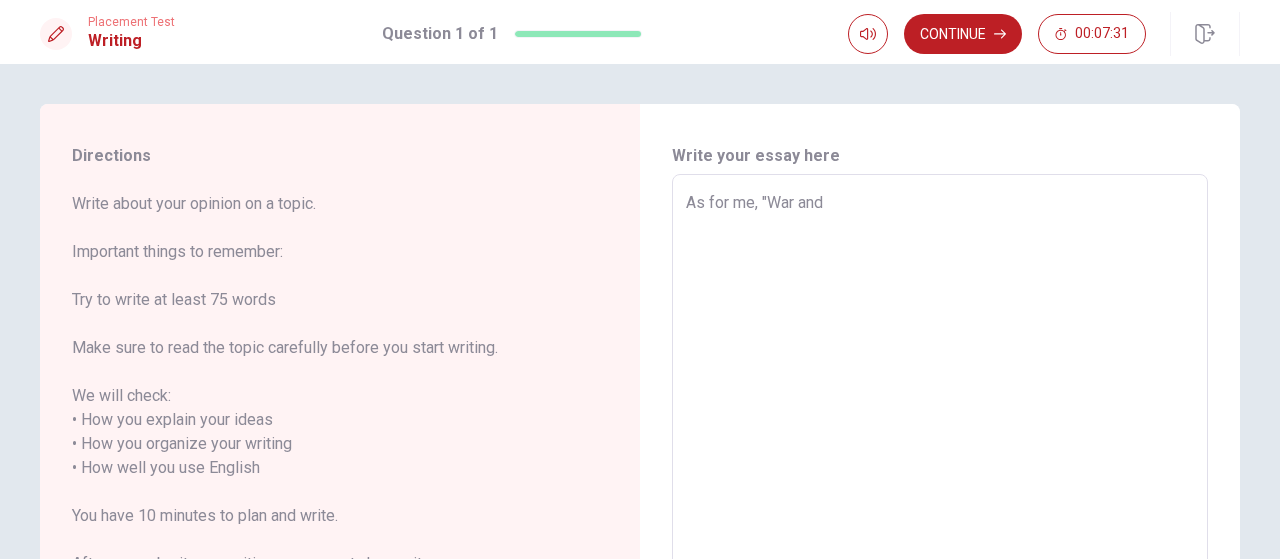 type on "x" 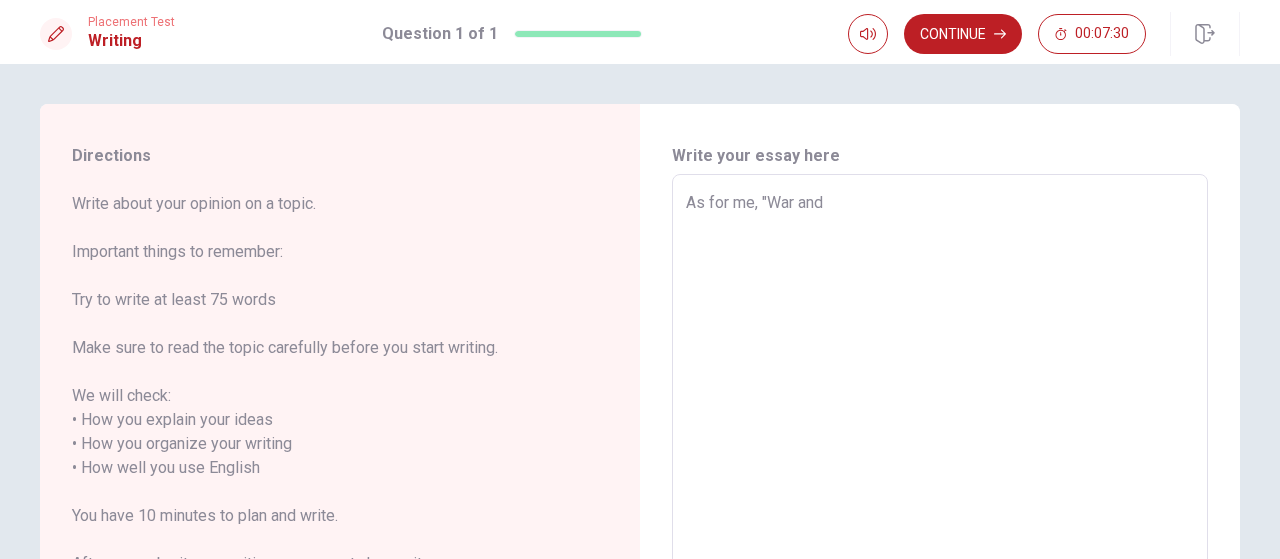 type on "As for me, "War and" 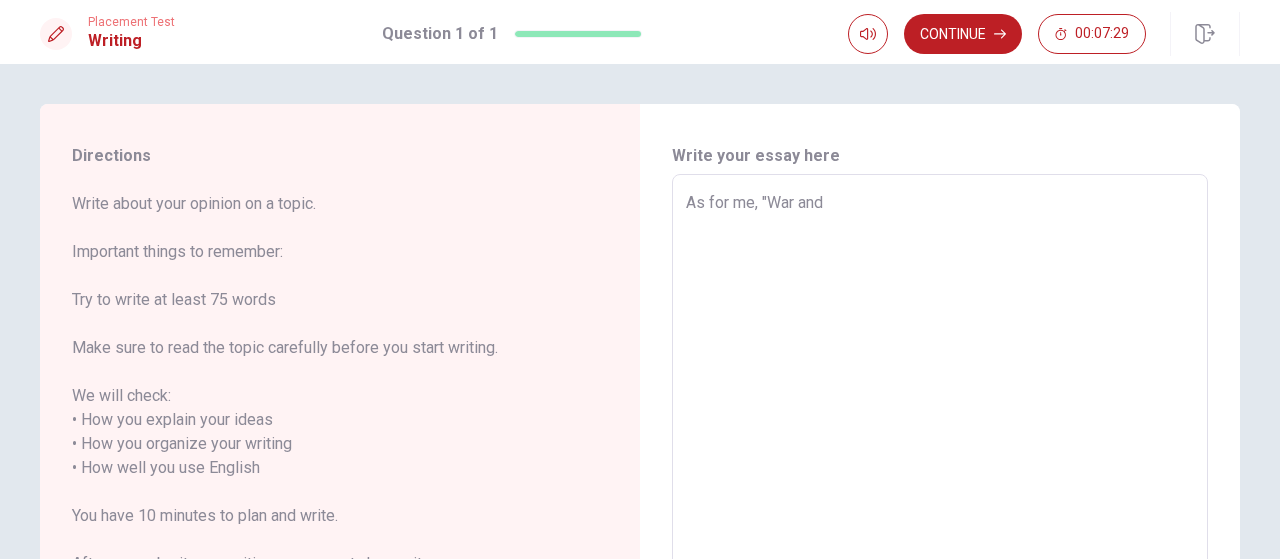 type on "As for me, "War and P" 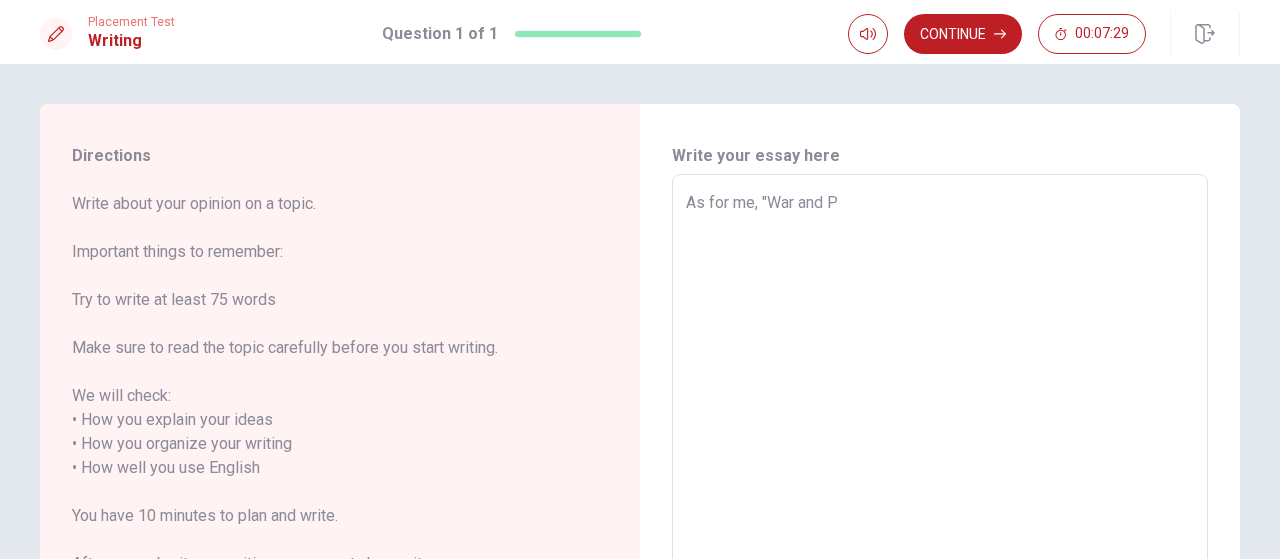 type on "x" 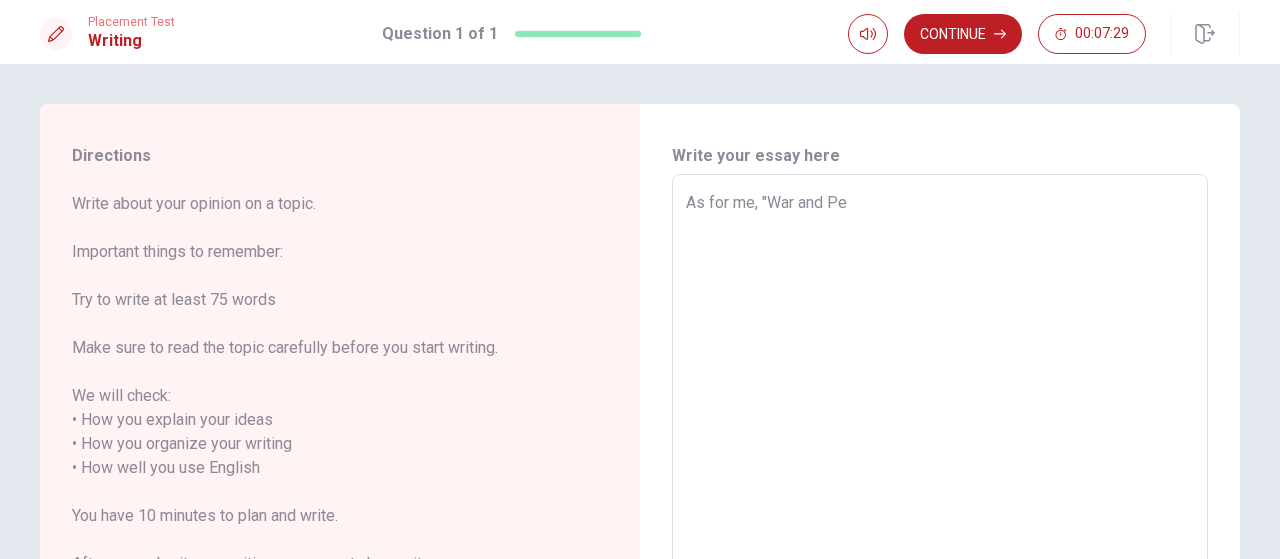 type on "x" 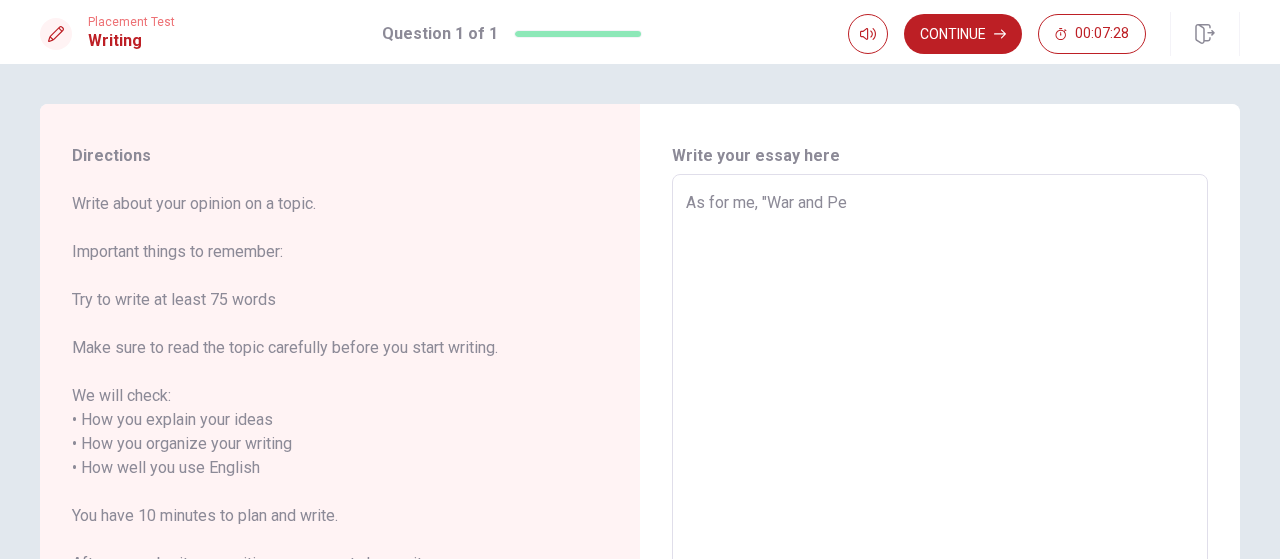 type on "As for me, "War and Pea" 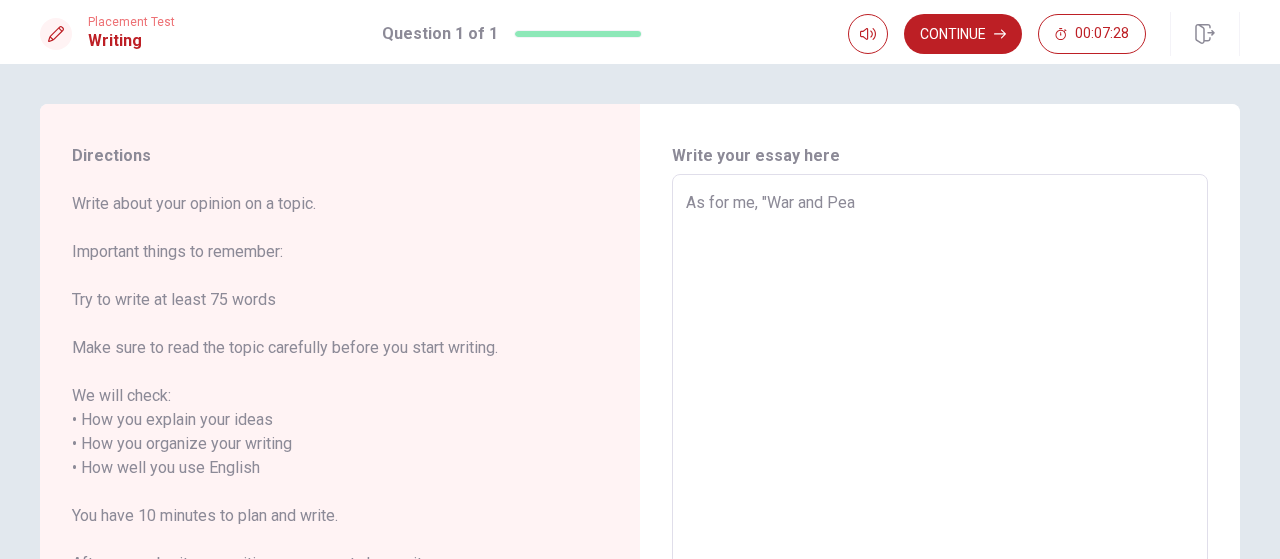 type on "x" 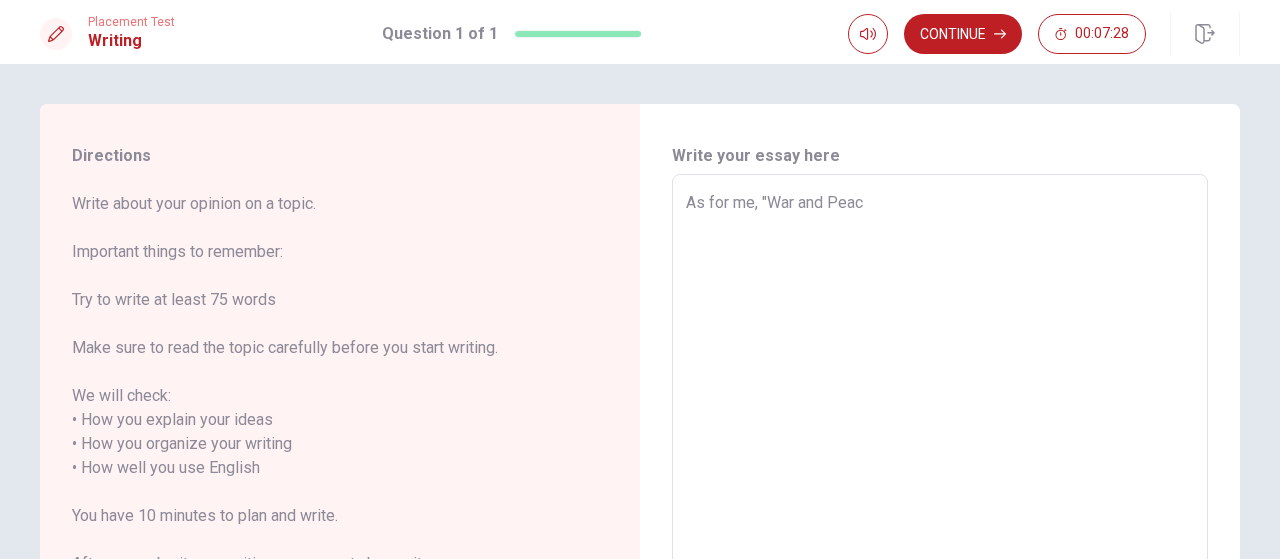 type on "x" 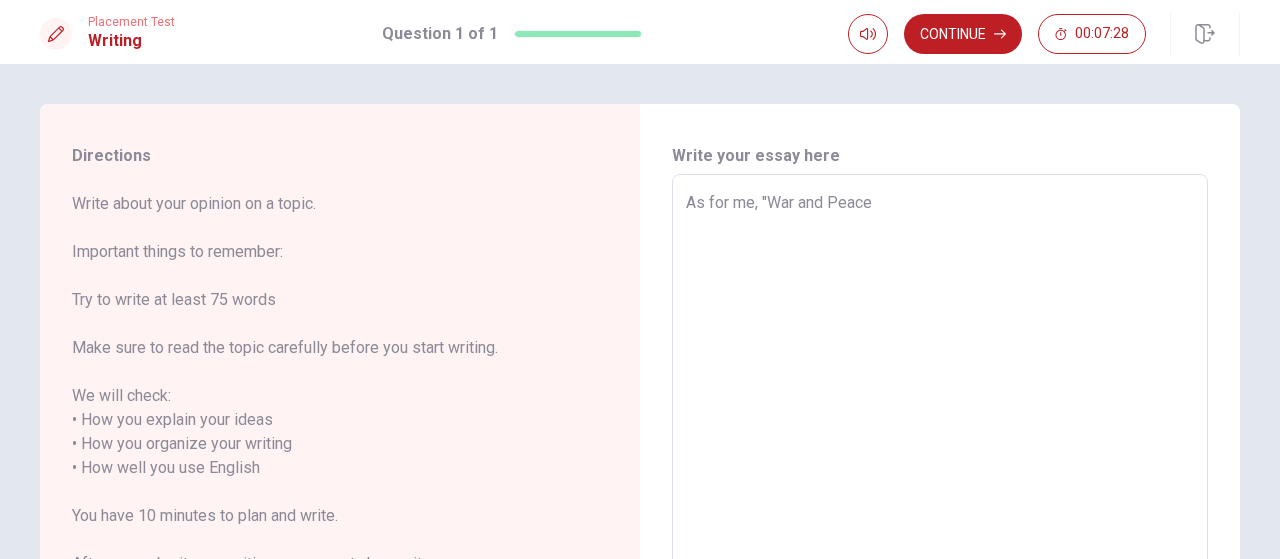 type on "x" 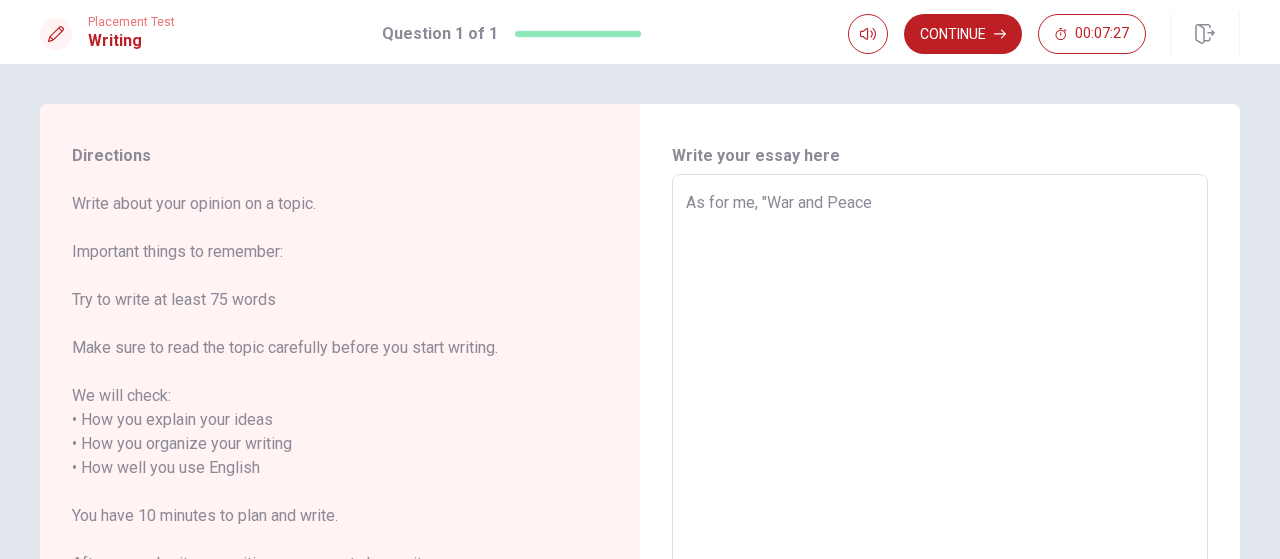 type on "As for me, "War and Peace" 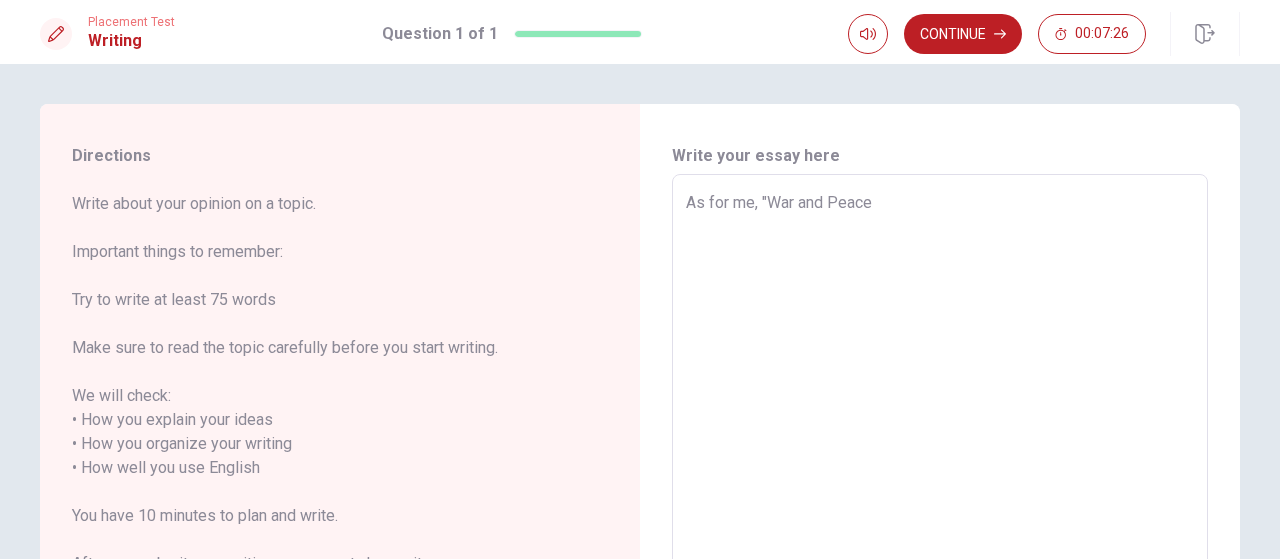 type on "As for me, "War and Peace" 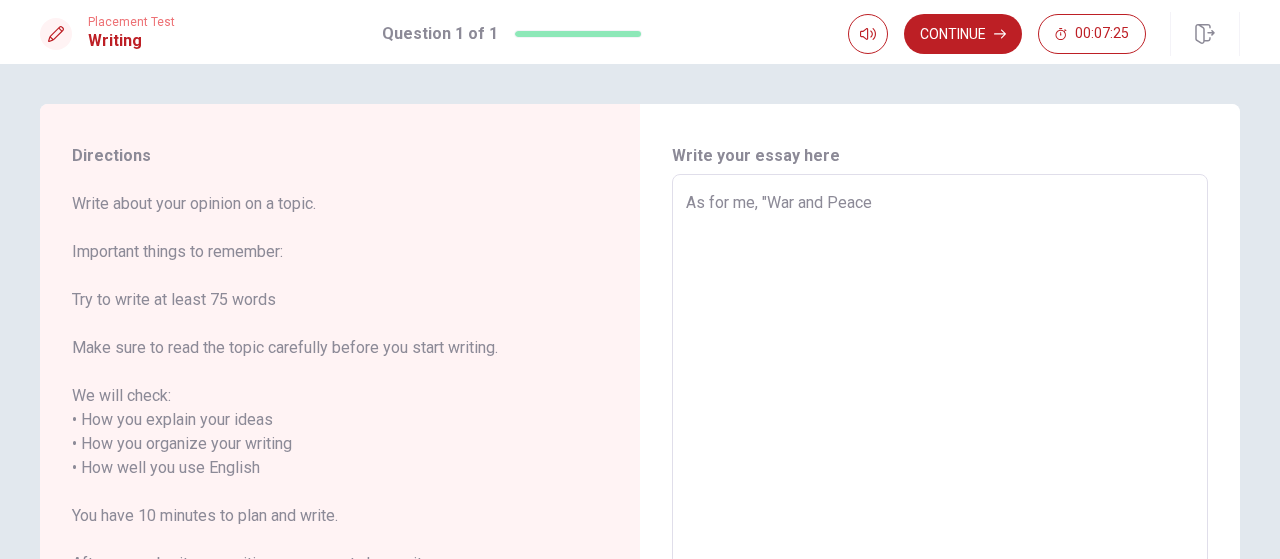 type on "x" 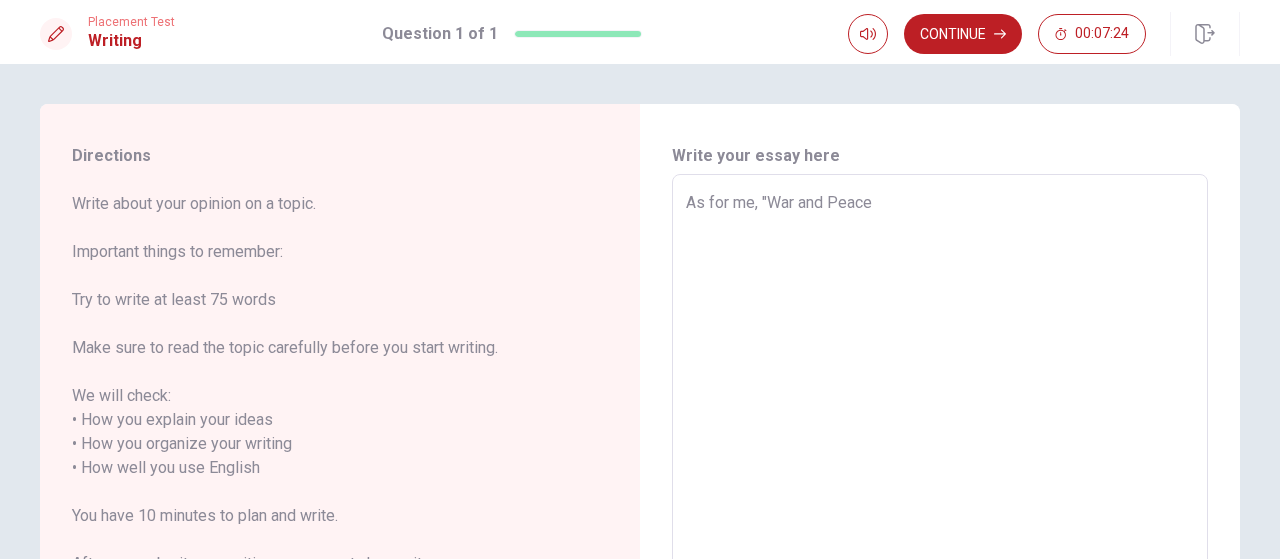 type on "As for me, "War and Peace"" 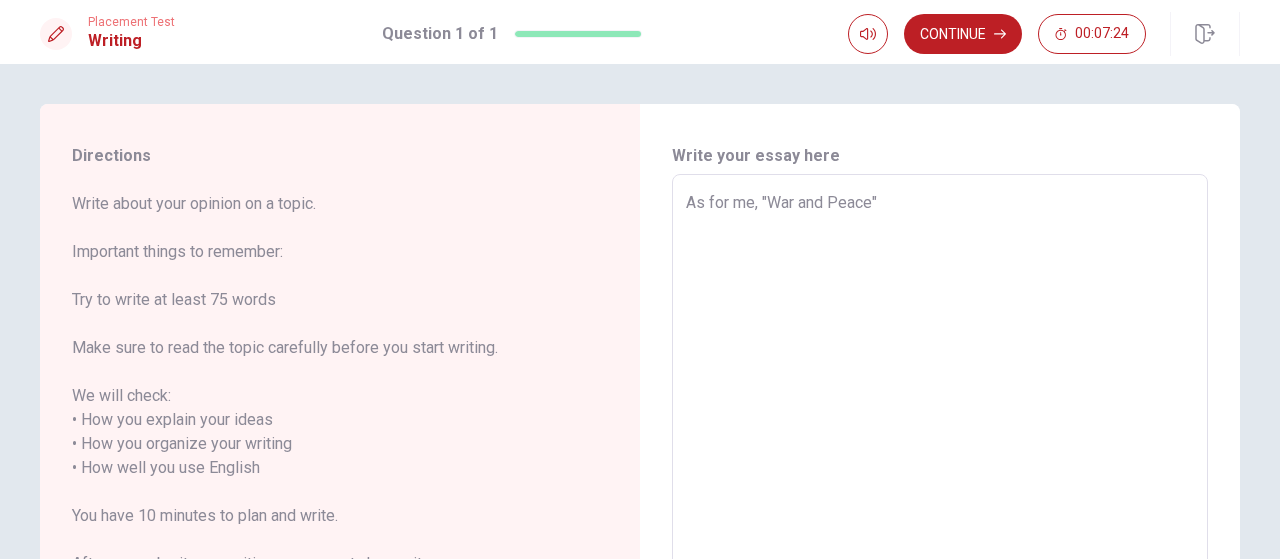 type on "x" 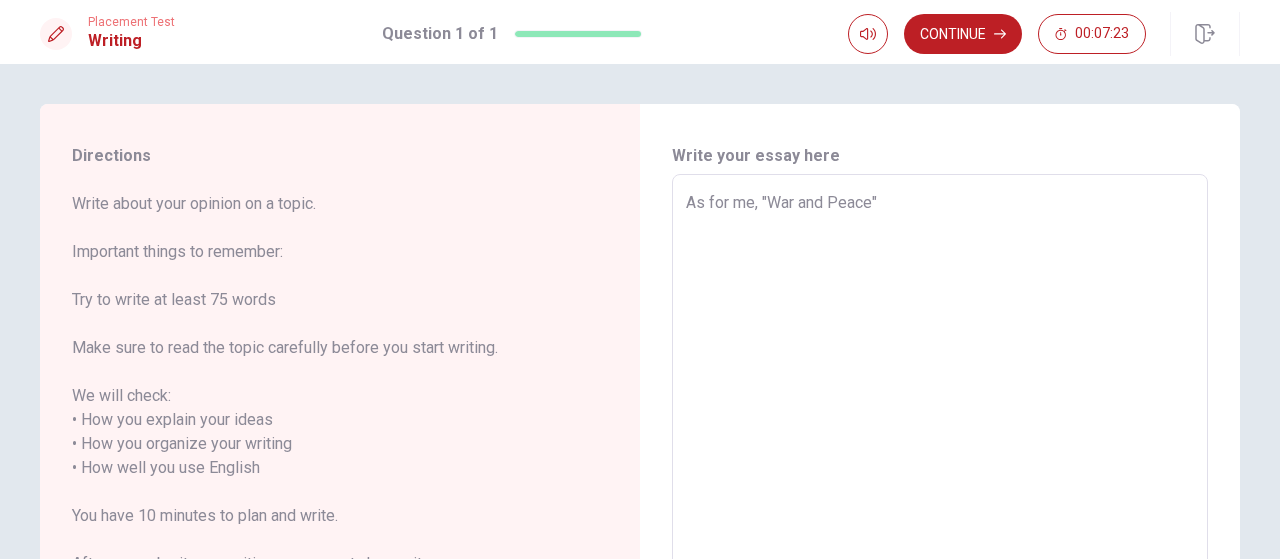 type on "As for me, "War and Peace"" 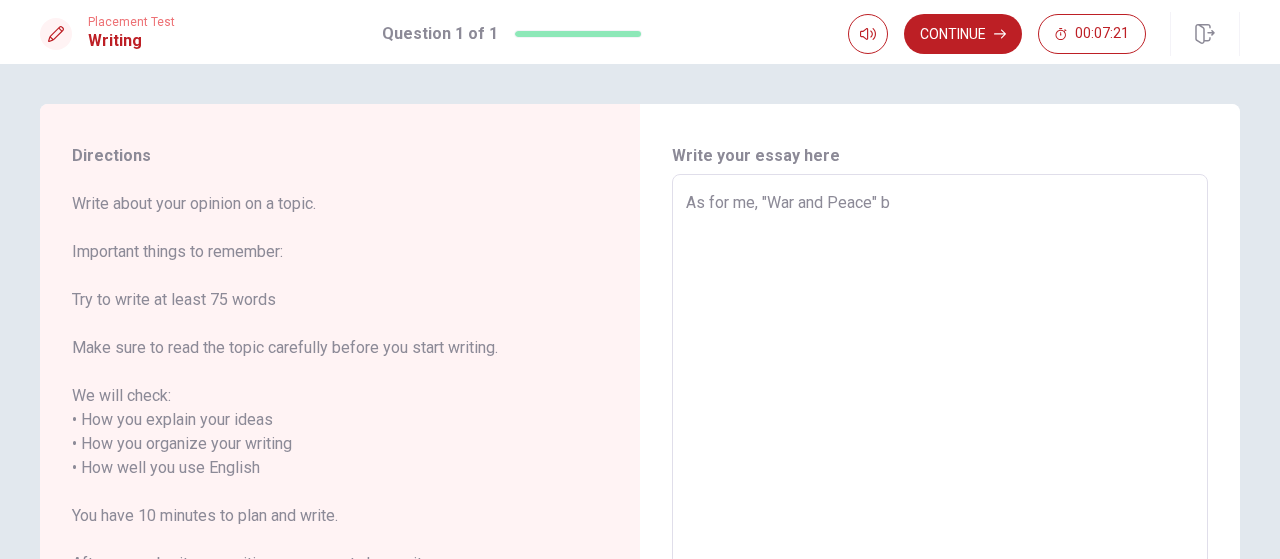 type on "x" 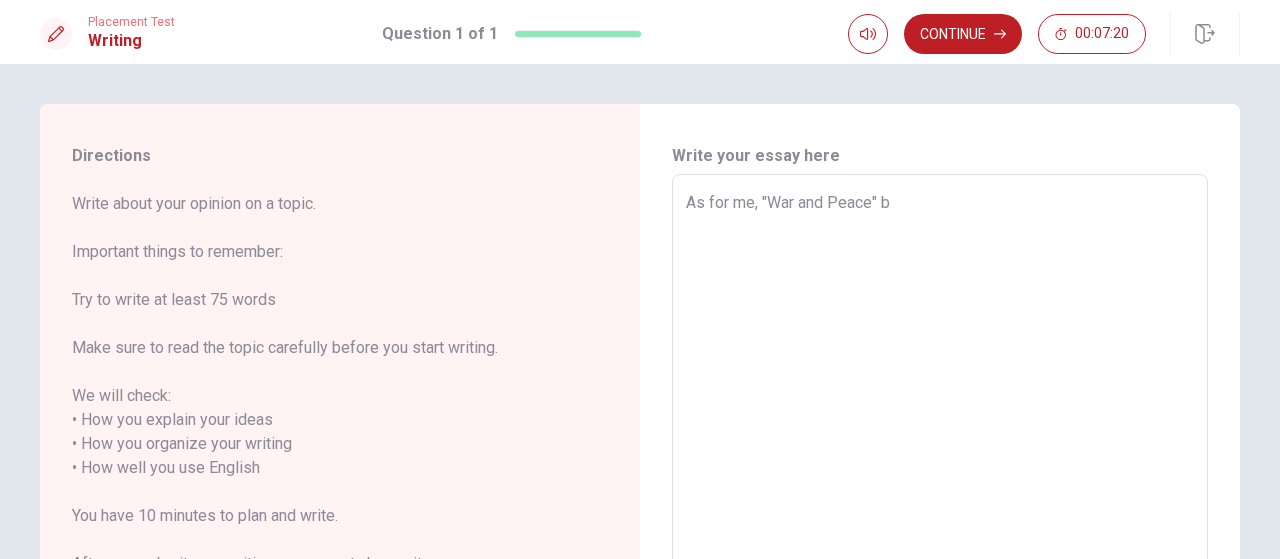 type on "As for me, "War and Peace" by" 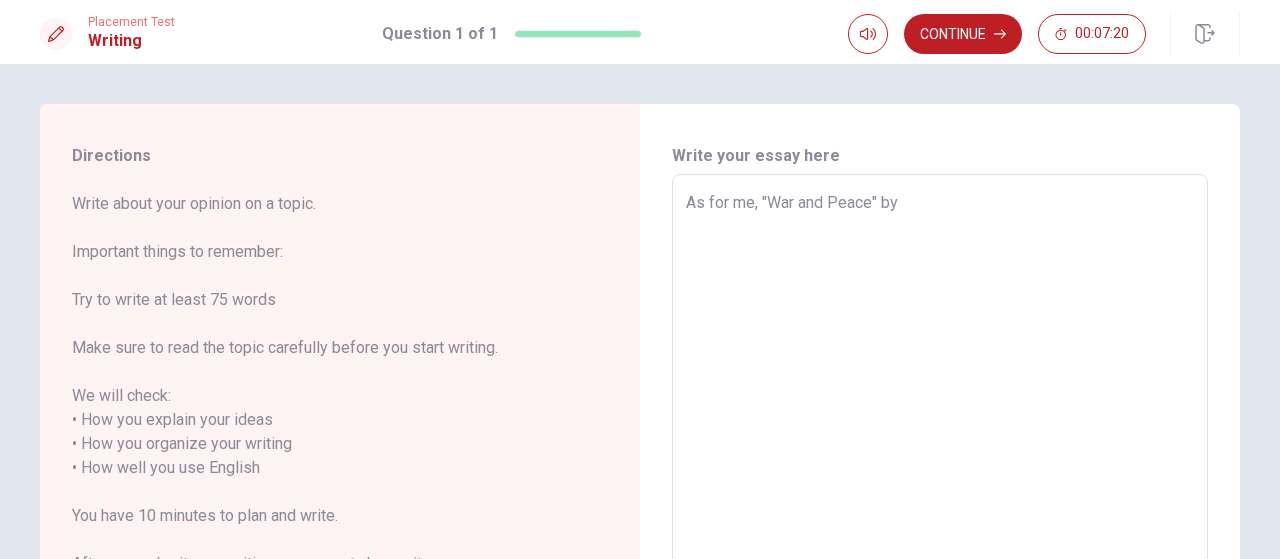 type on "x" 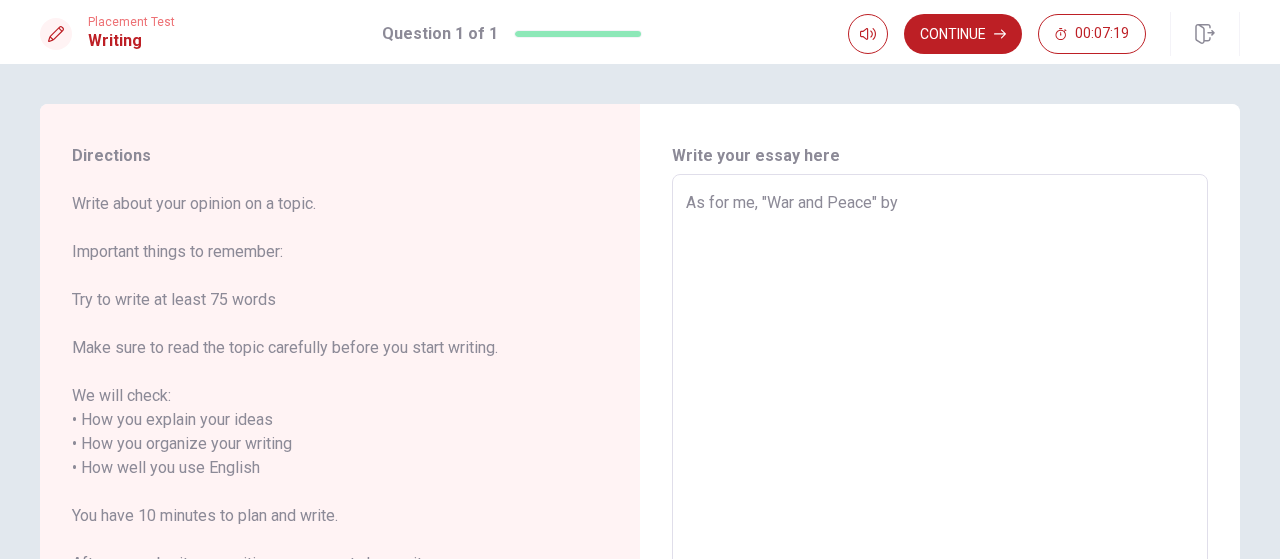 type on "As for me, "War and Peace" by L" 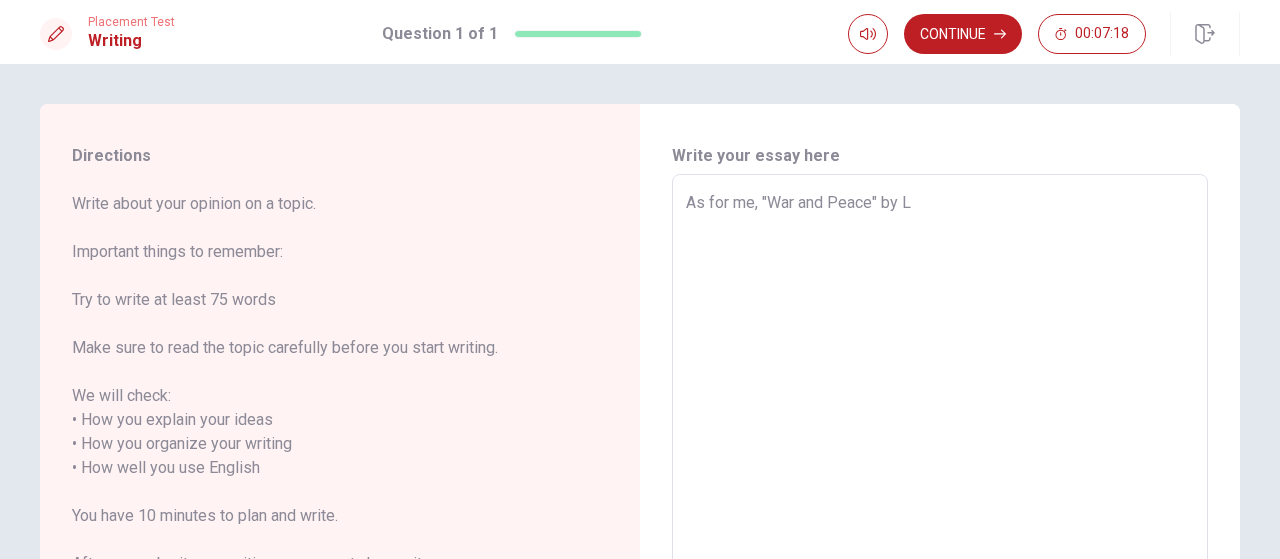 type on "x" 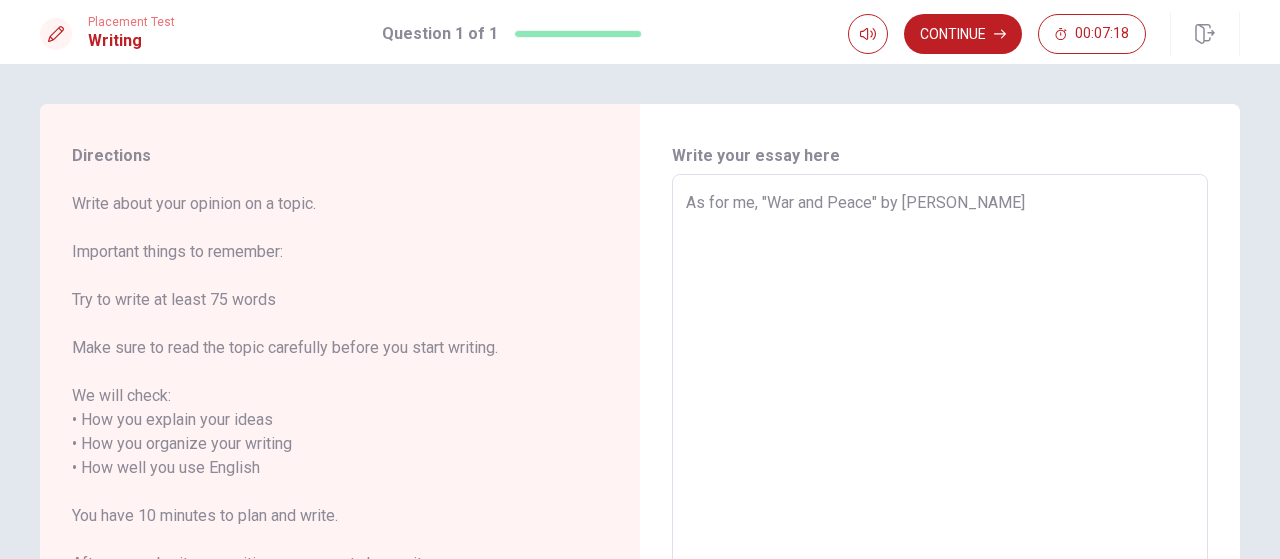 type on "x" 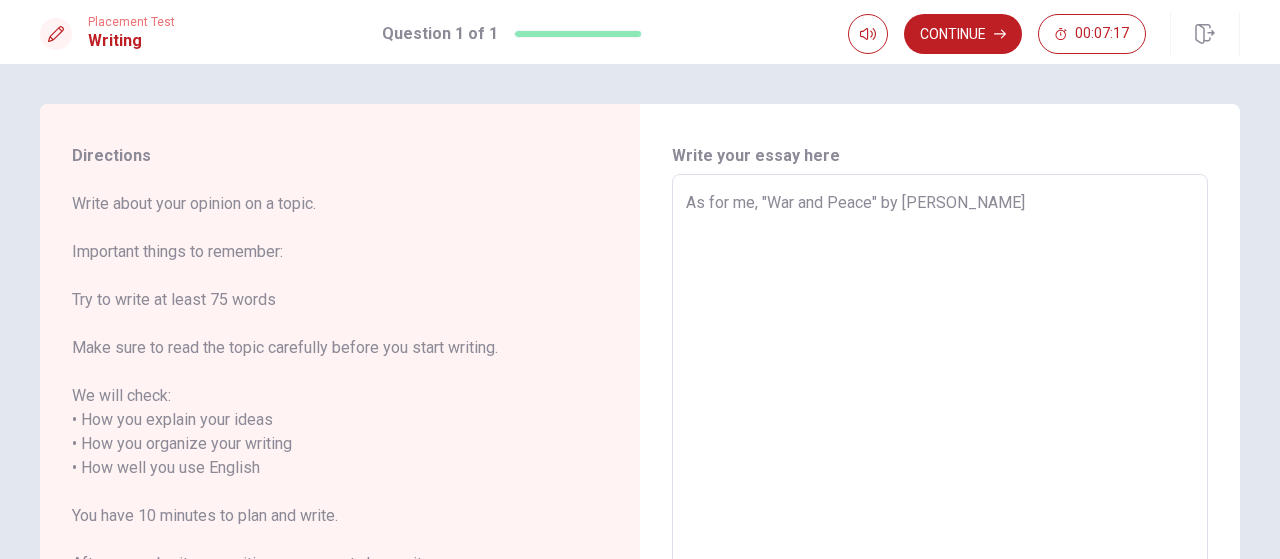 type on "As for me, "War and Peace" by [PERSON_NAME]" 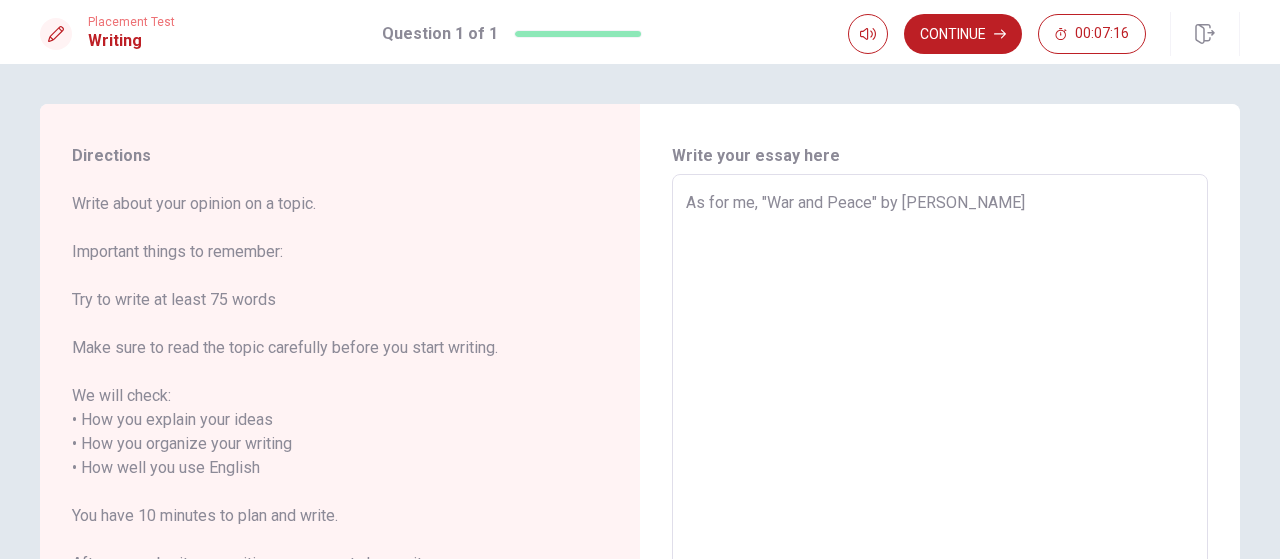 type on "x" 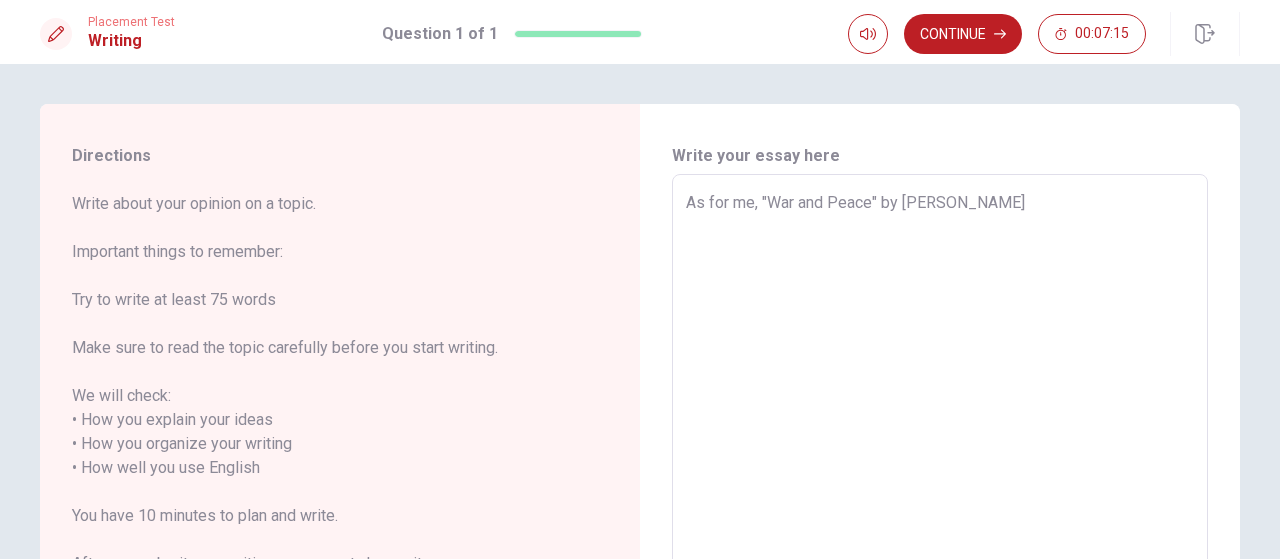 type on "As for me, "War and Peace" by [PERSON_NAME]" 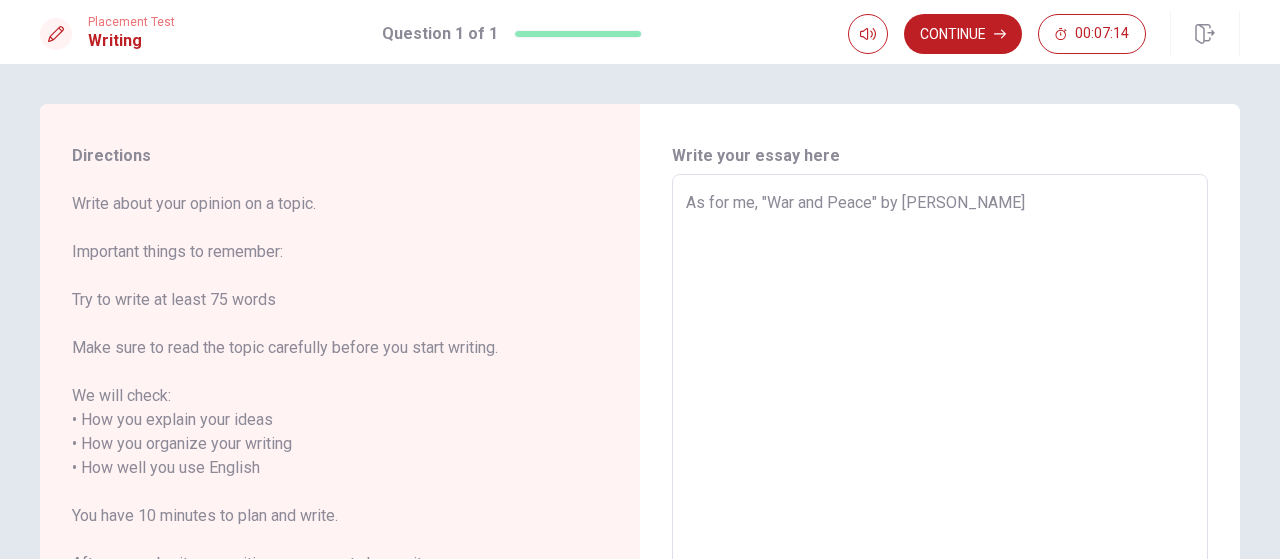 type on "As for me, "War and Peace" by [PERSON_NAME]" 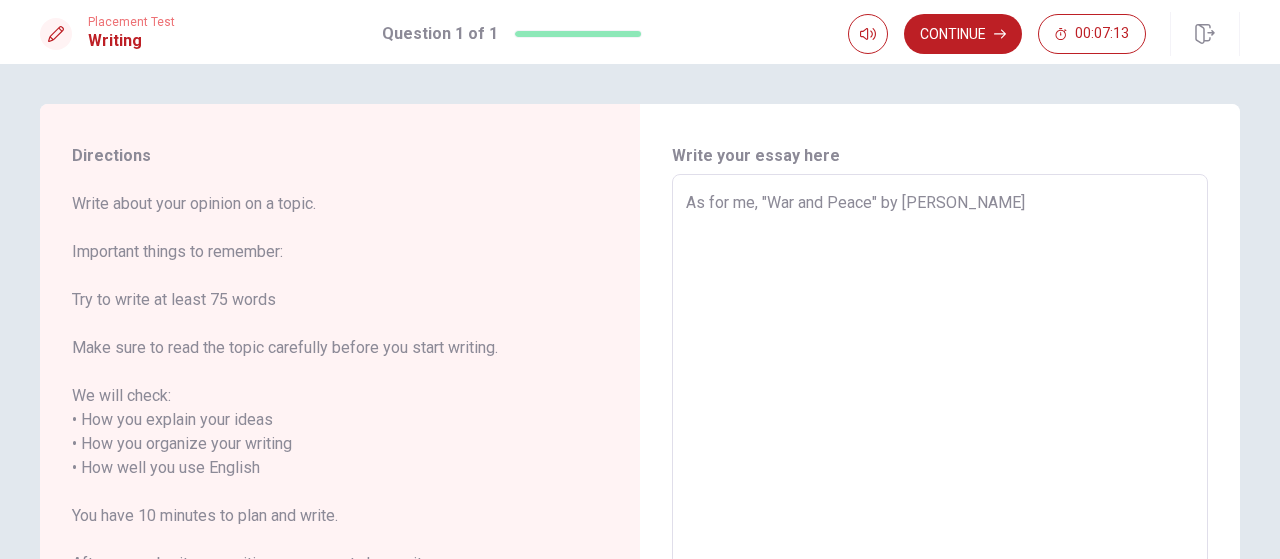 type on "As for me, "War and Peace" by [PERSON_NAME]" 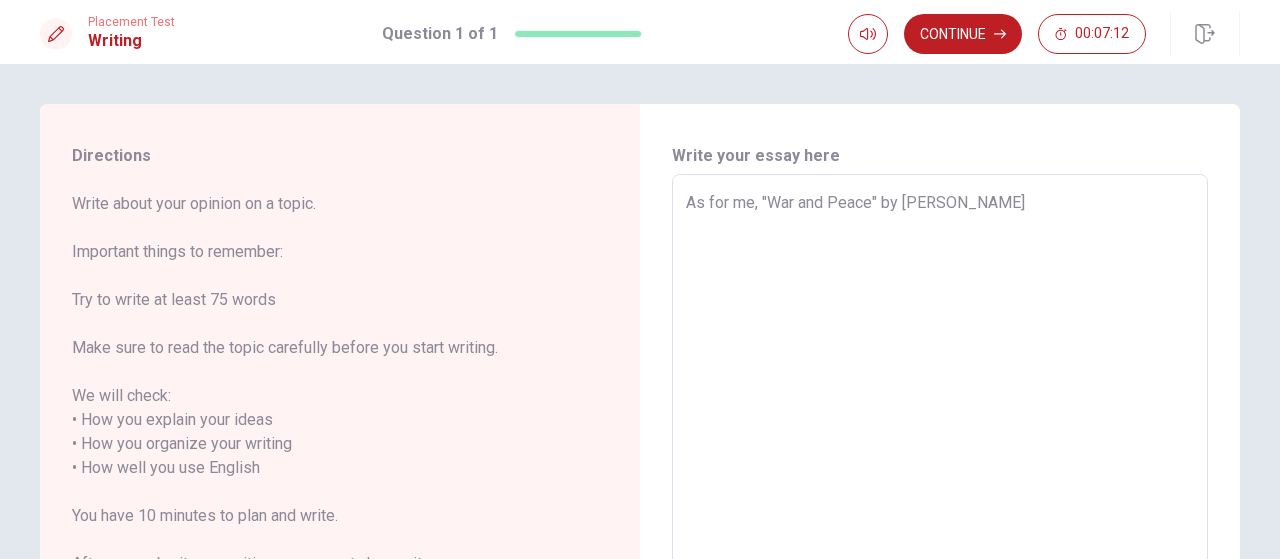 type on "As for me, "War and Peace" by [PERSON_NAME]" 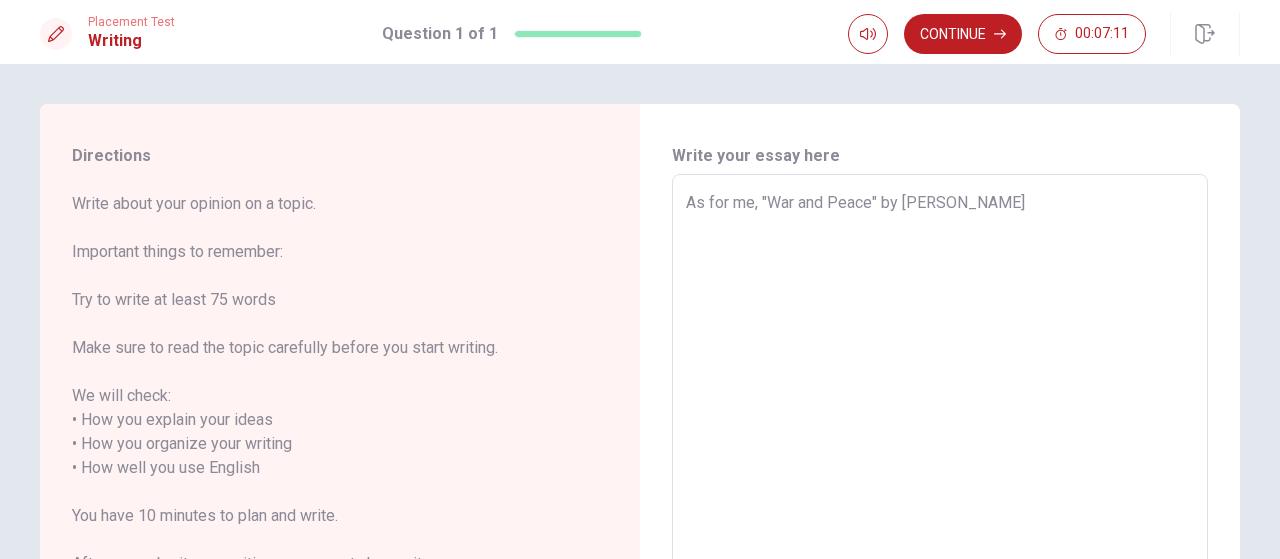 type on "As for me, "War and Peace" by [PERSON_NAME]" 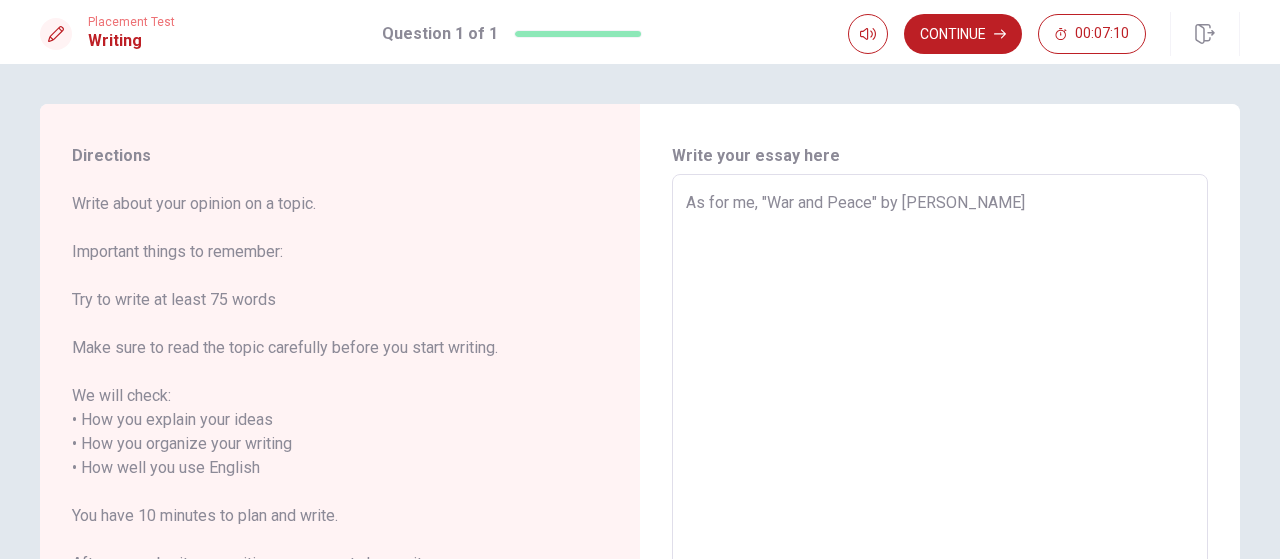 type on "As for me, "War and Peace" by [PERSON_NAME]" 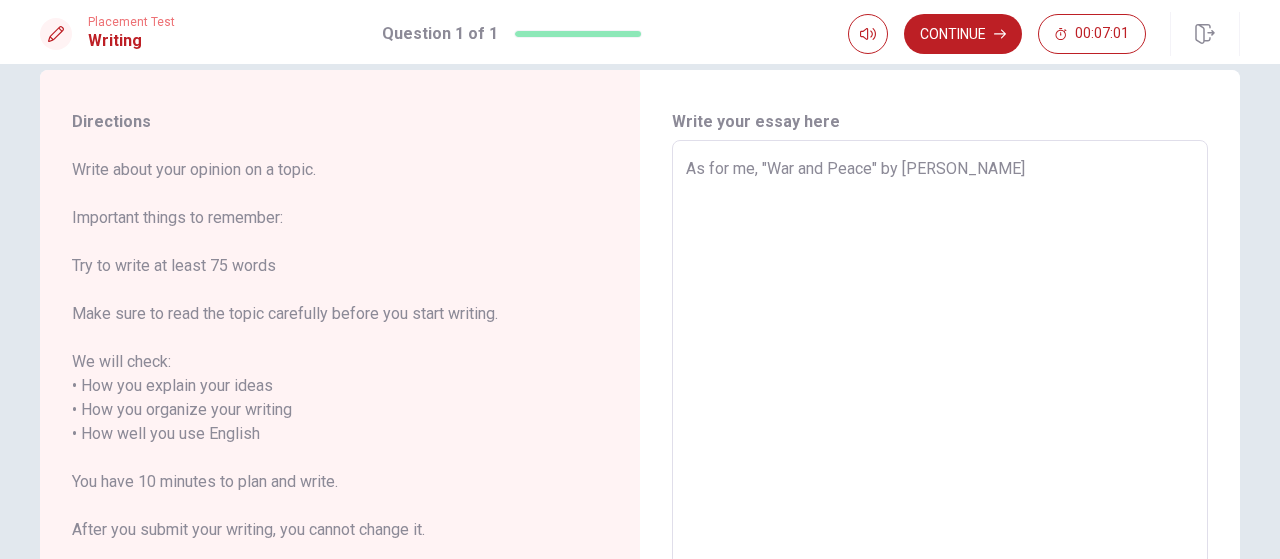 scroll, scrollTop: 15, scrollLeft: 0, axis: vertical 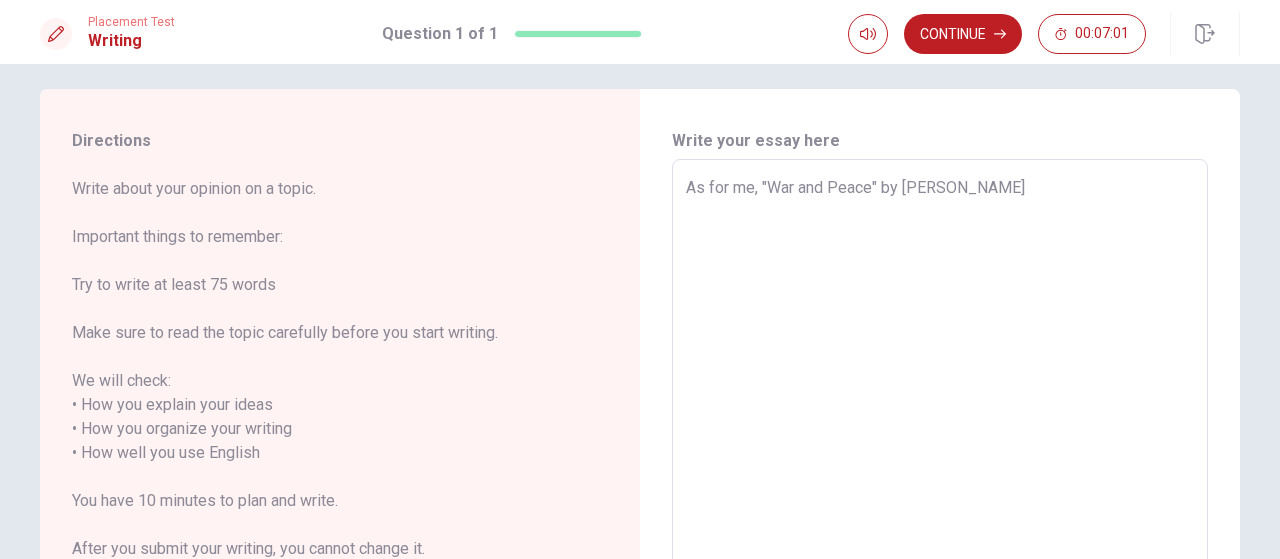 type on "x" 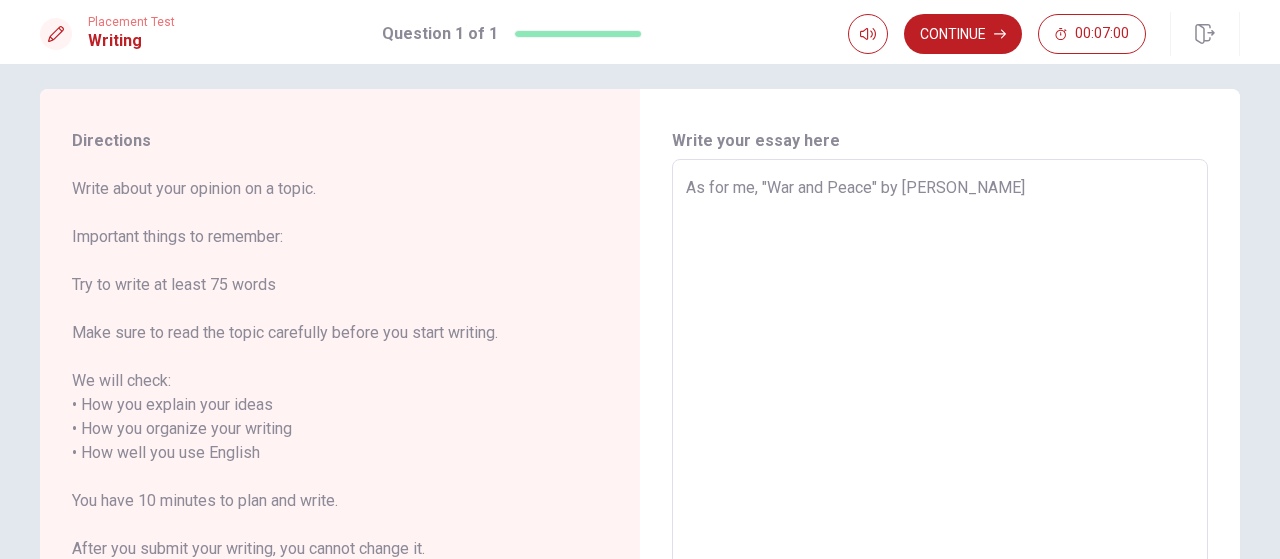type on "As for me, "War and Peace" by [PERSON_NAME] m" 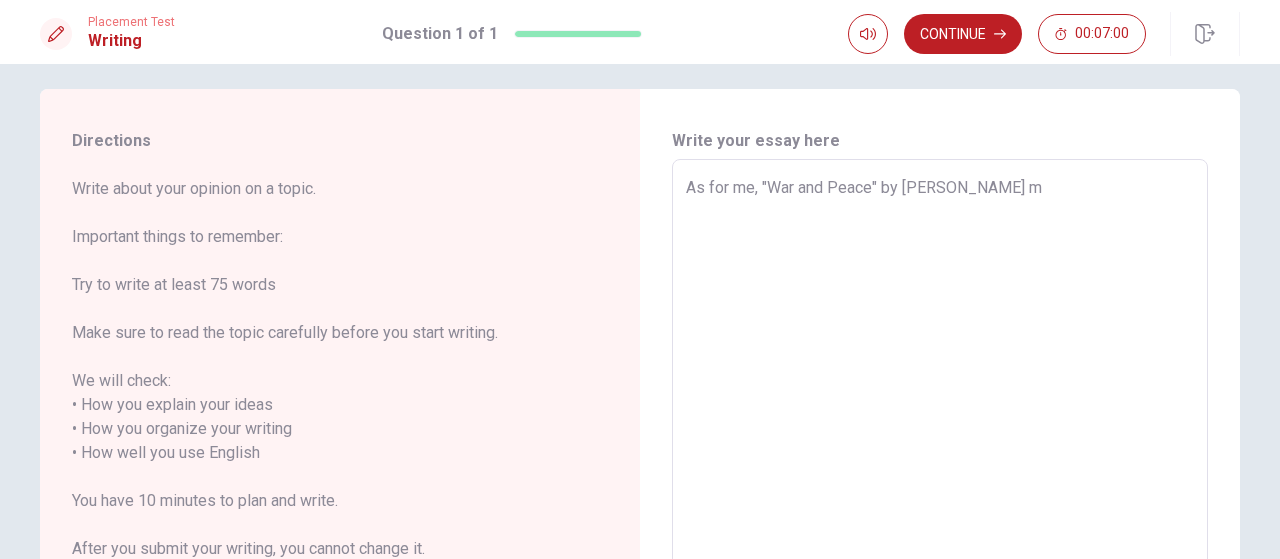 type on "x" 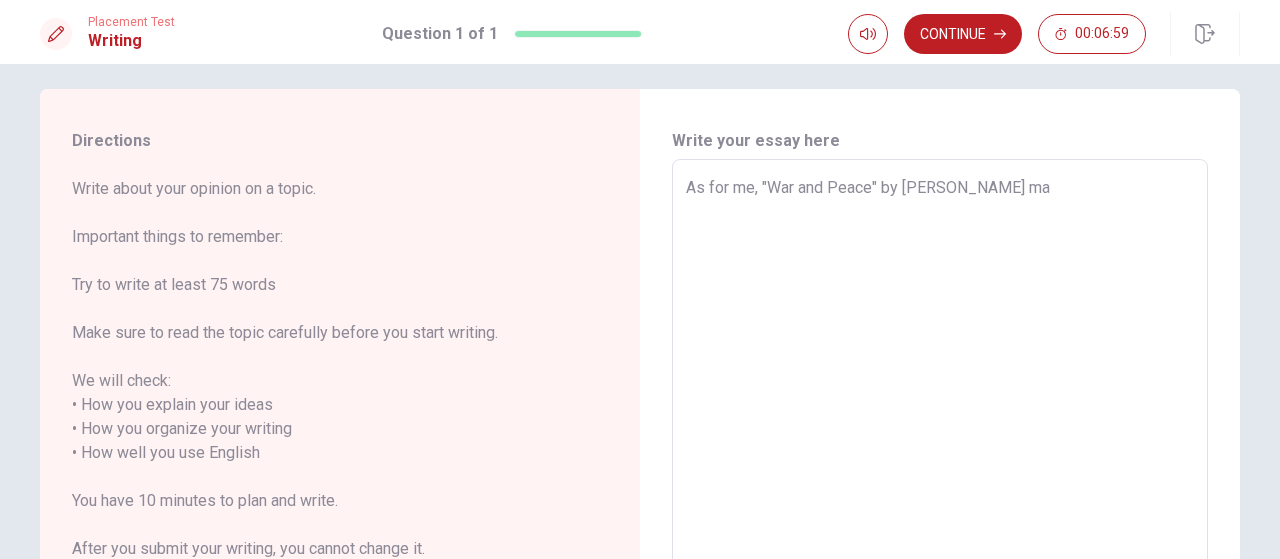 type on "x" 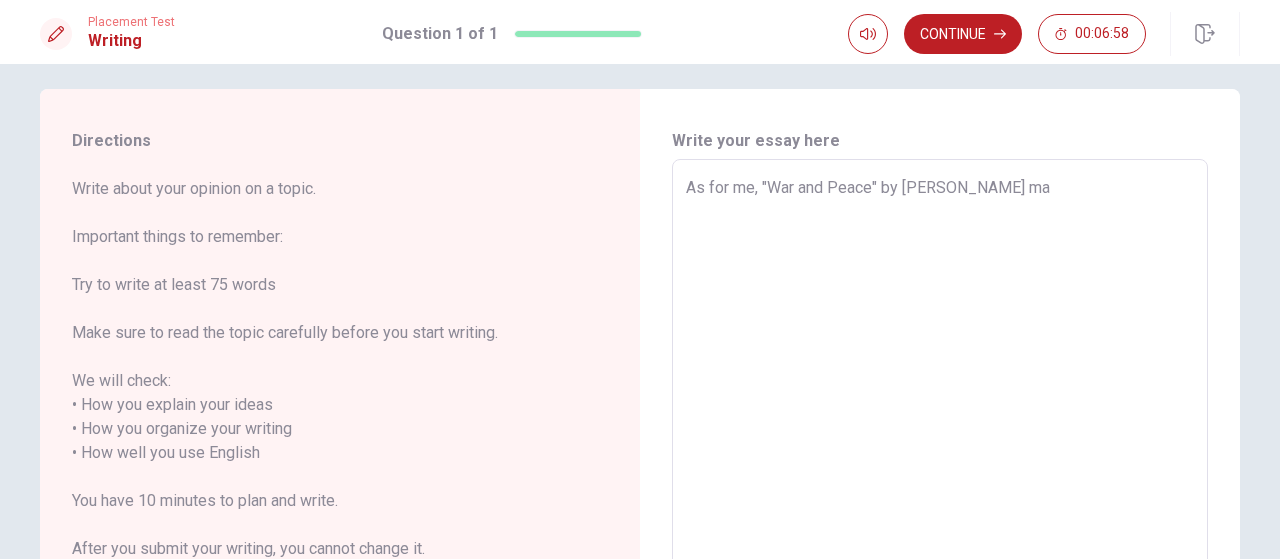 type on "As for me, "War and Peace" by [PERSON_NAME] mad" 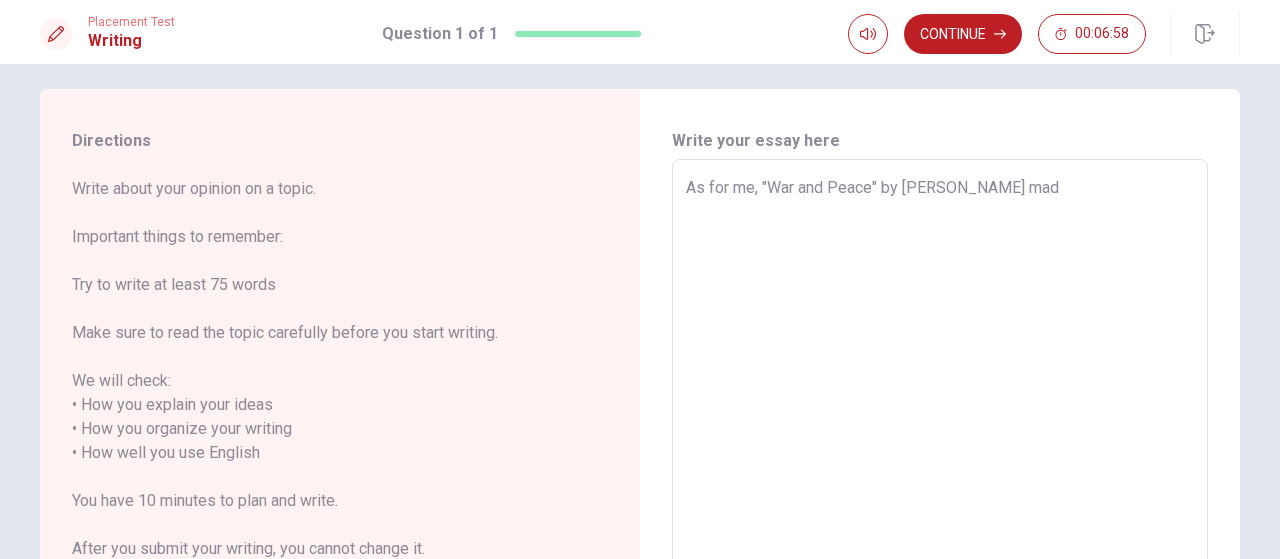 type on "x" 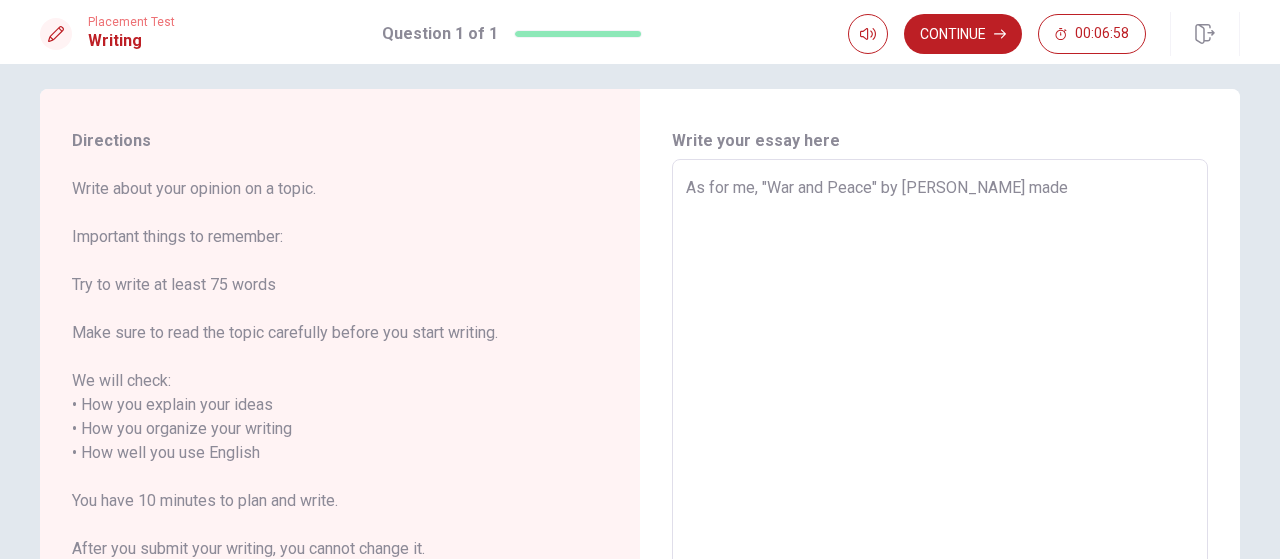 type on "x" 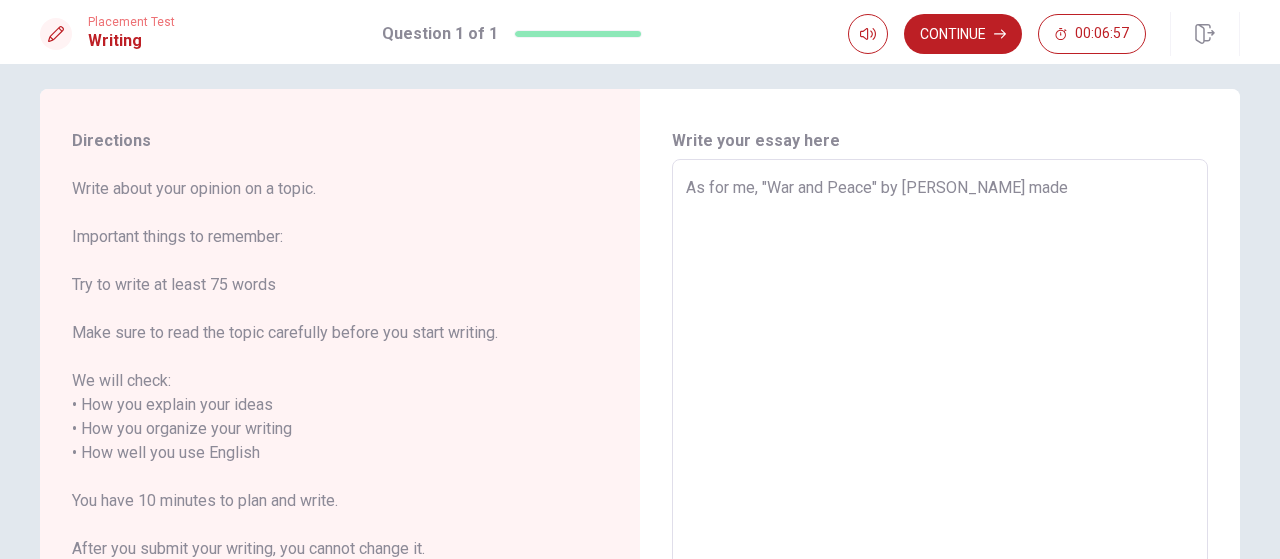 type on "x" 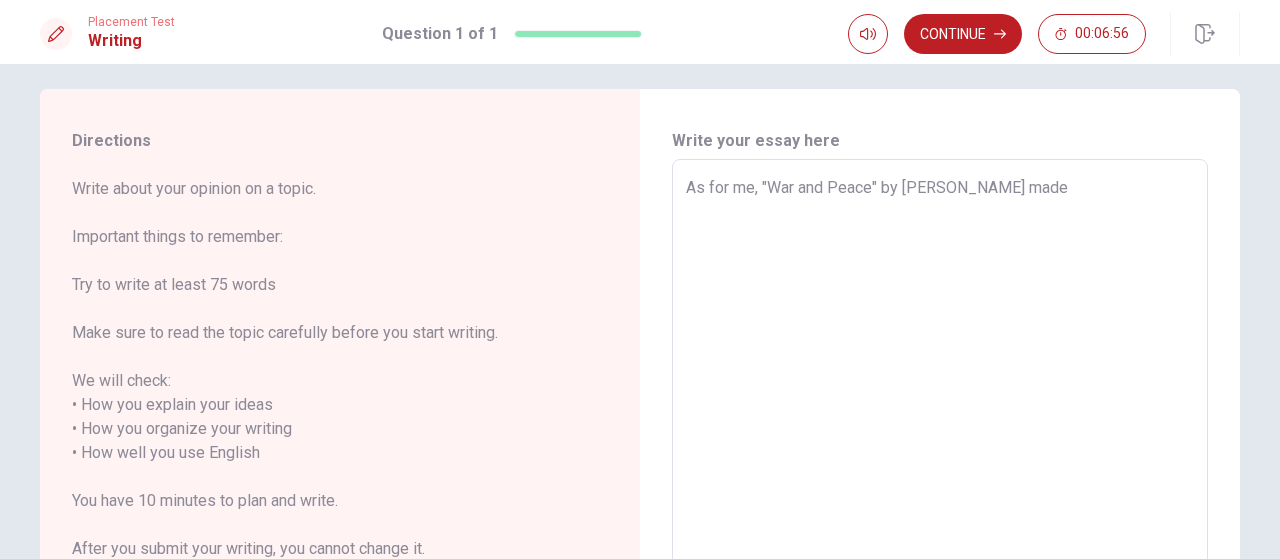 type on "As for me, "War and Peace" by [PERSON_NAME] made m" 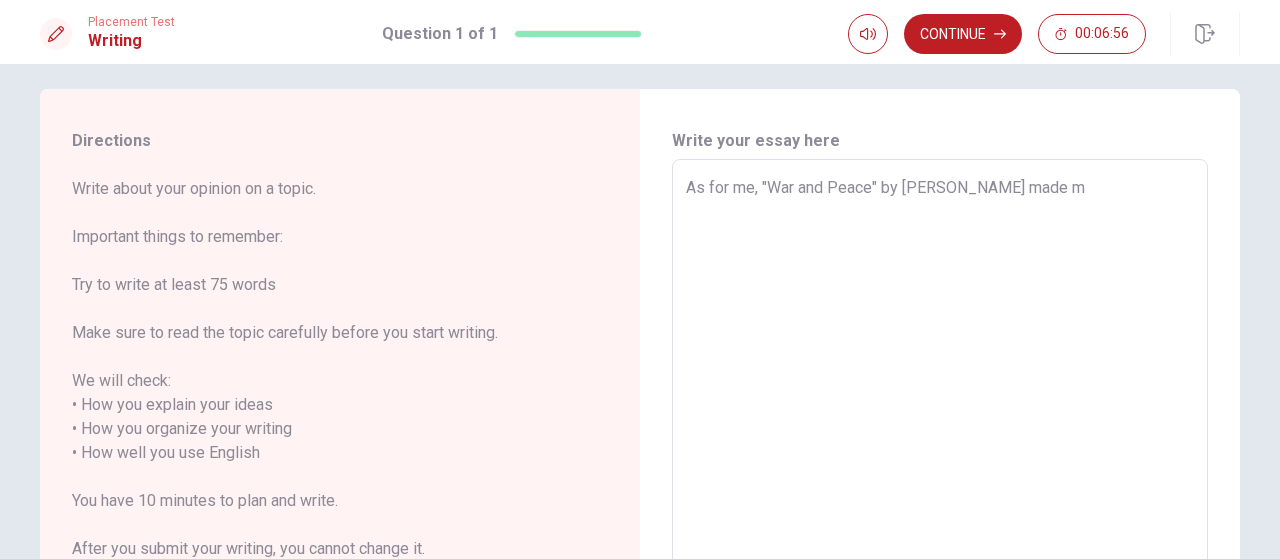 type on "x" 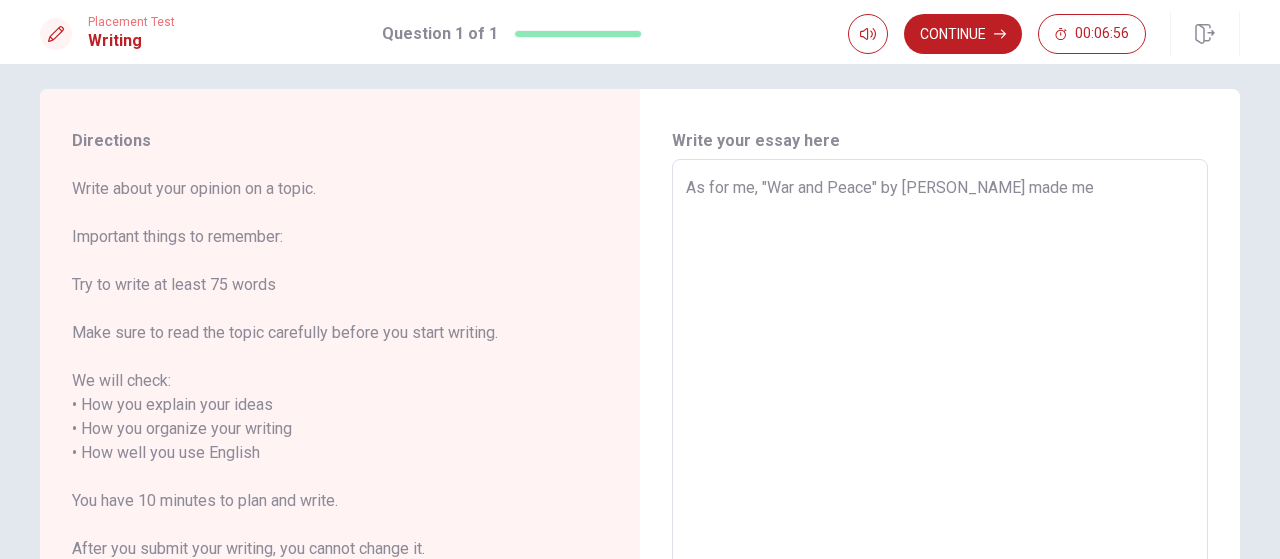 type on "x" 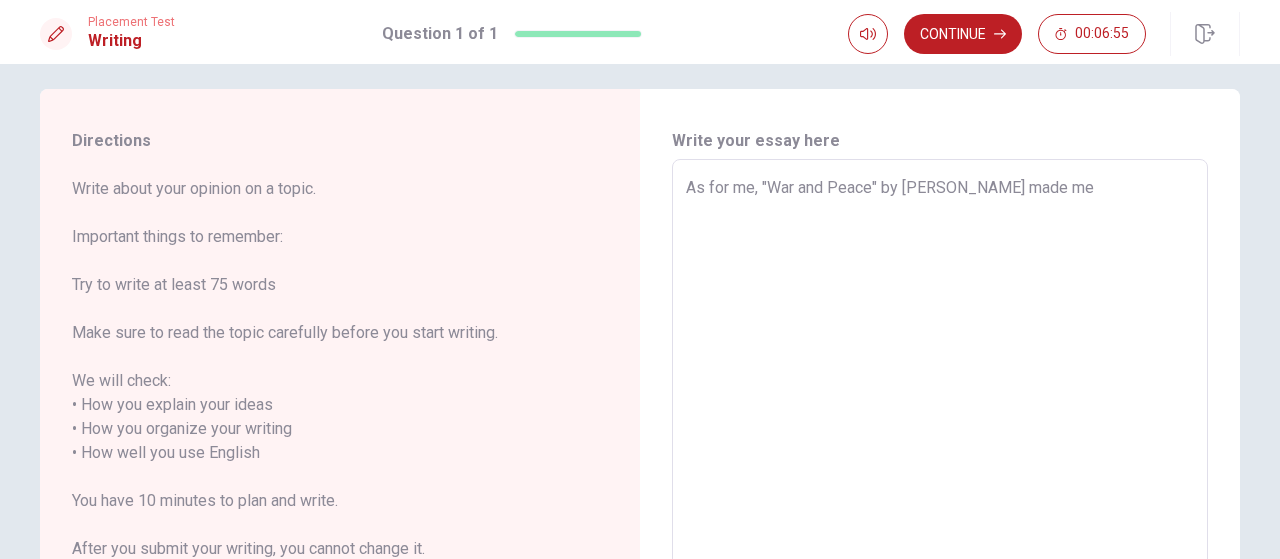 type on "x" 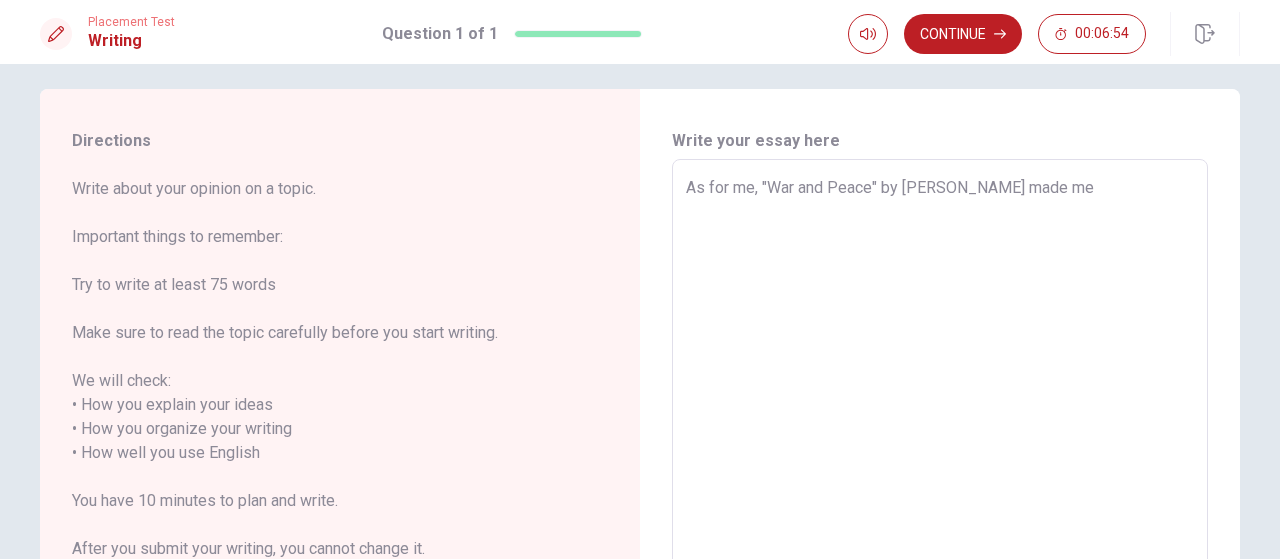 type on "As for me, "War and Peace" by [PERSON_NAME] made me t" 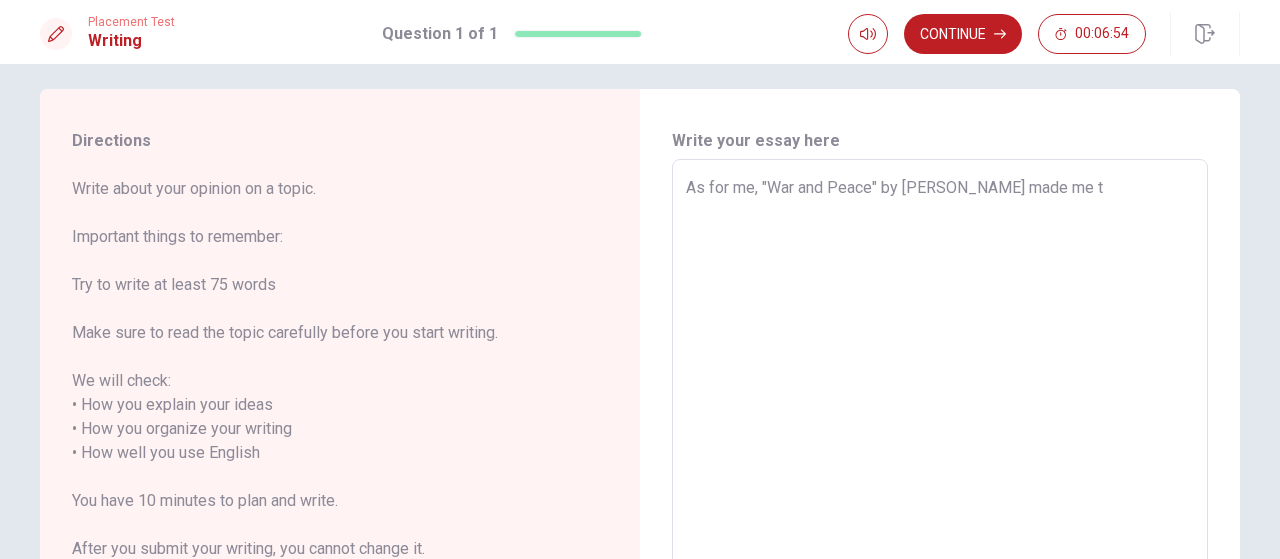 type on "x" 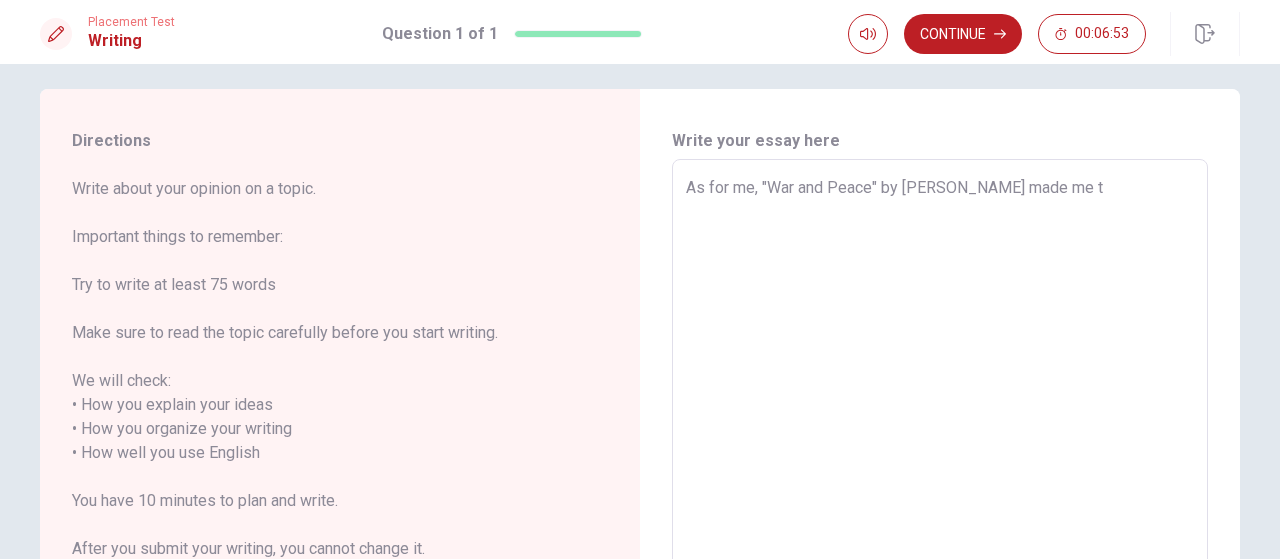 type on "As for me, "War and Peace" by [PERSON_NAME] made me th" 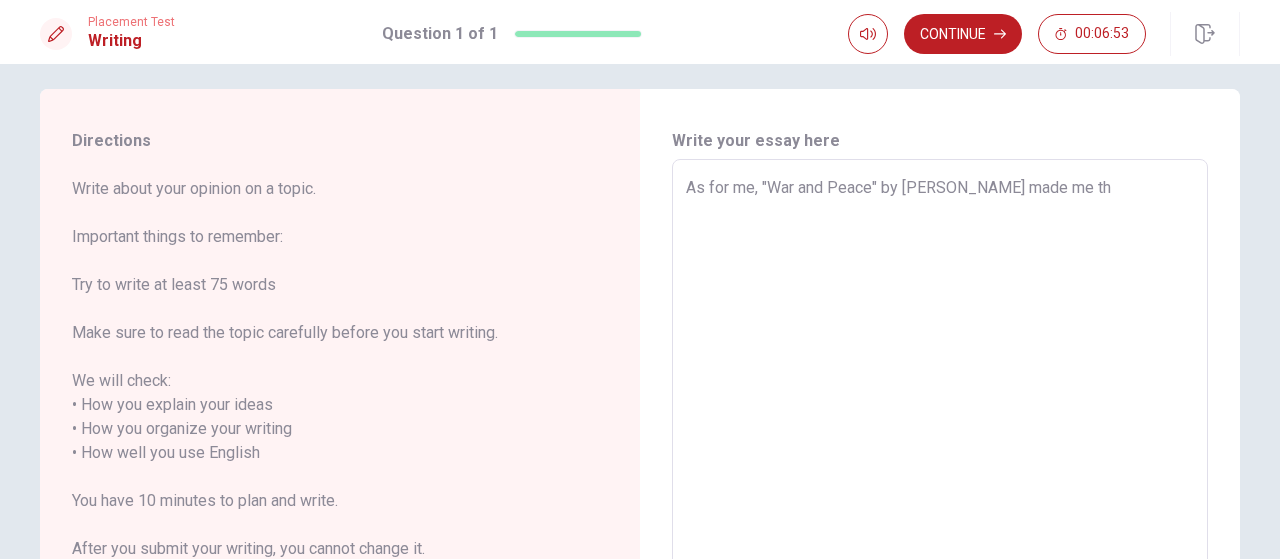 type on "x" 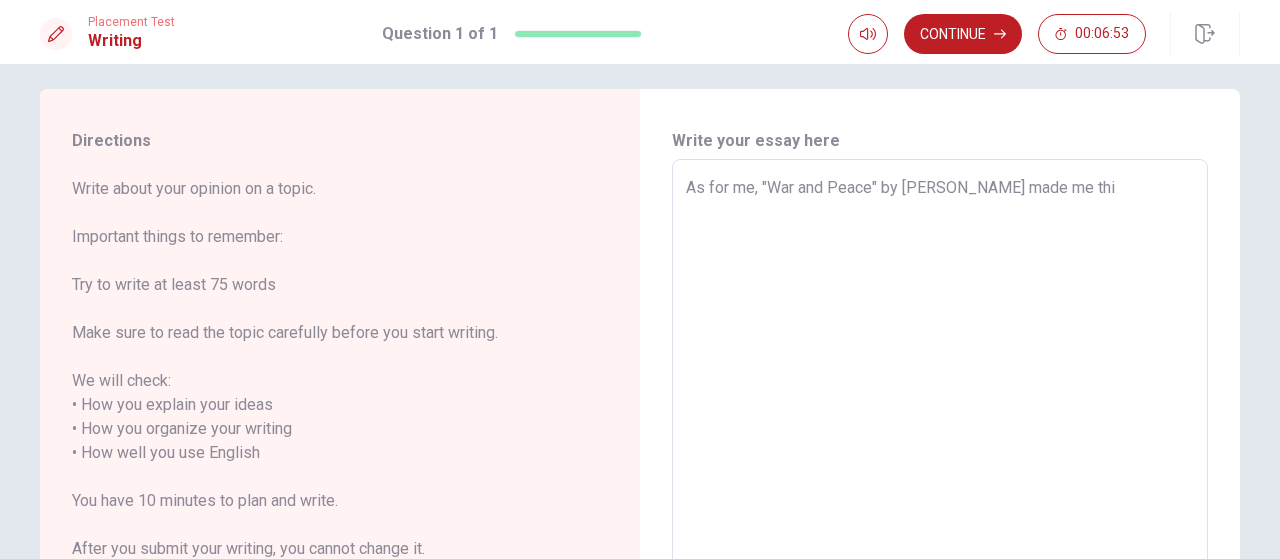type on "x" 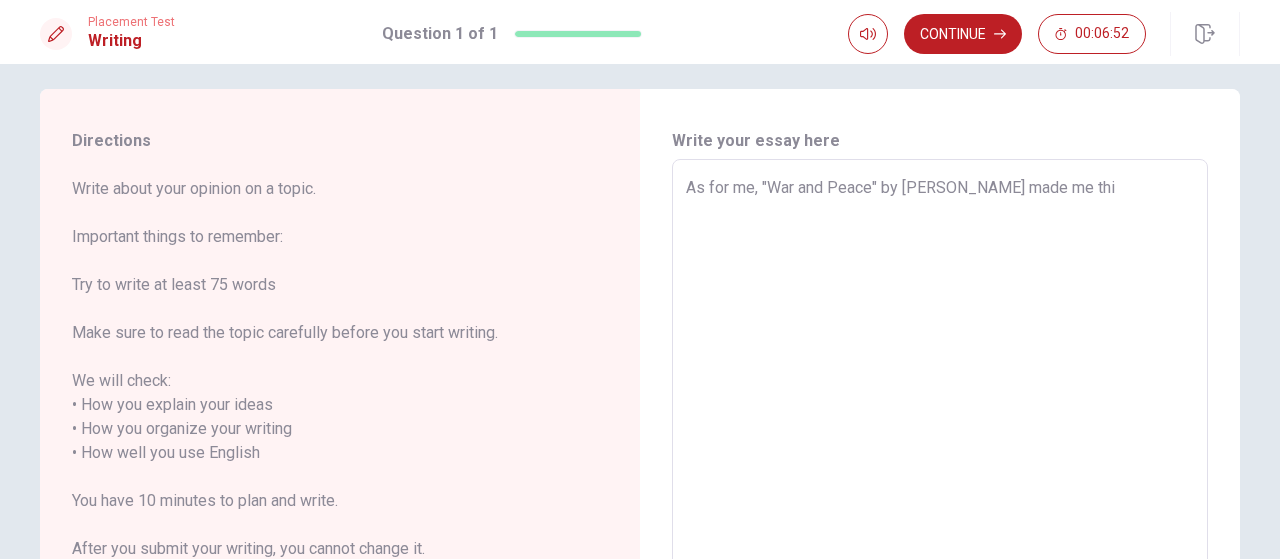 type on "As for me, "War and Peace" by [PERSON_NAME] made me thin" 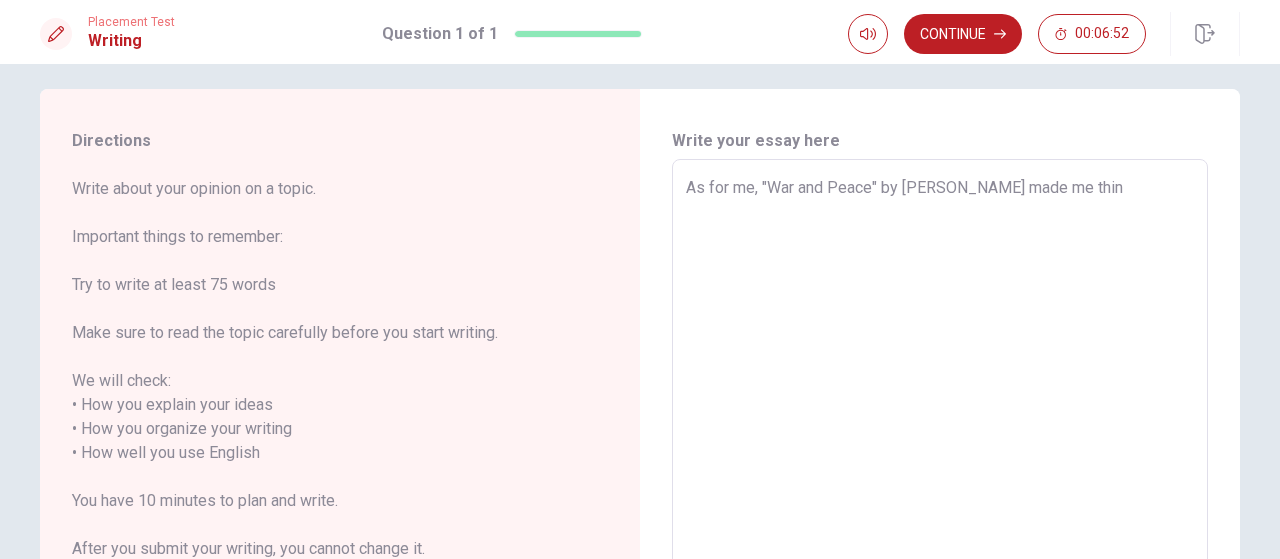 type on "x" 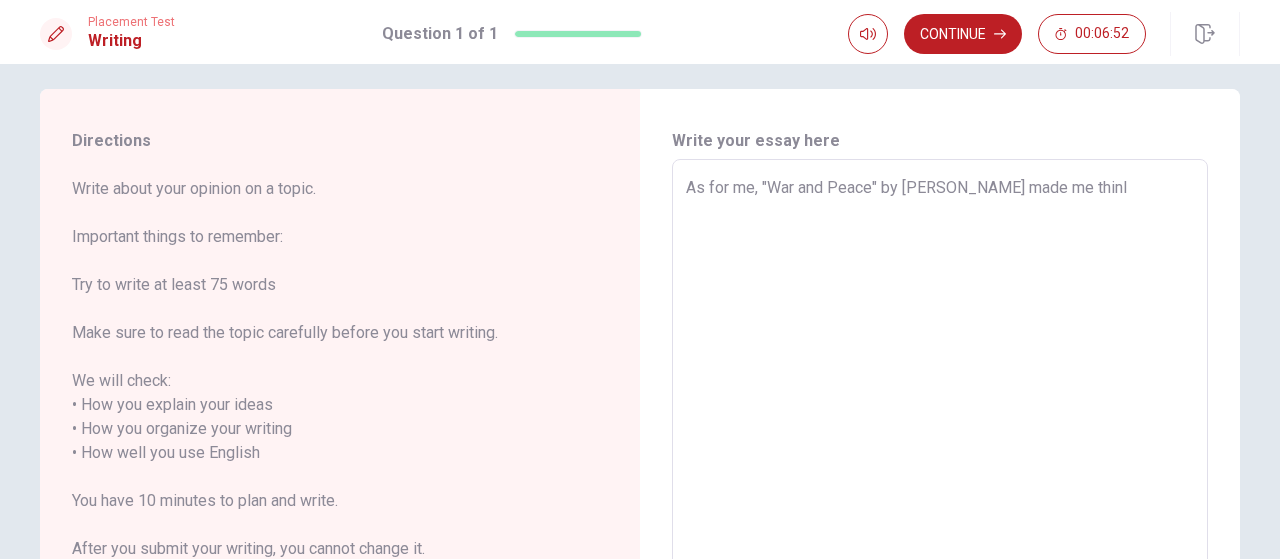 type on "x" 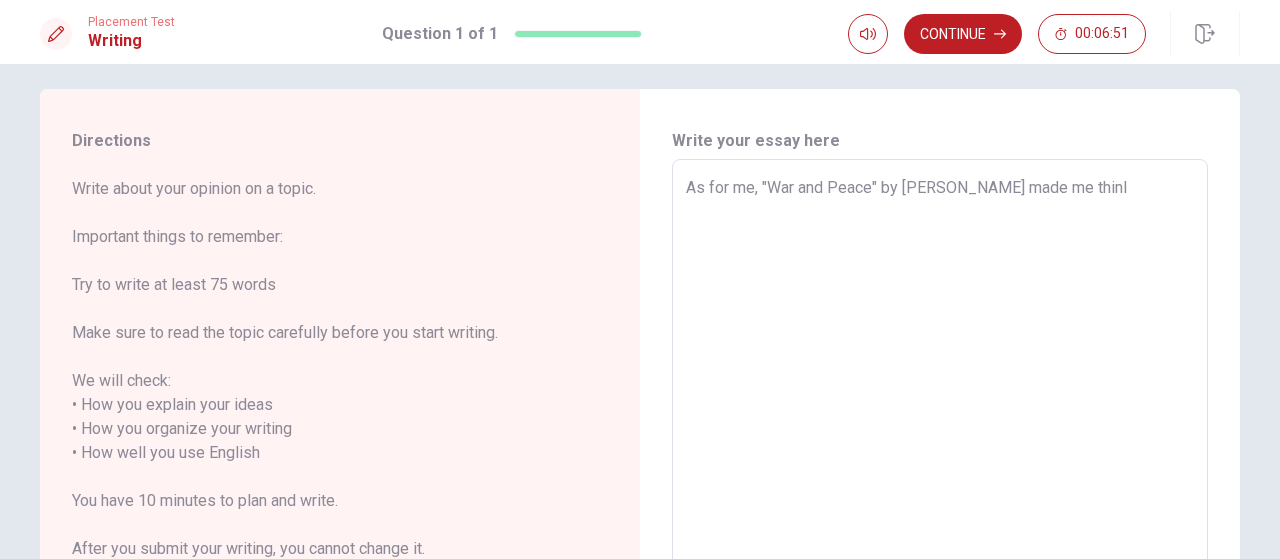 type on "As for me, "War and Peace" by [PERSON_NAME] made me thin" 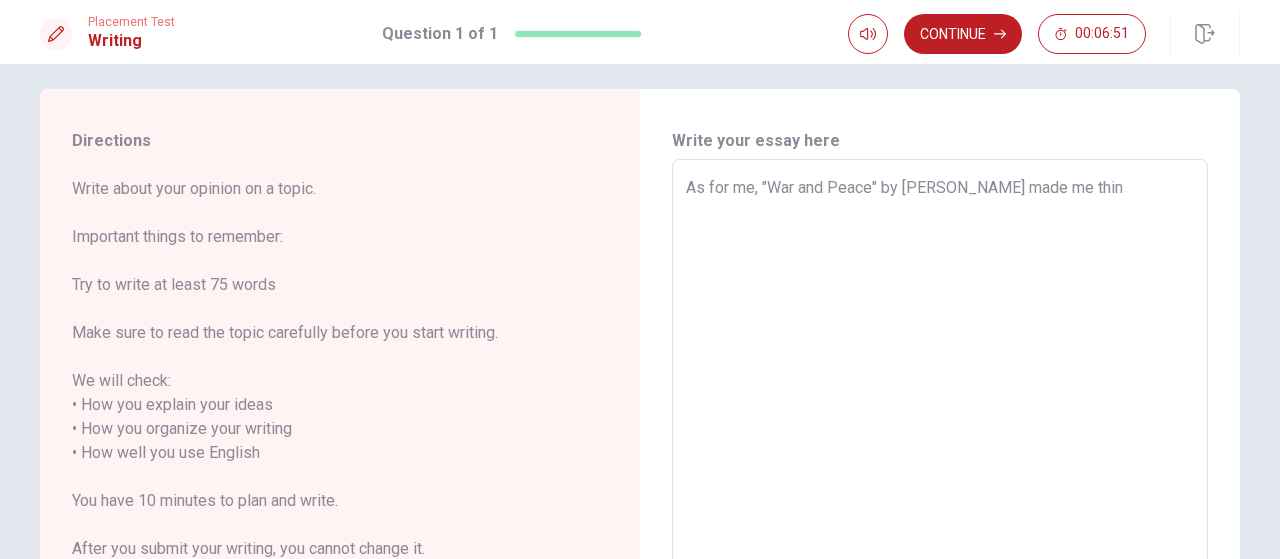 type on "x" 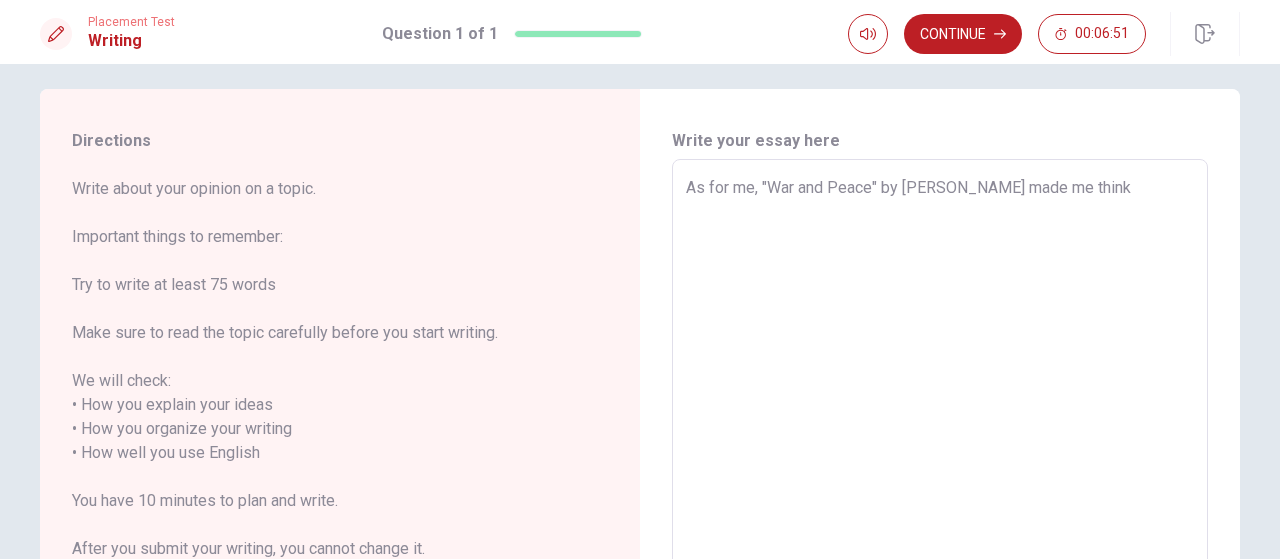 type on "x" 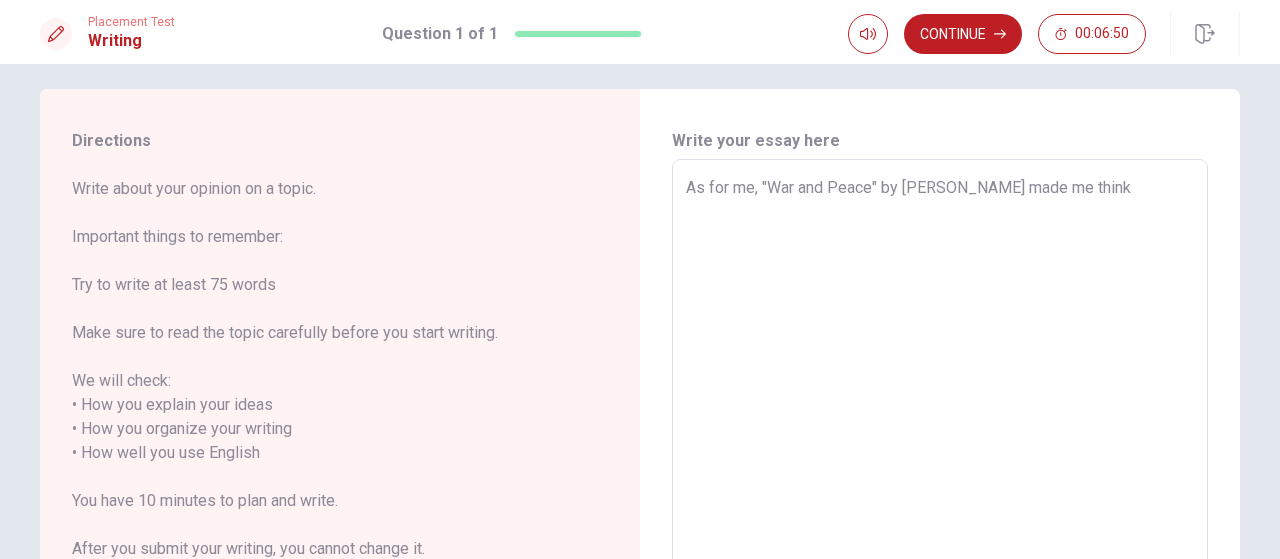 type on "As for me, "War and Peace" by [PERSON_NAME] made me think" 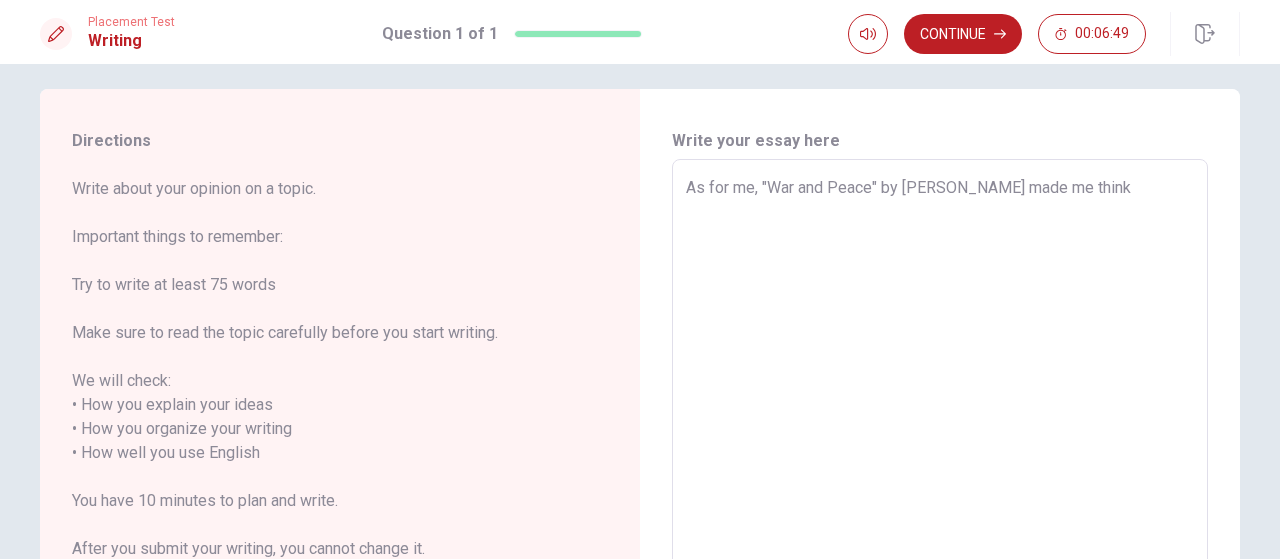 type on "x" 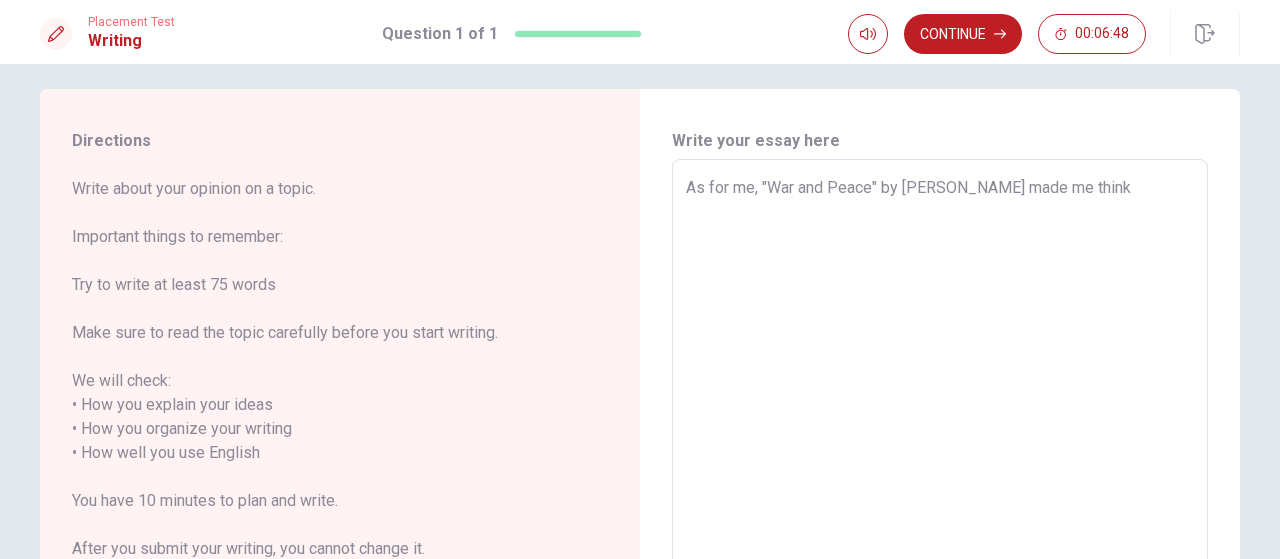 type on "As for me, "War and Peace" by [PERSON_NAME] made me think d" 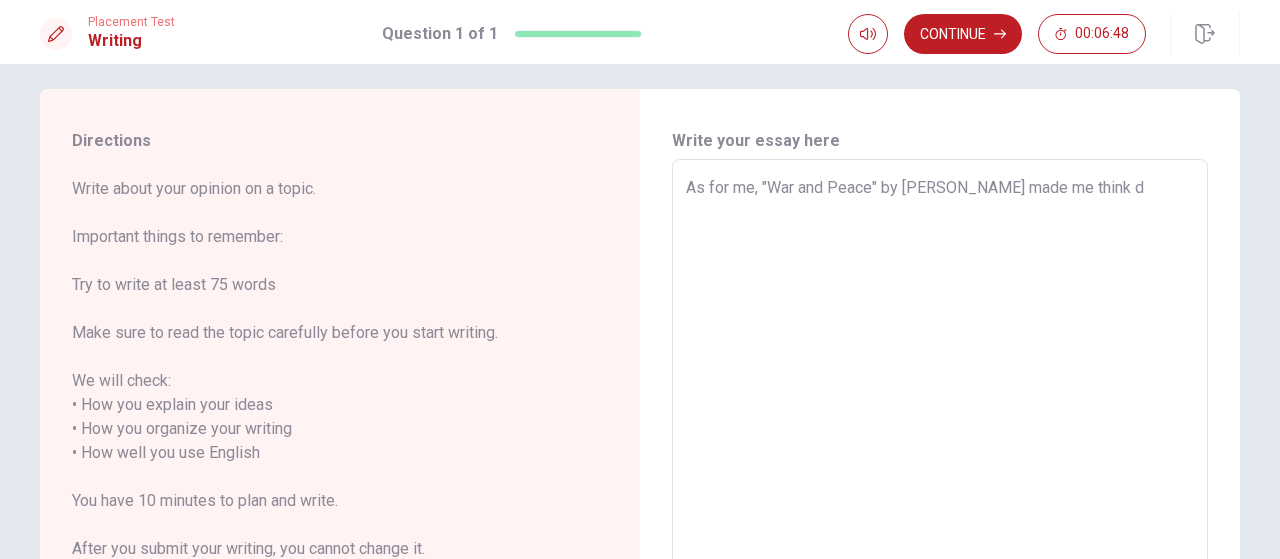 type on "x" 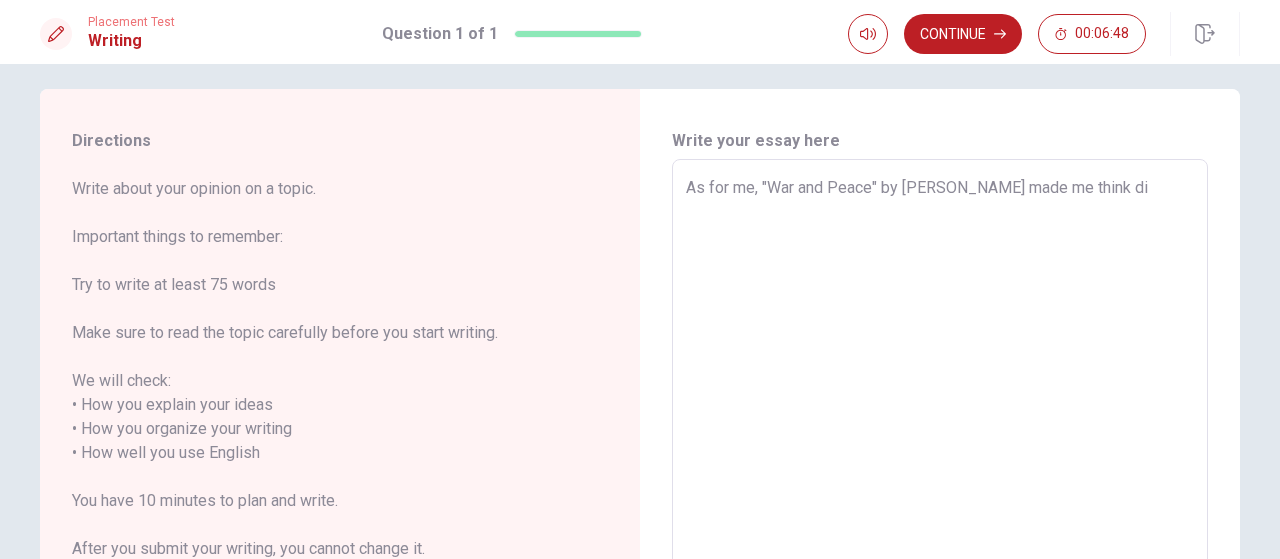 type on "x" 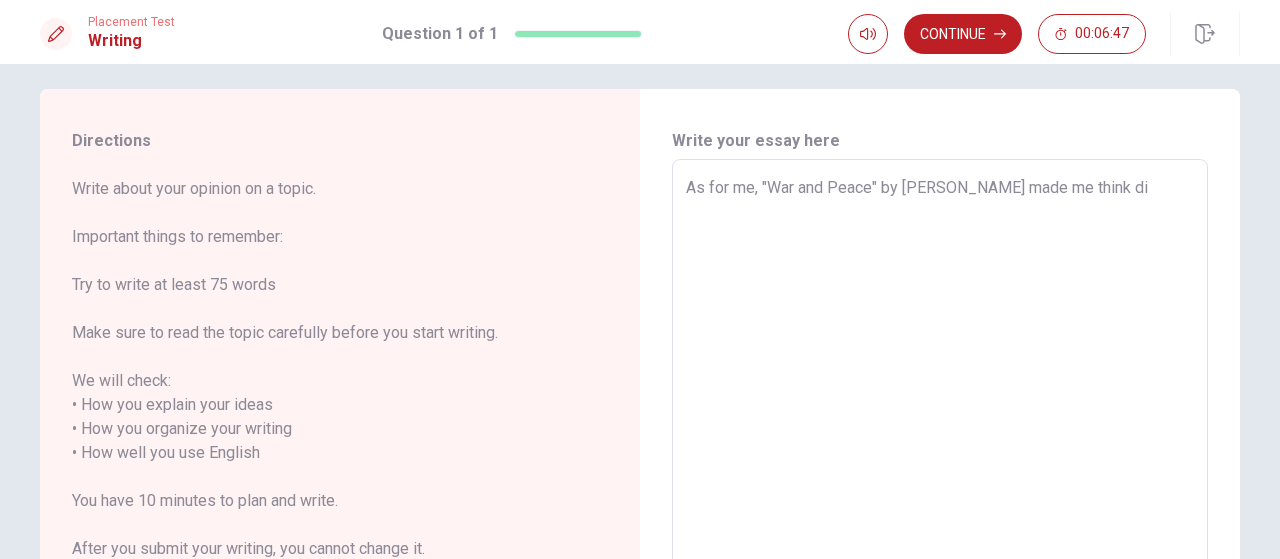 type on "As for me, "War and Peace" by [PERSON_NAME] made me think dif" 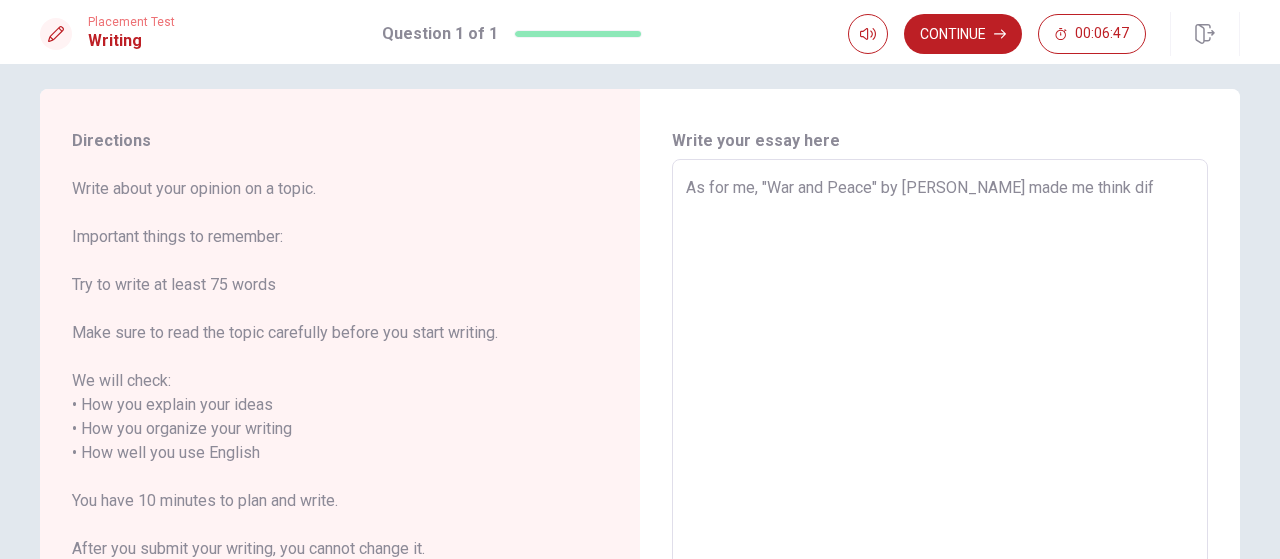 type on "x" 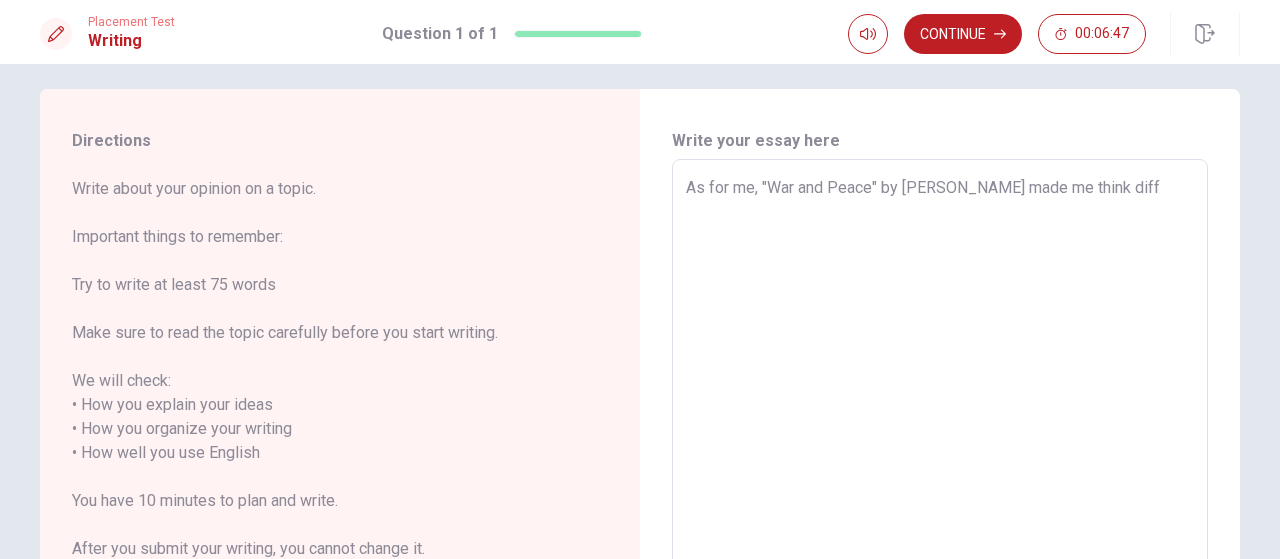 type on "As for me, "War and Peace" by [PERSON_NAME] made me think diffe" 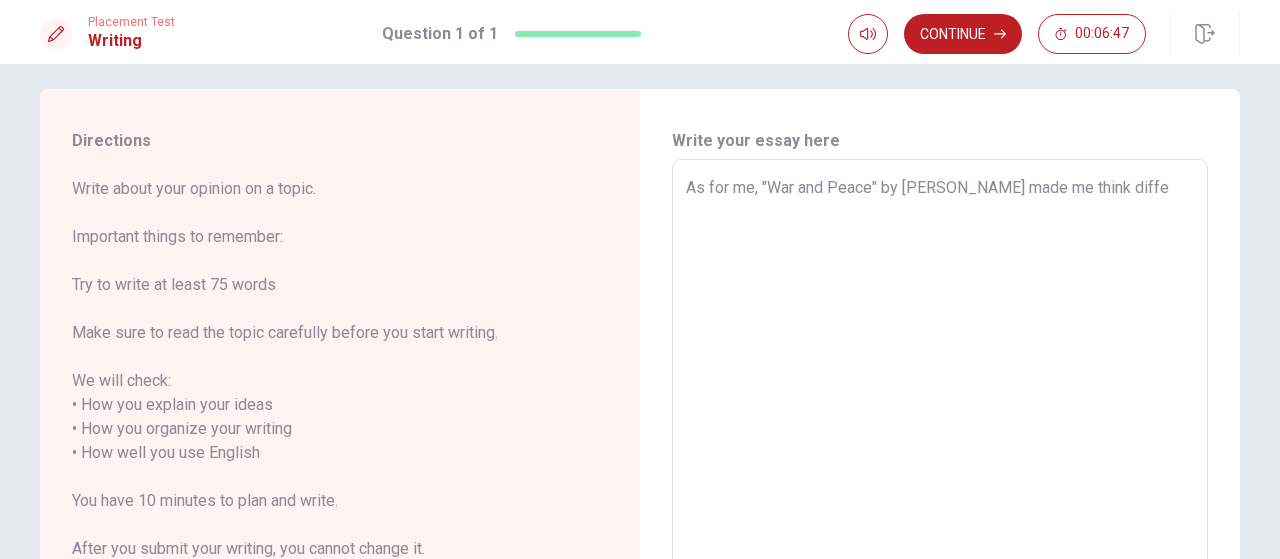 type on "x" 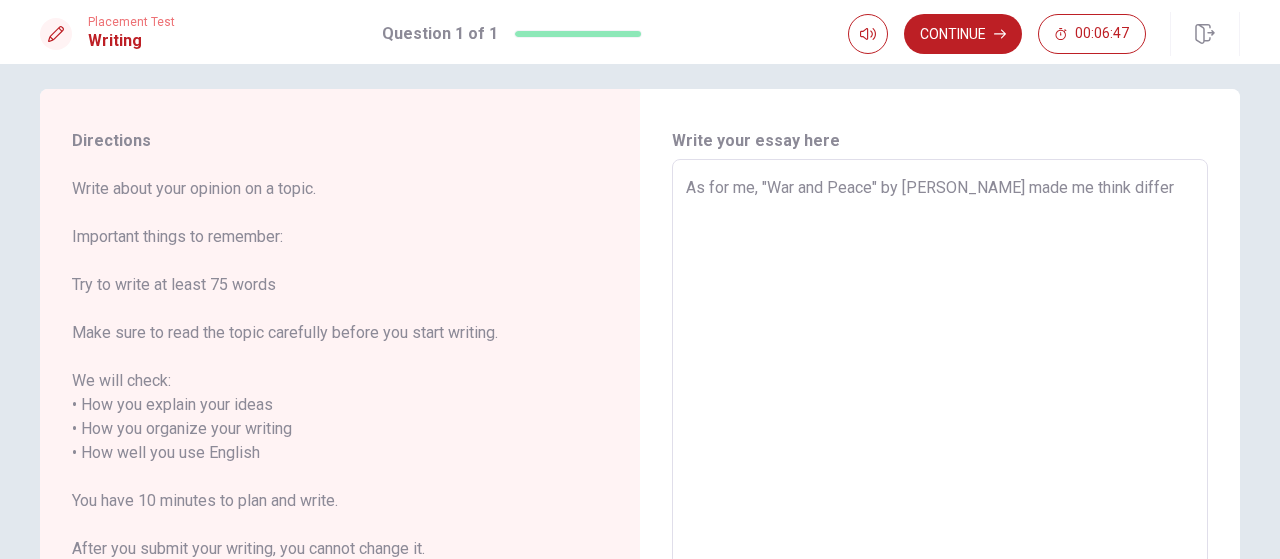type on "x" 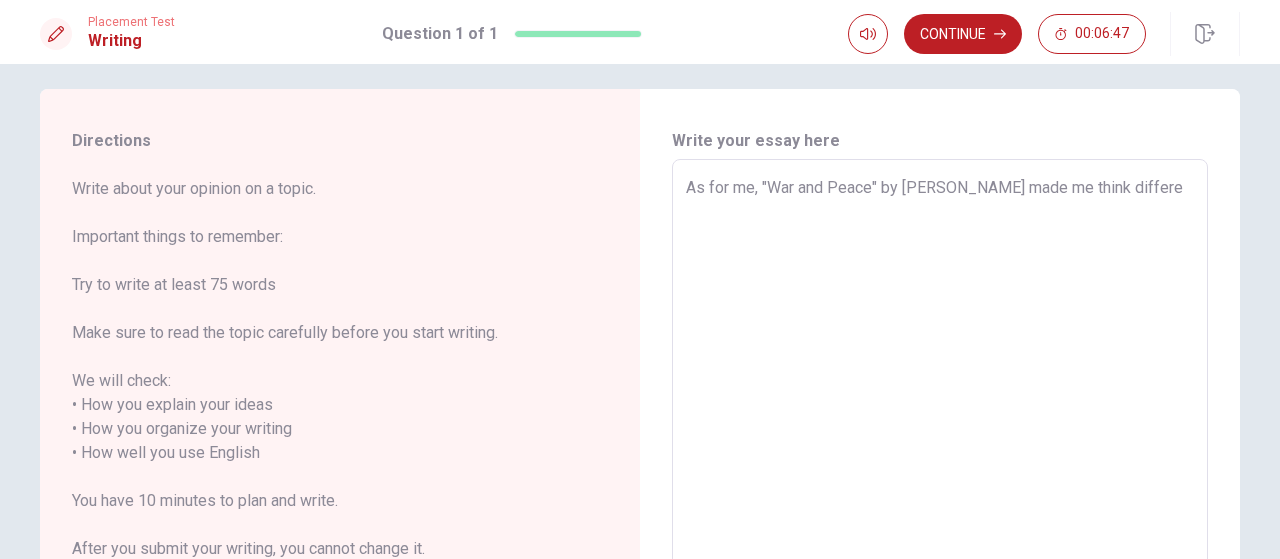 type on "x" 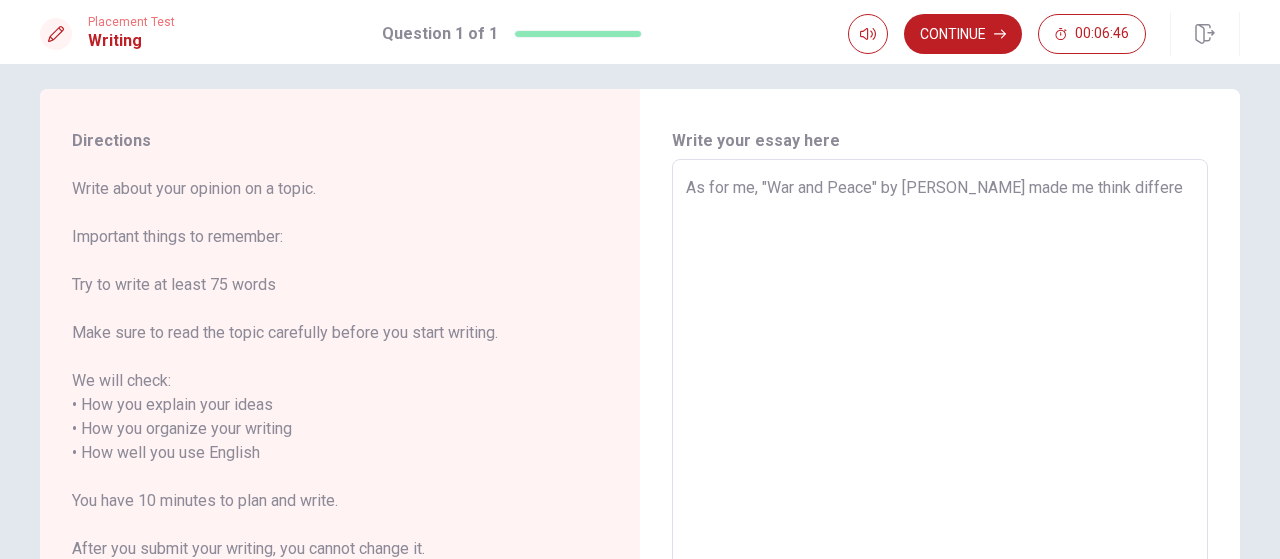 type on "As for me, "War and Peace" by [PERSON_NAME] made me think differen" 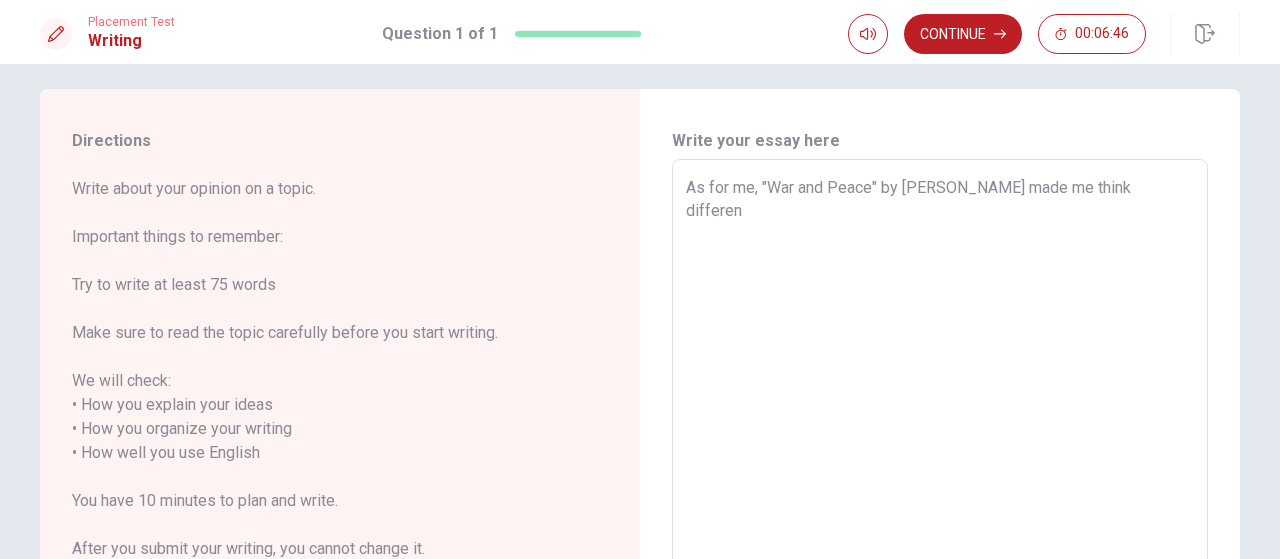 type on "x" 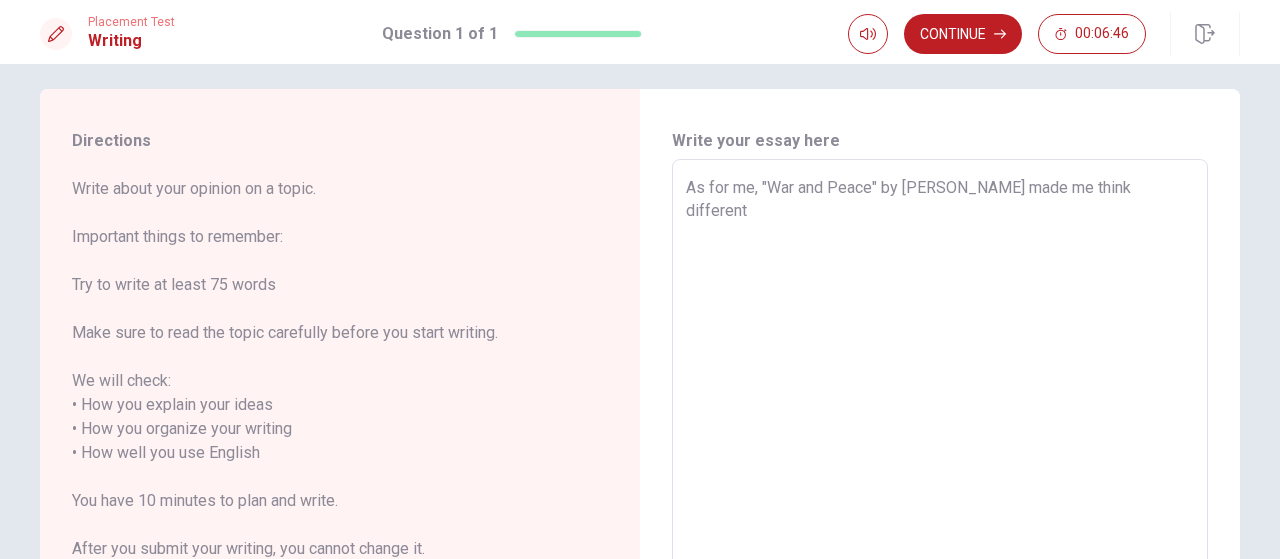 type on "x" 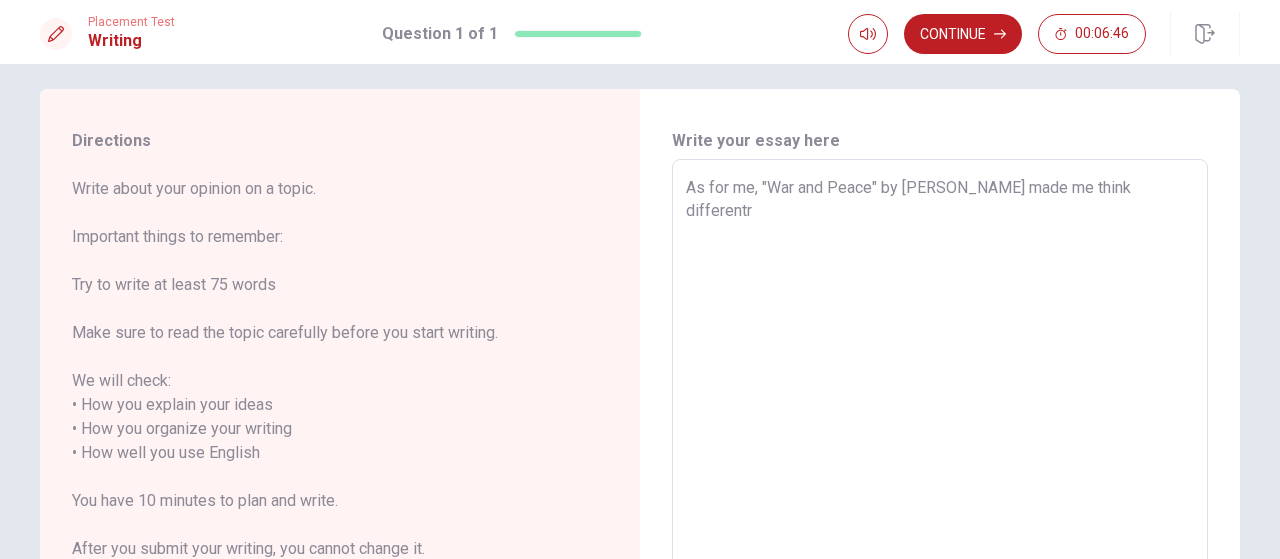 type on "x" 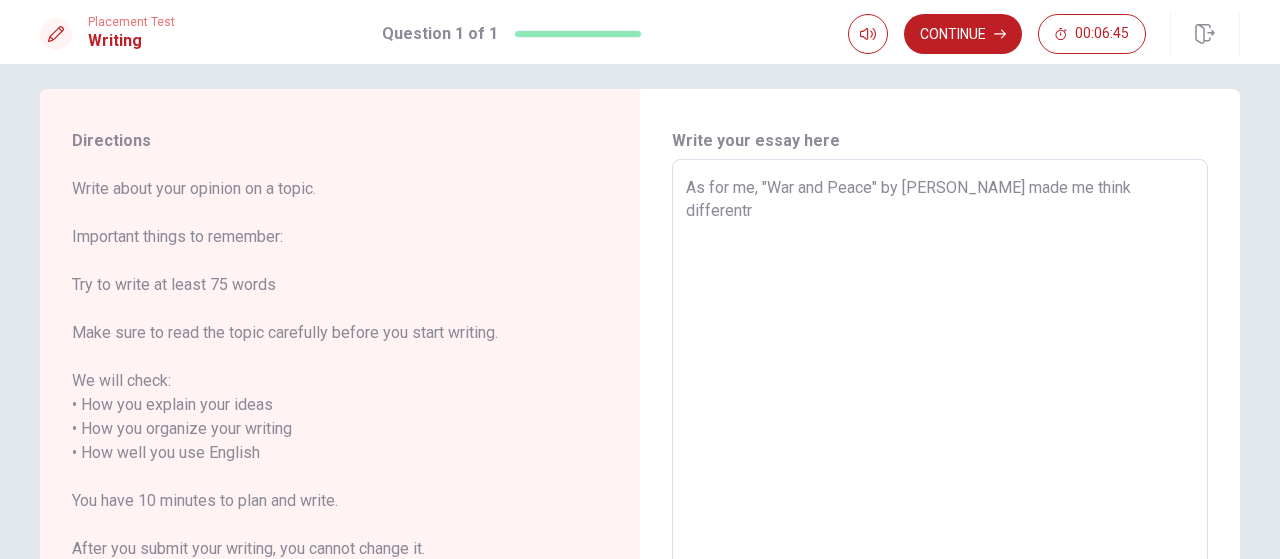 type on "As for me, "War and Peace" by [PERSON_NAME] made me think different" 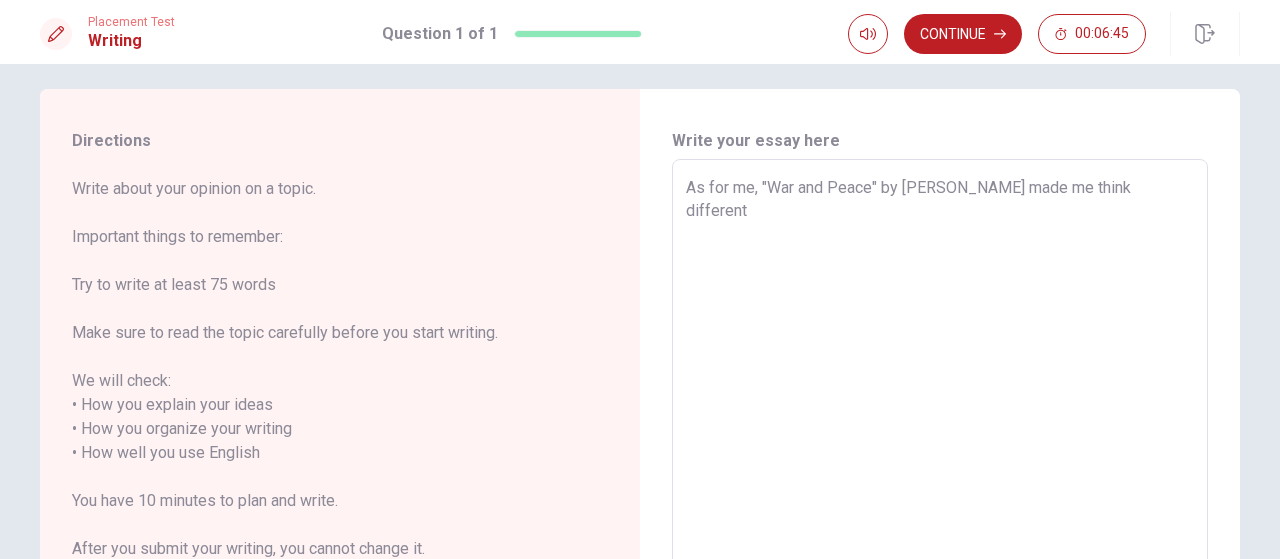 type on "x" 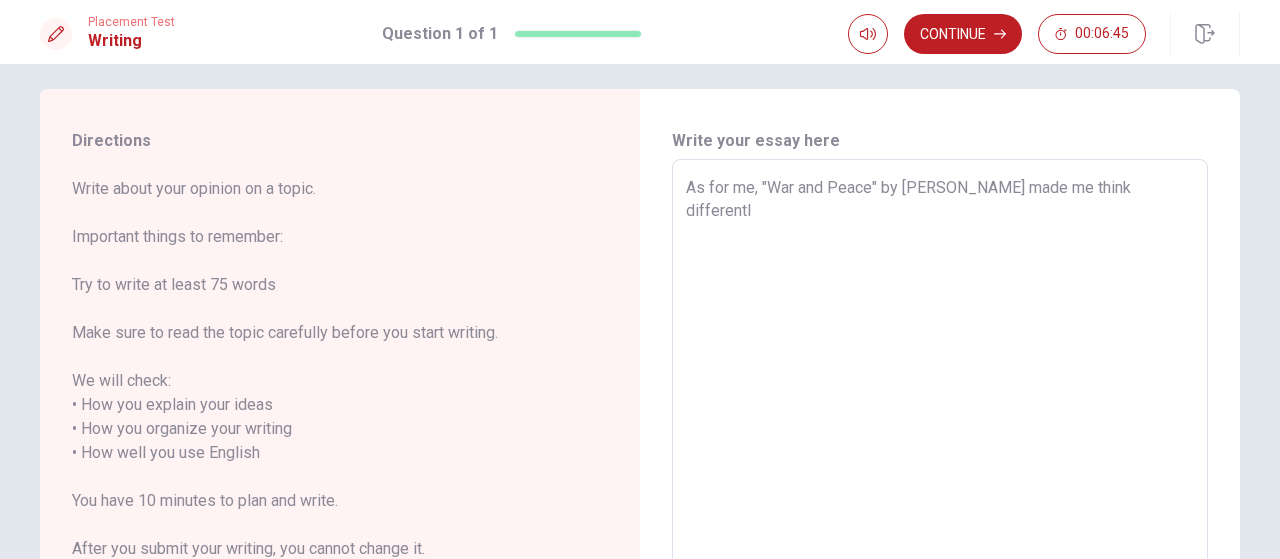 type on "x" 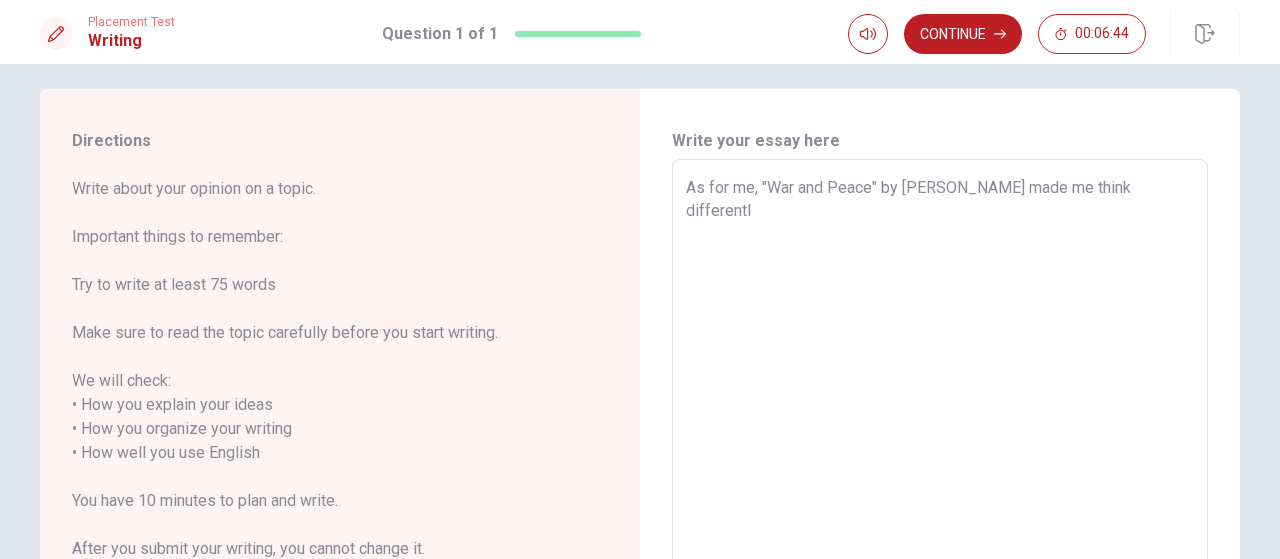 type on "As for me, "War and Peace" by [PERSON_NAME] made me think differently" 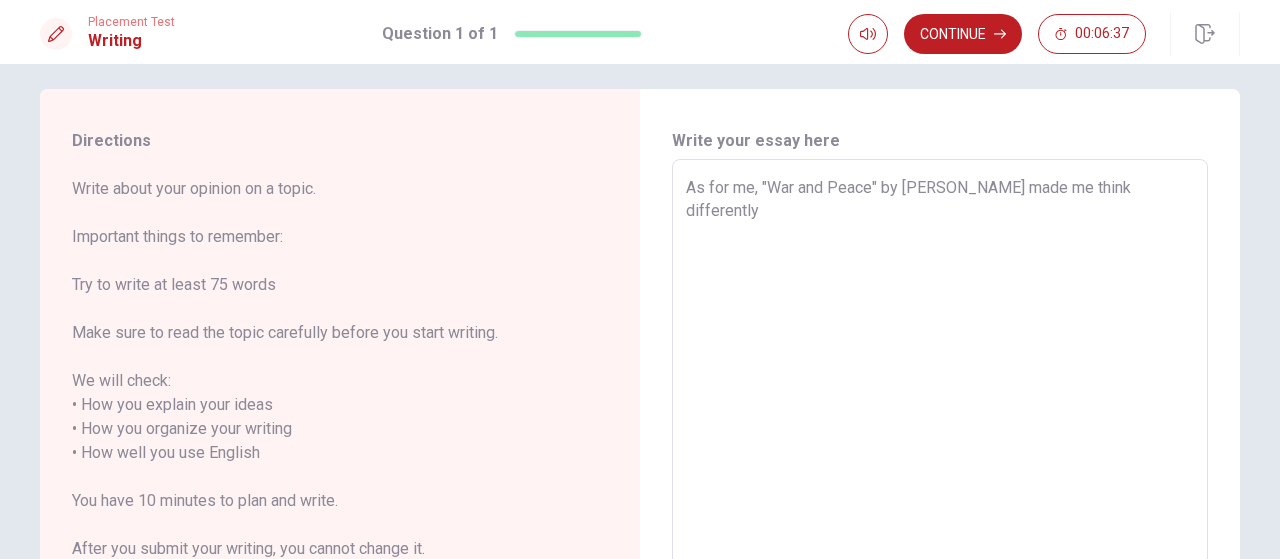type on "x" 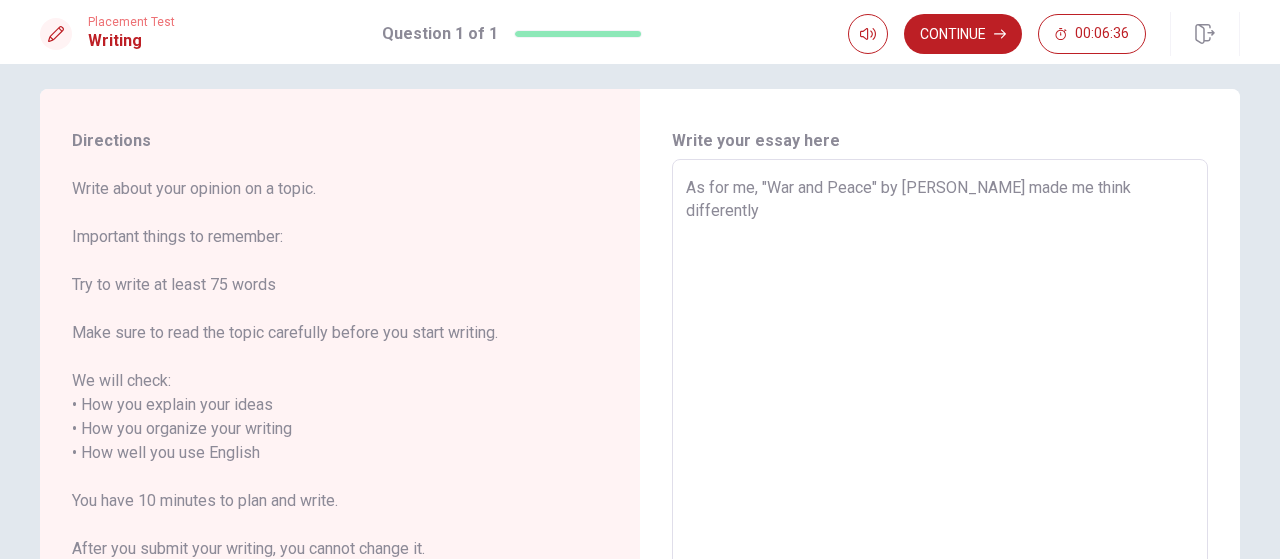 type on "As for me, "War and Peace" by [PERSON_NAME] made me think differently?" 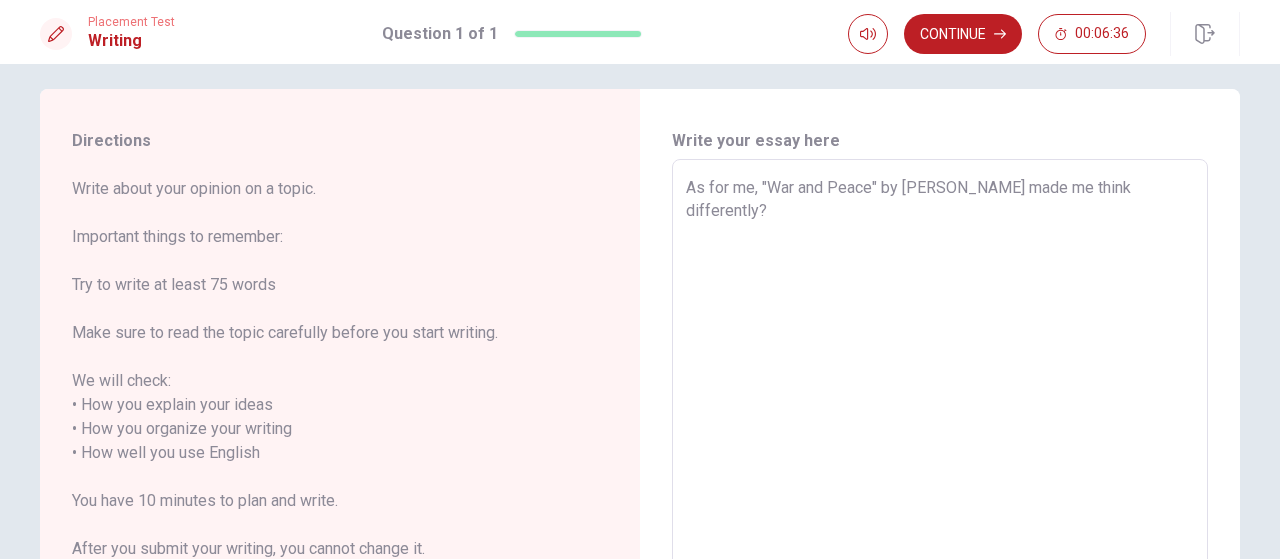 type on "x" 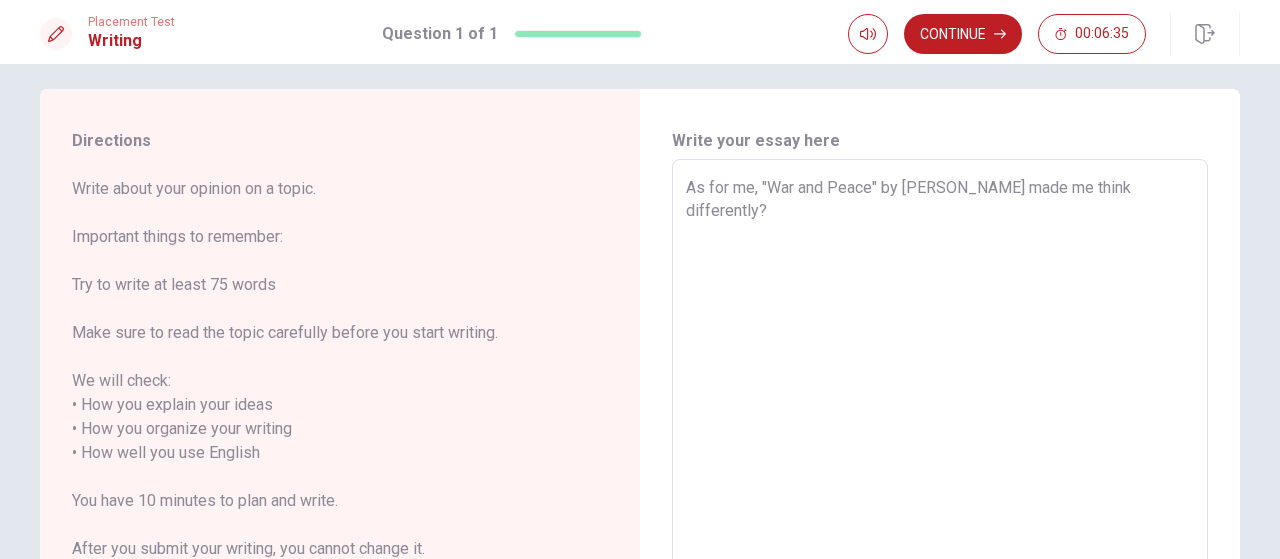 type on "As for me, "War and Peace" by [PERSON_NAME] made me think differently" 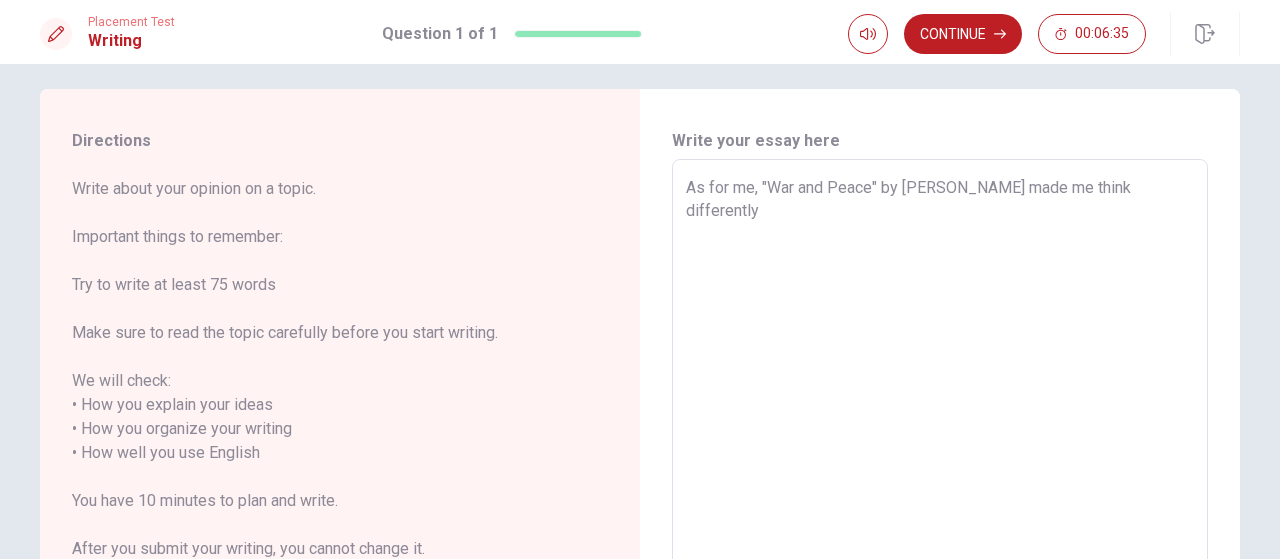 type on "x" 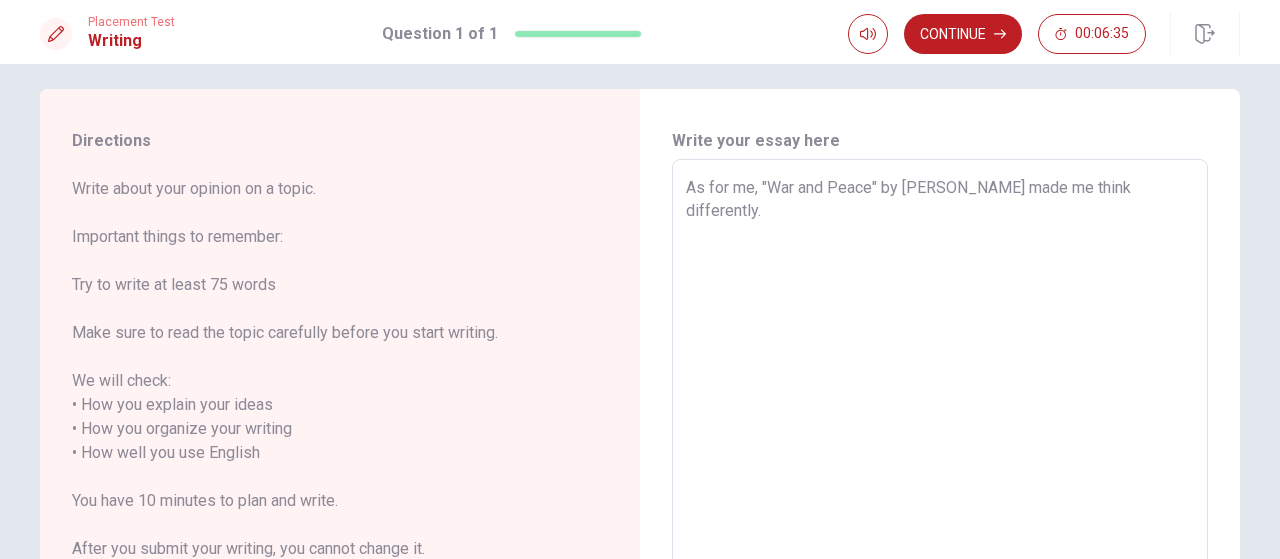 type on "x" 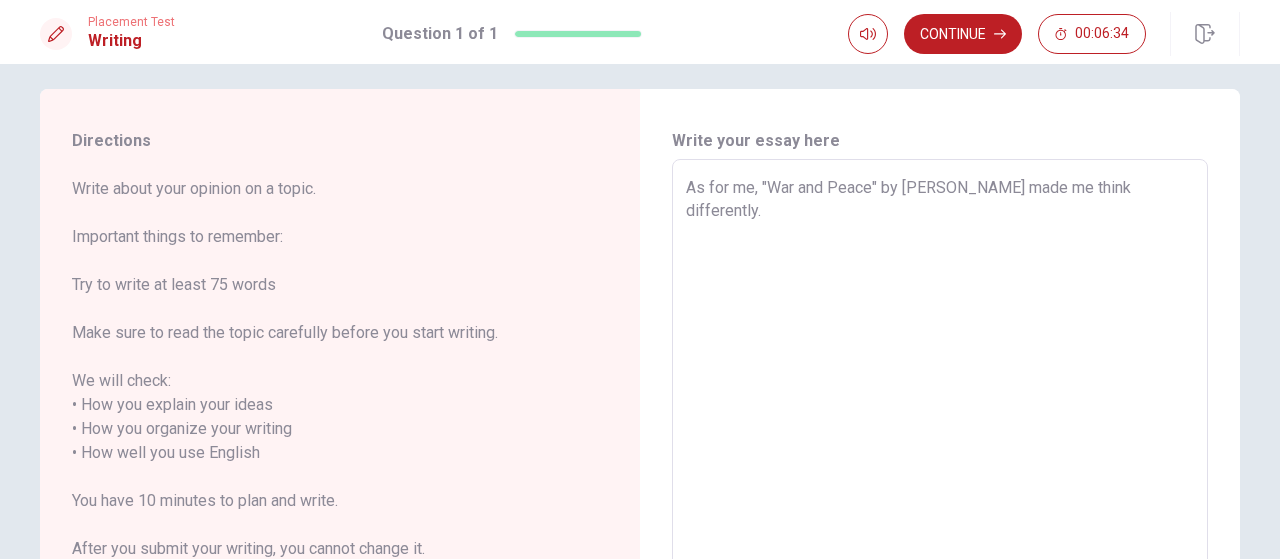 type on "As for me, "War and Peace" by [PERSON_NAME] made me think differently" 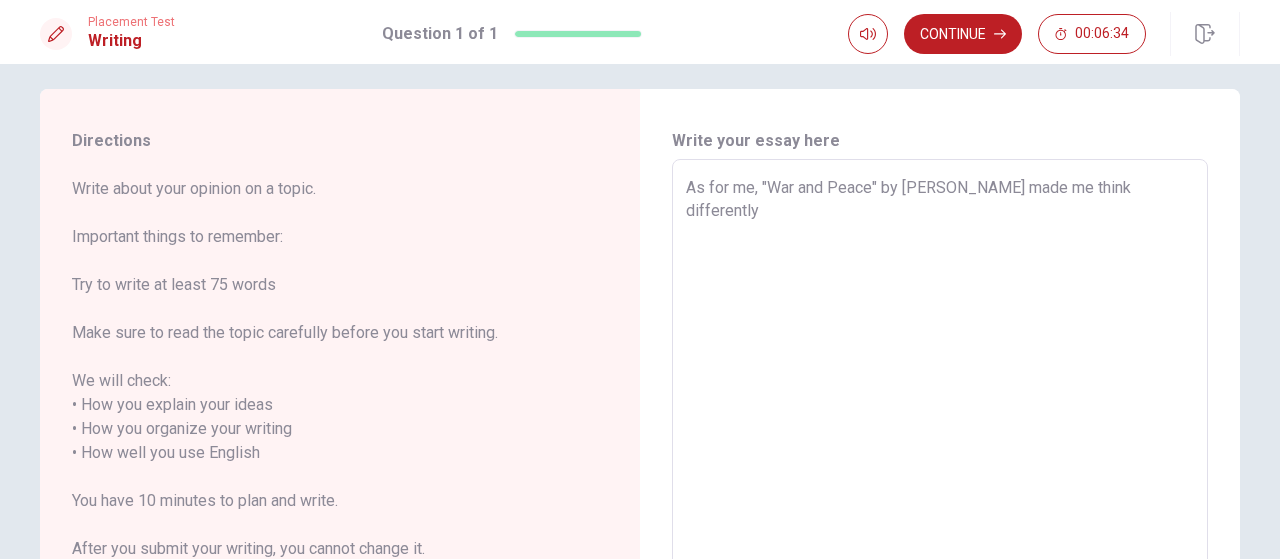 type on "x" 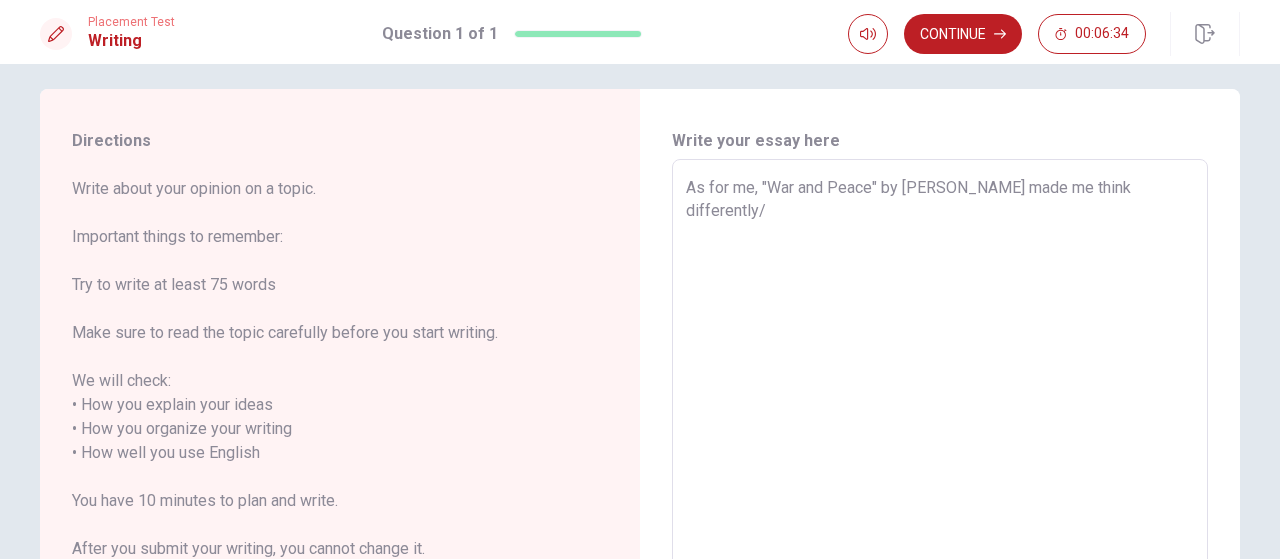 type on "x" 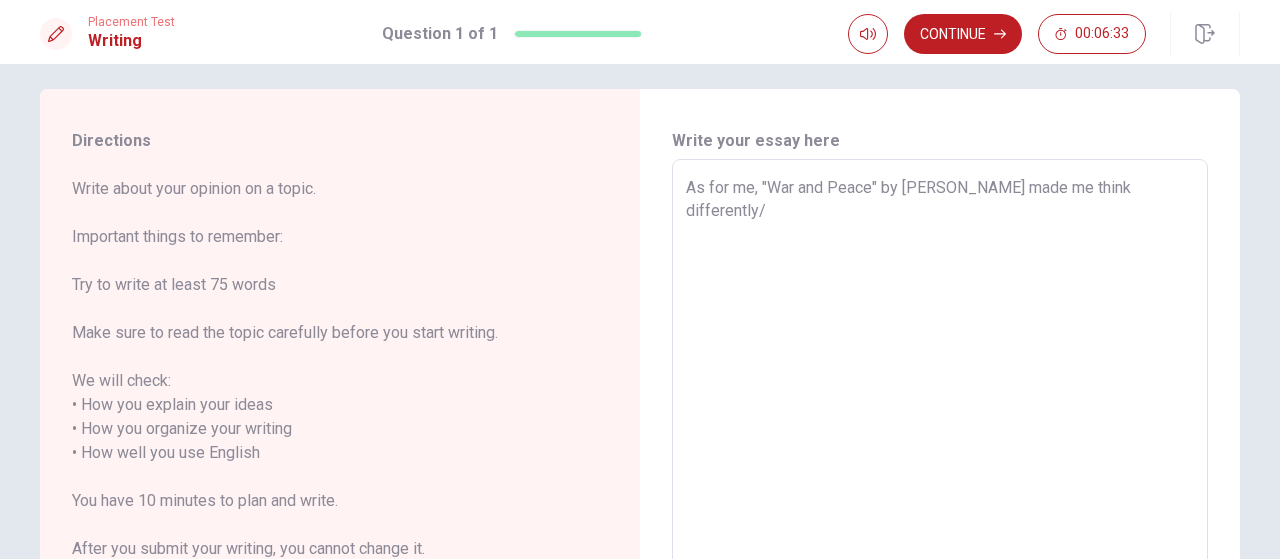 type on "As for me, "War and Peace" by [PERSON_NAME] made me think differently" 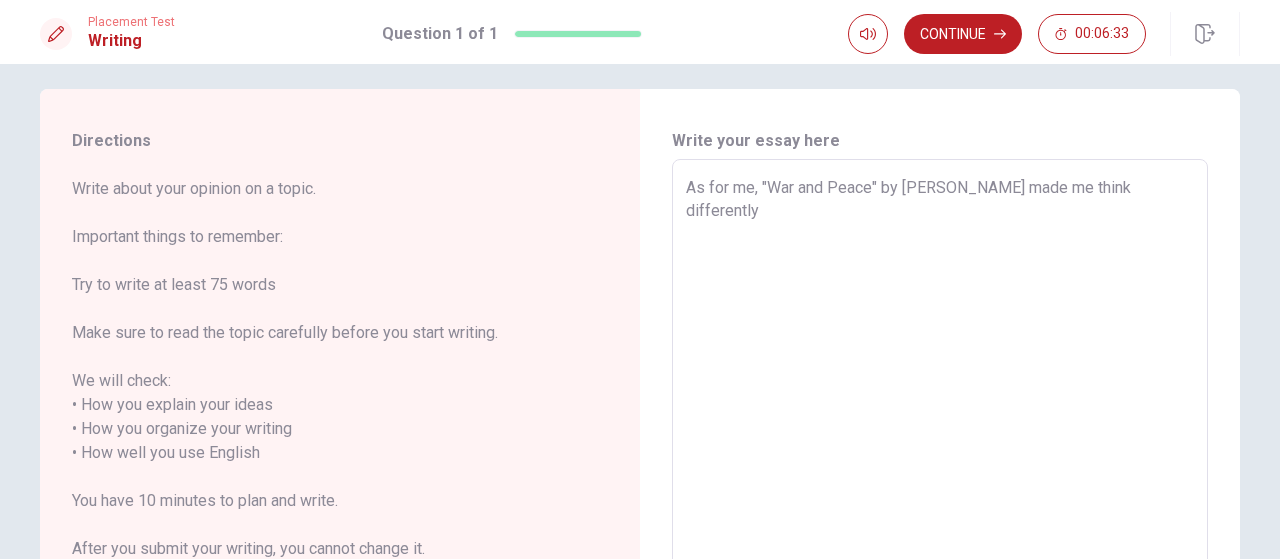 type on "x" 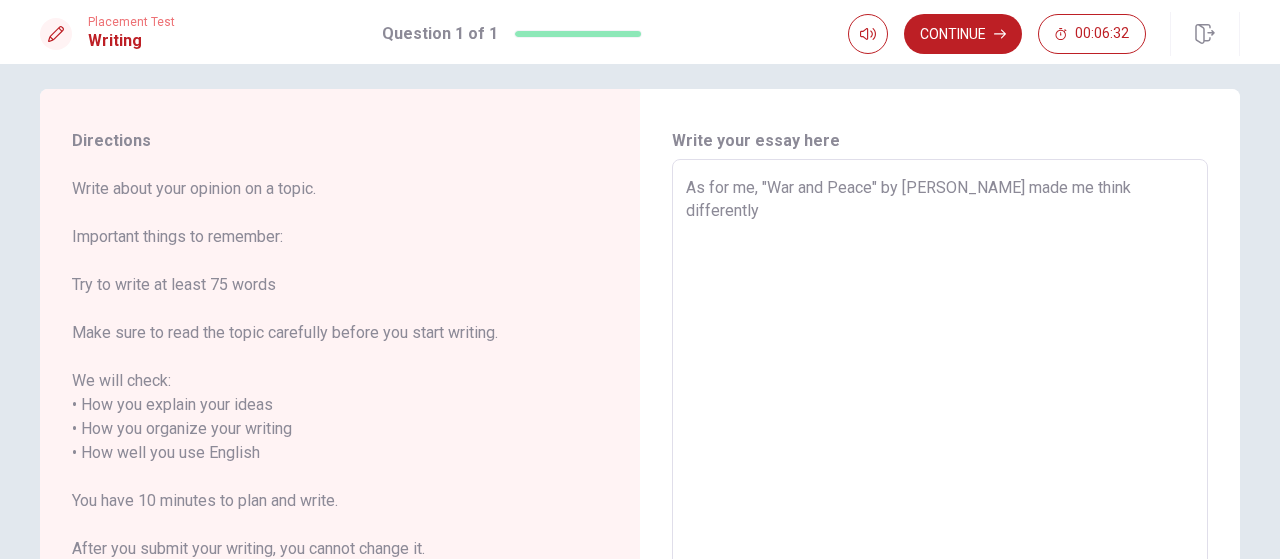 type on "As for me, "War and Peace" by [PERSON_NAME] made me think differently," 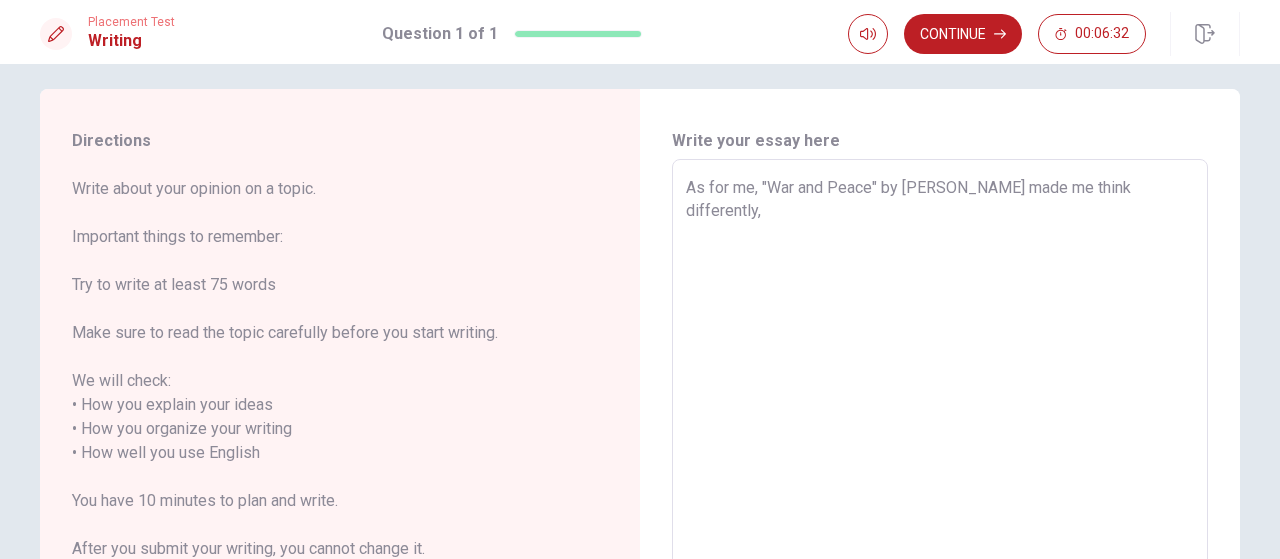 type on "x" 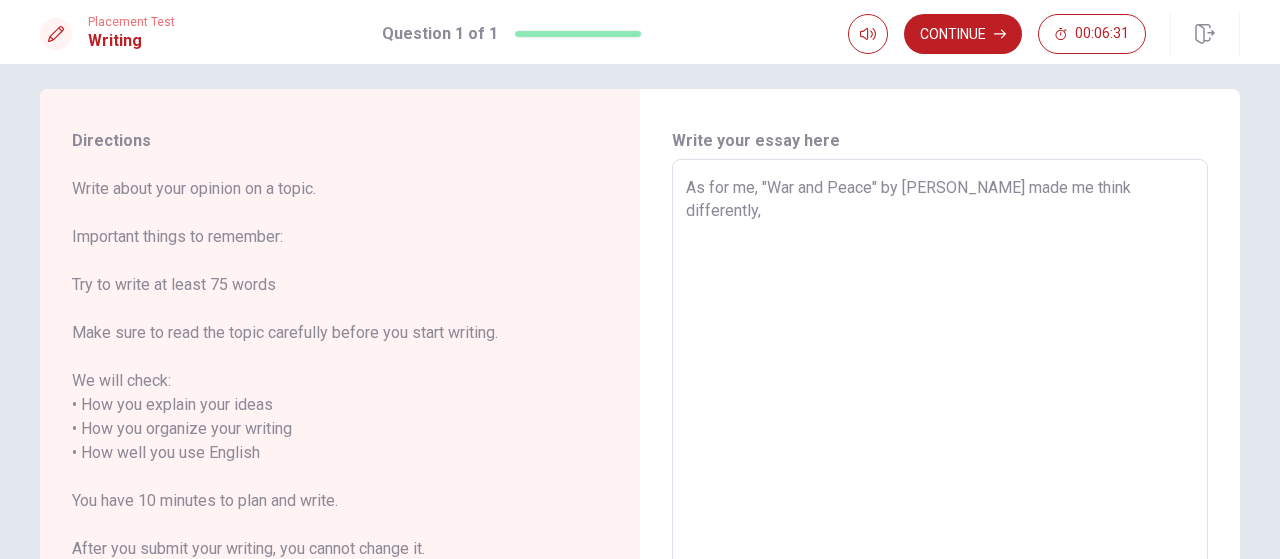 type on "x" 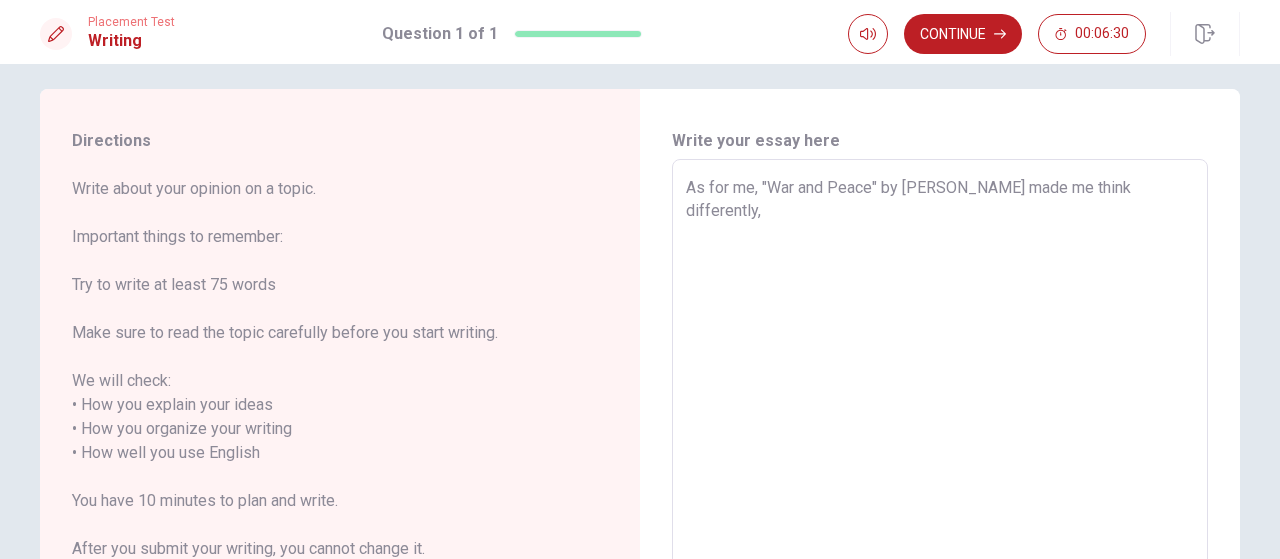 type on "As for me, "War and Peace" by [PERSON_NAME] made me think differently, i" 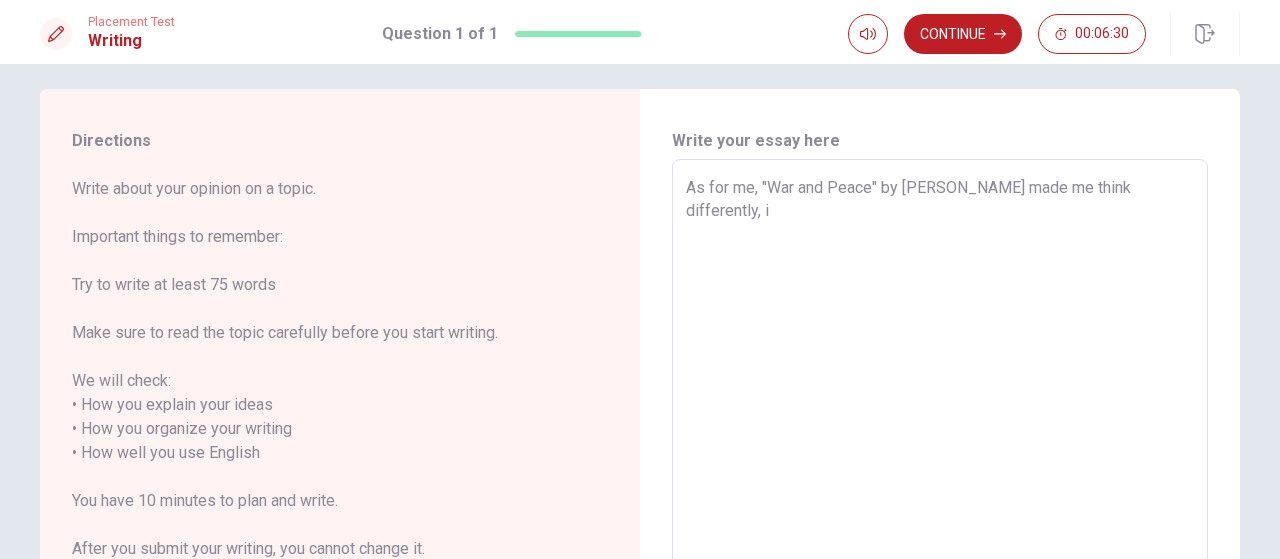 type on "x" 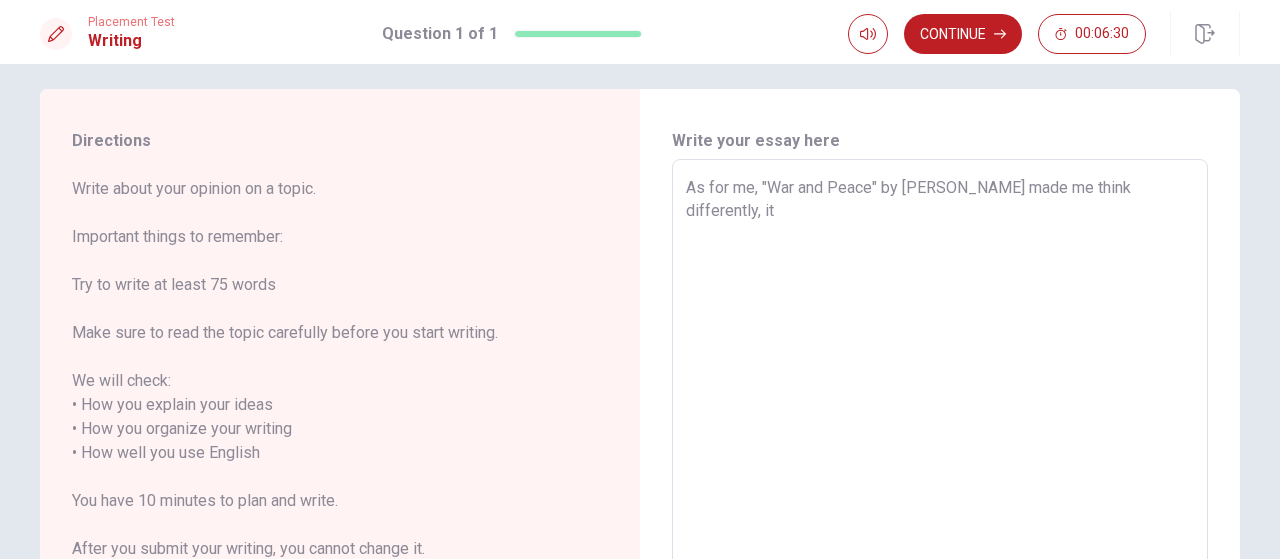 type on "x" 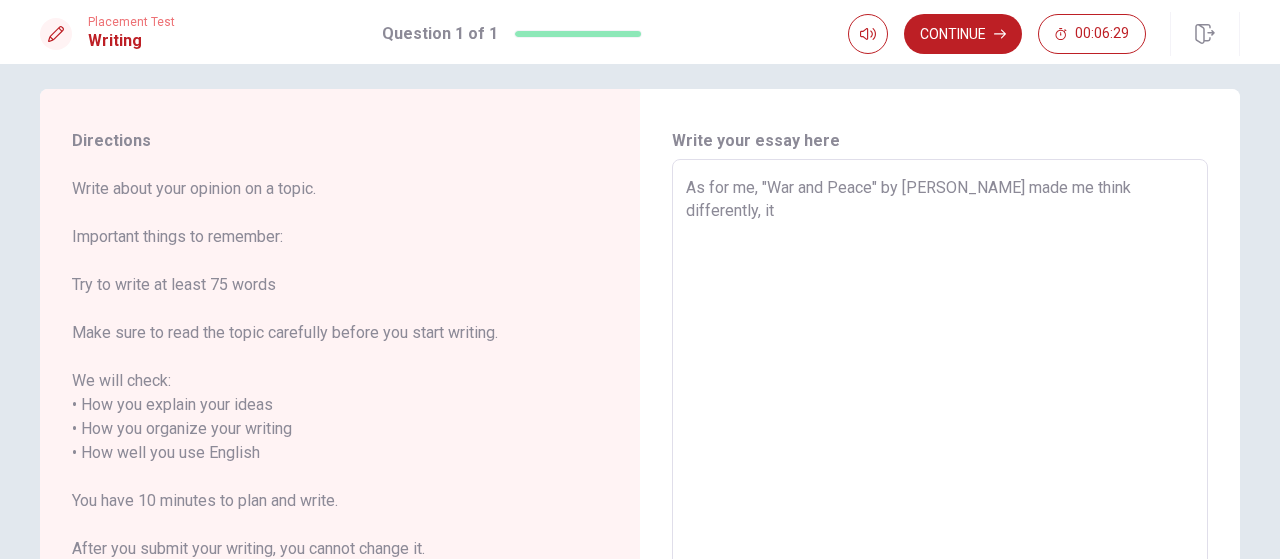 type on "As for me, "War and Peace" by [PERSON_NAME] made me think differently, it" 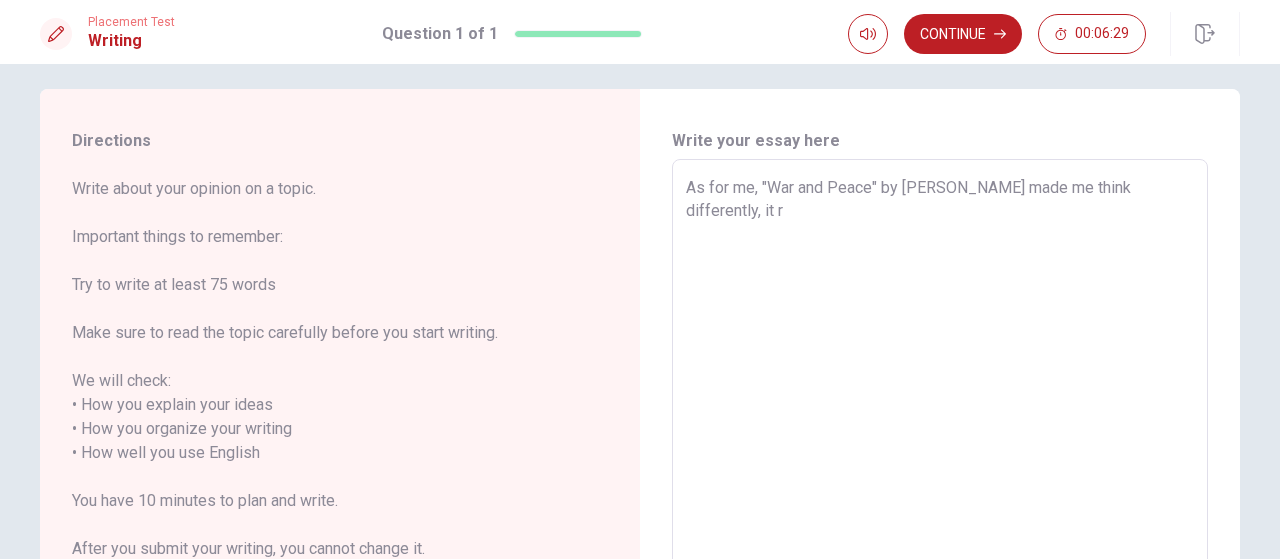 type on "x" 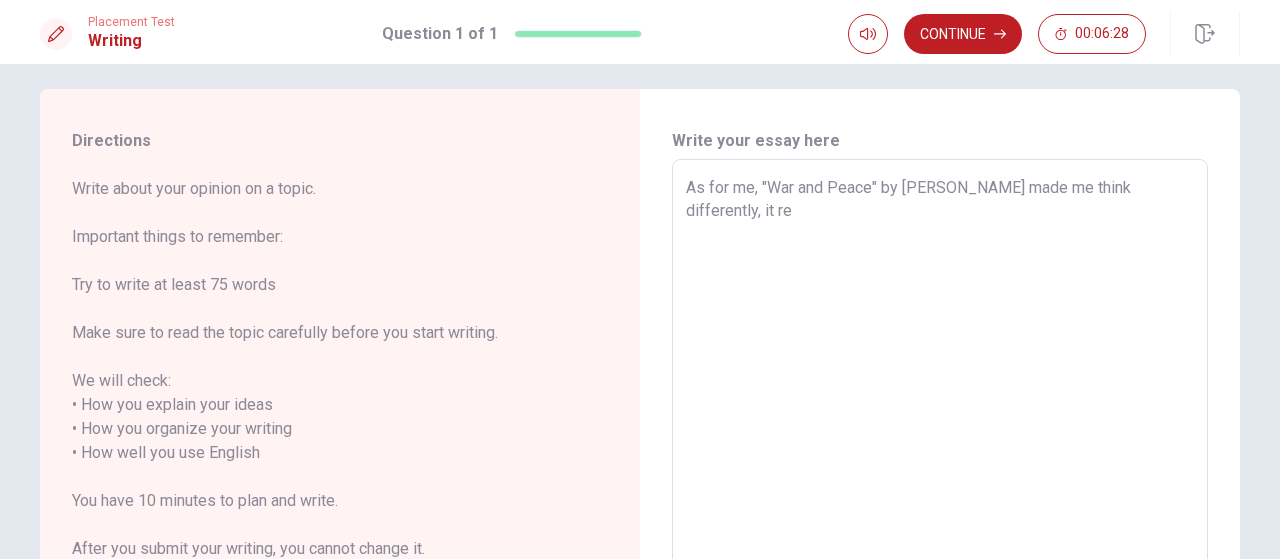 type on "x" 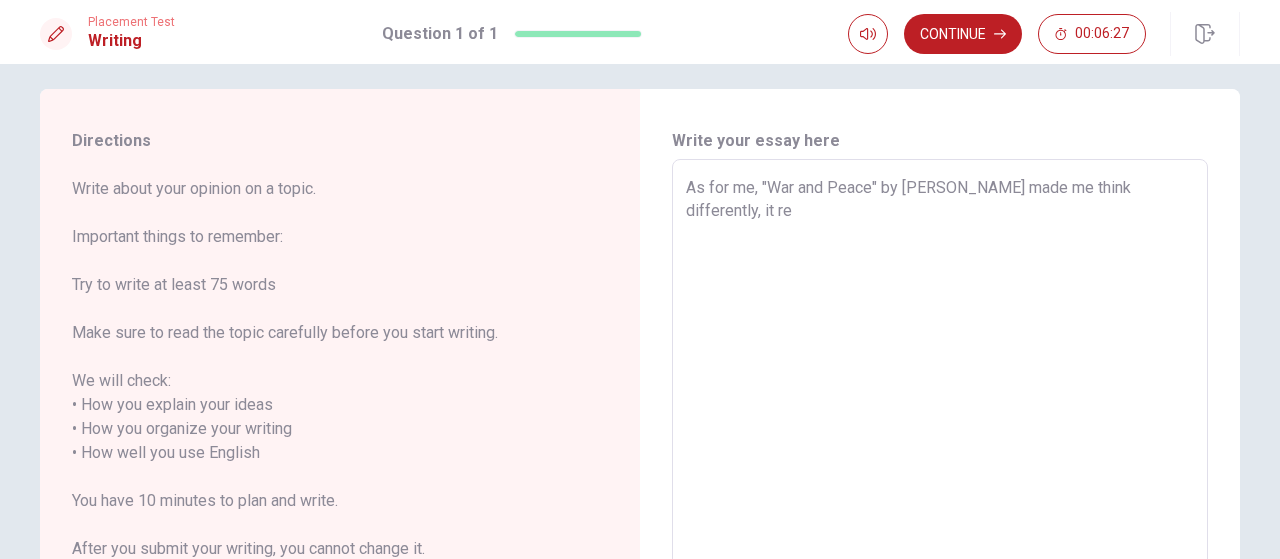 type 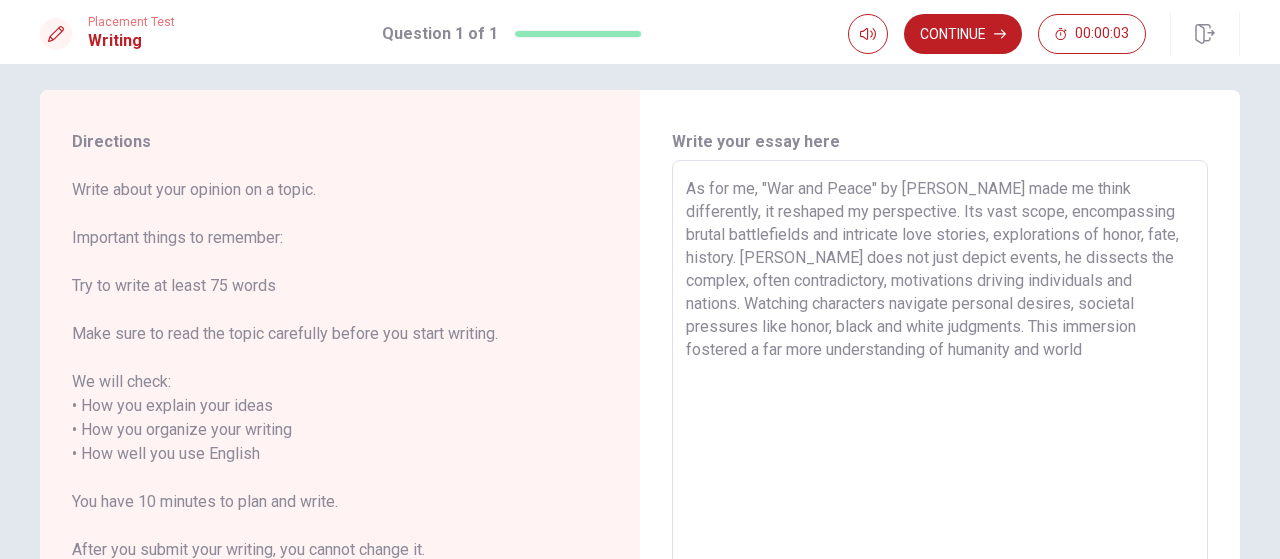 scroll, scrollTop: 3, scrollLeft: 0, axis: vertical 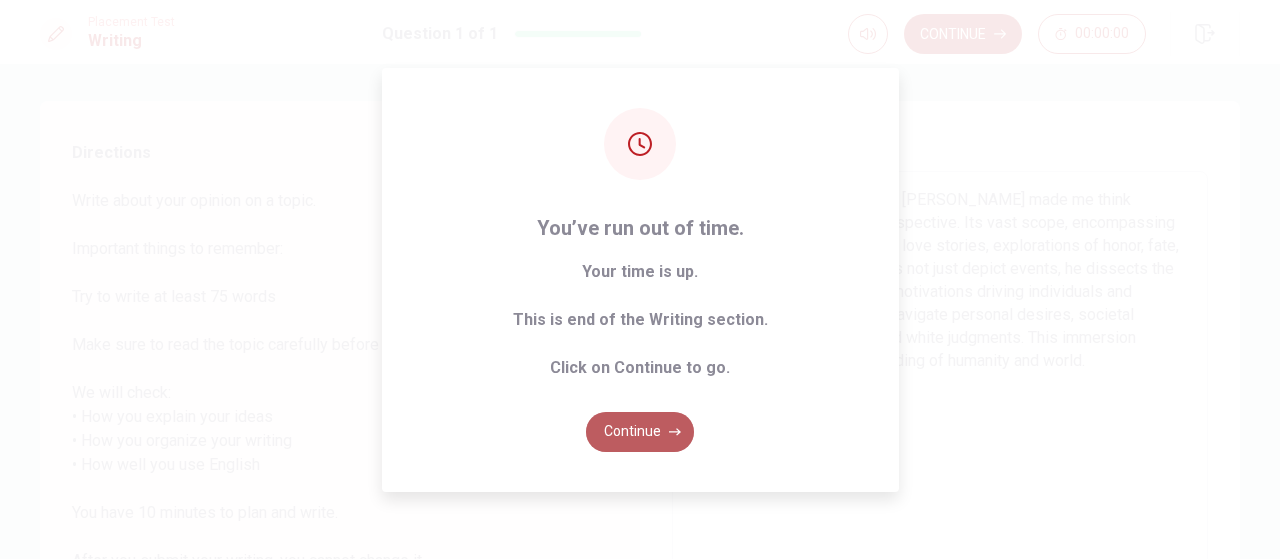 click on "Continue" at bounding box center [640, 432] 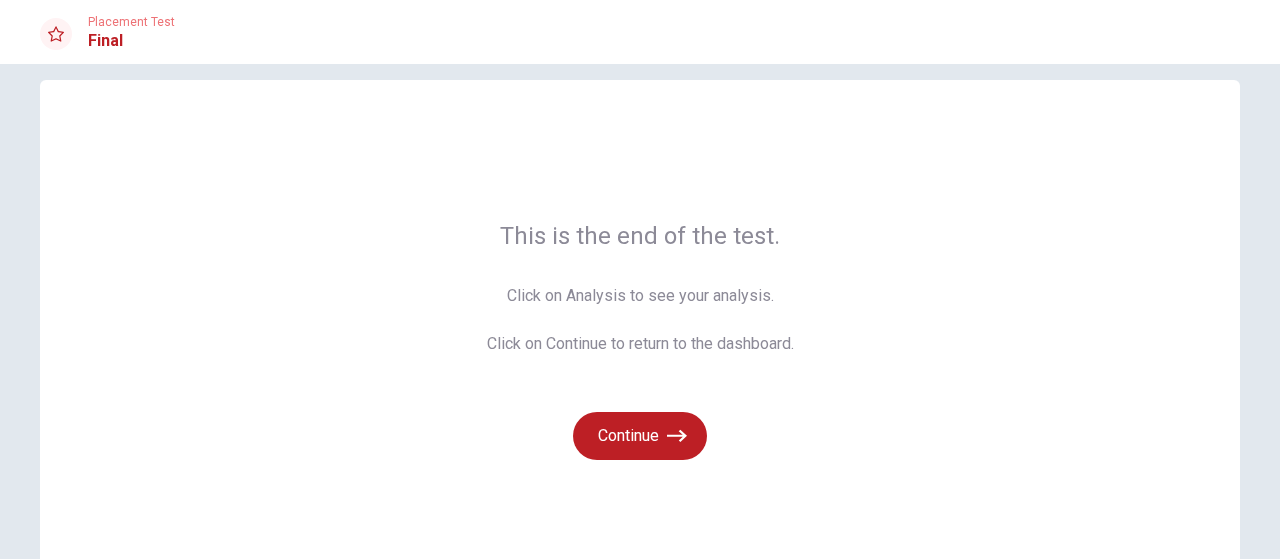 scroll, scrollTop: 0, scrollLeft: 0, axis: both 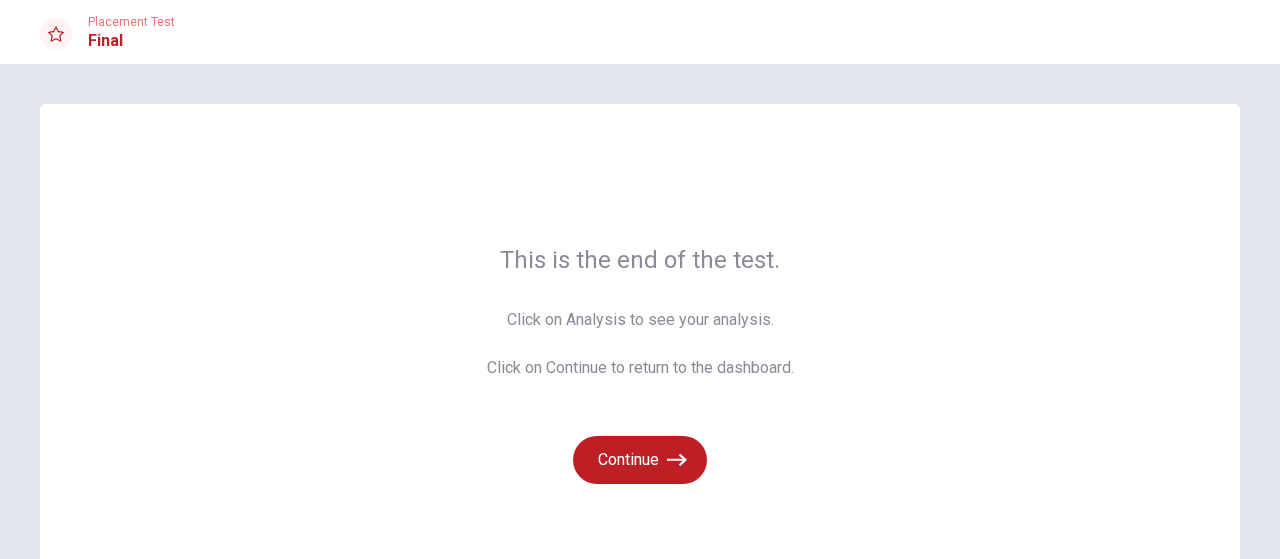 click on "Click on Analysis to see your analysis. Click on Continue to return to the dashboard." at bounding box center [640, 344] 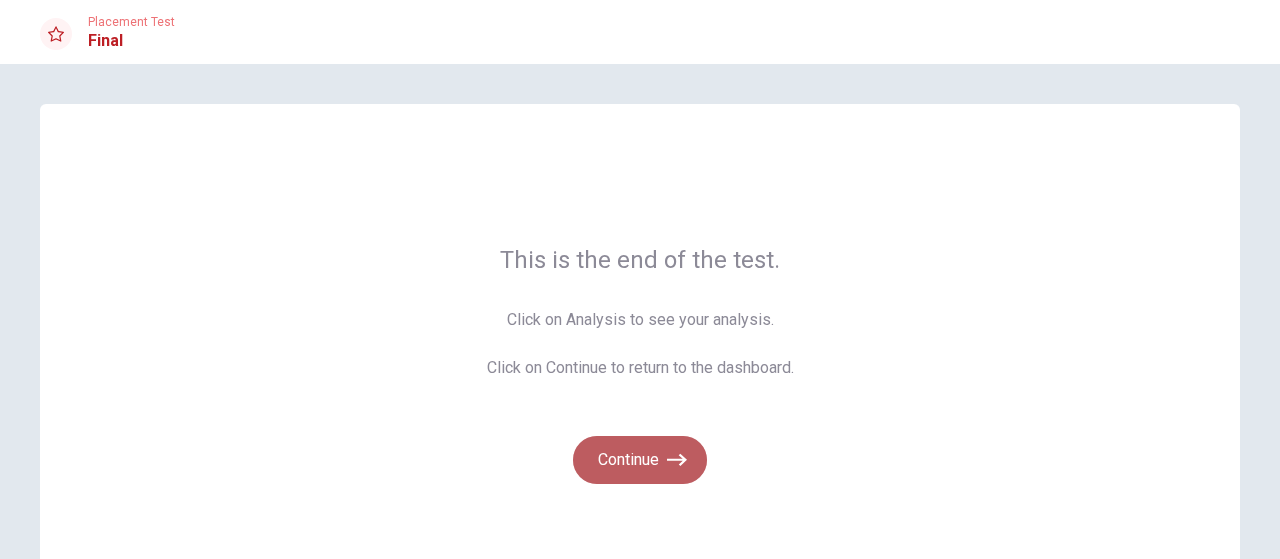 click on "Continue" at bounding box center [640, 460] 